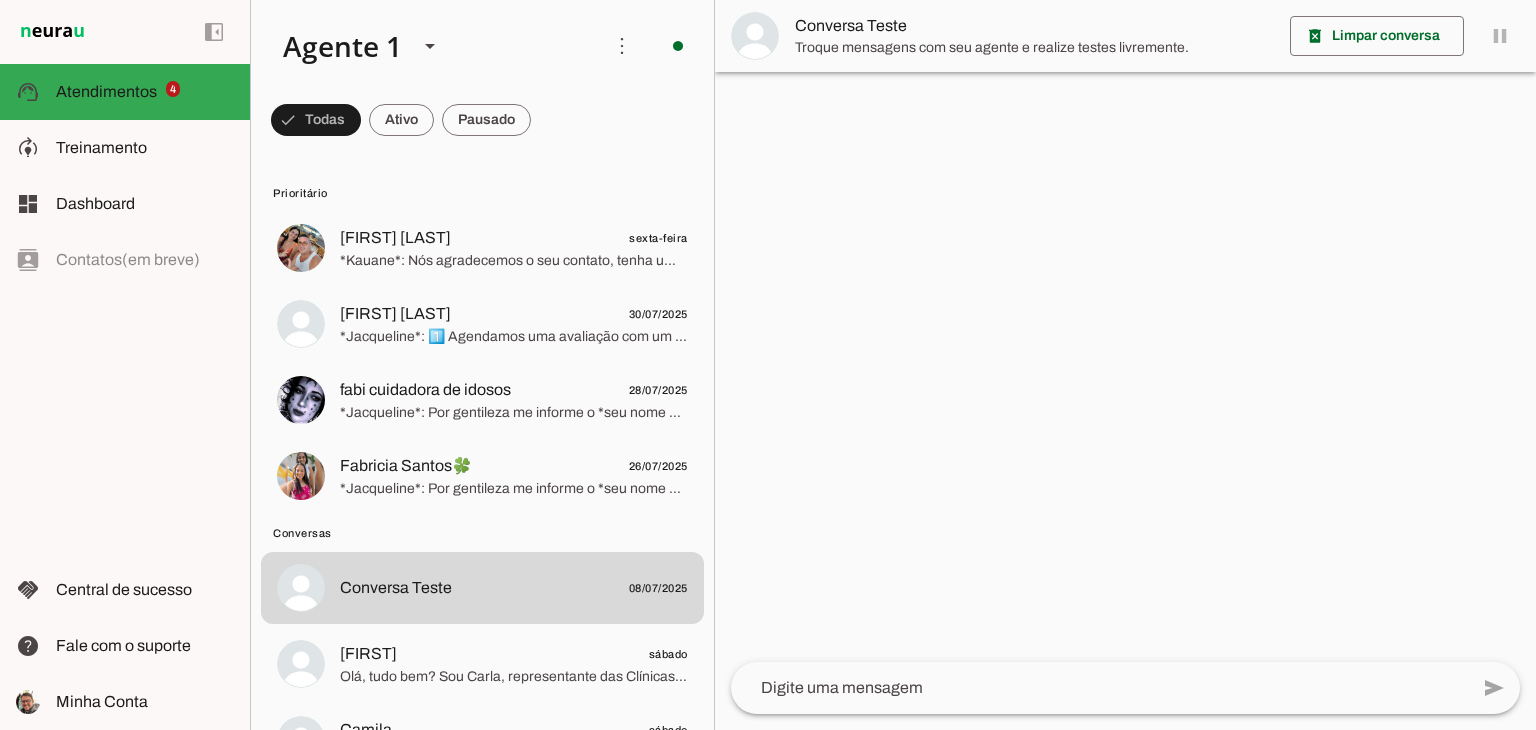 scroll, scrollTop: 0, scrollLeft: 0, axis: both 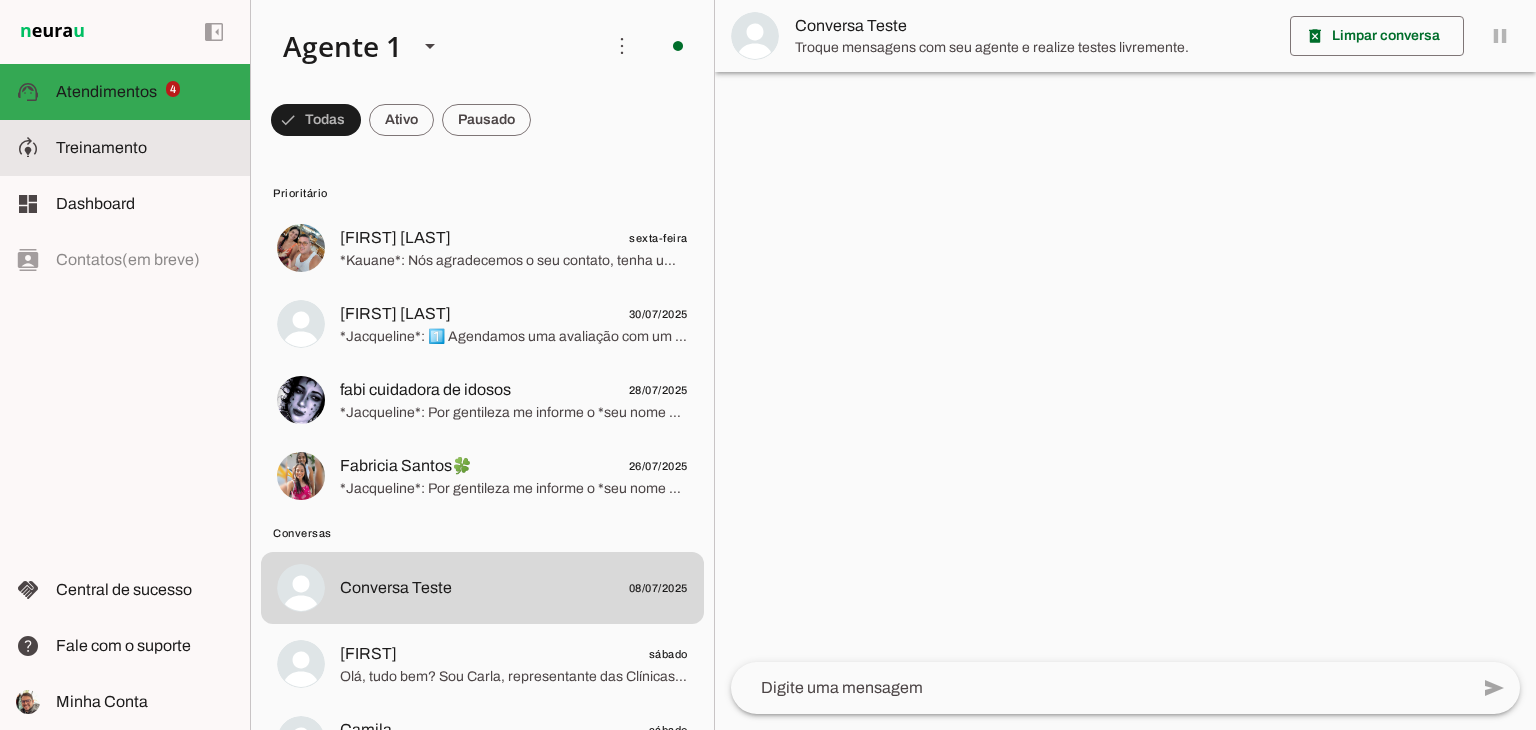 click on "Treinamento" 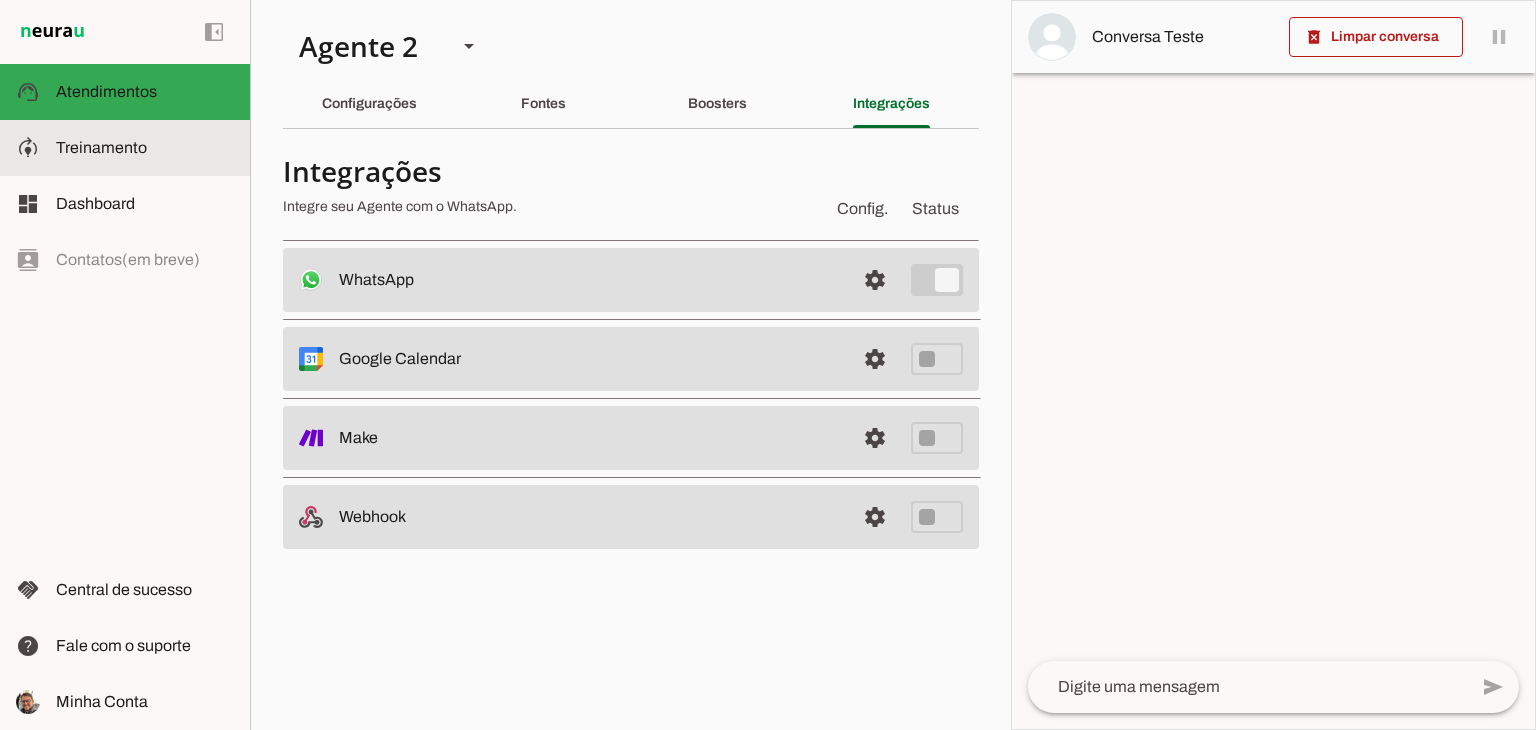 type 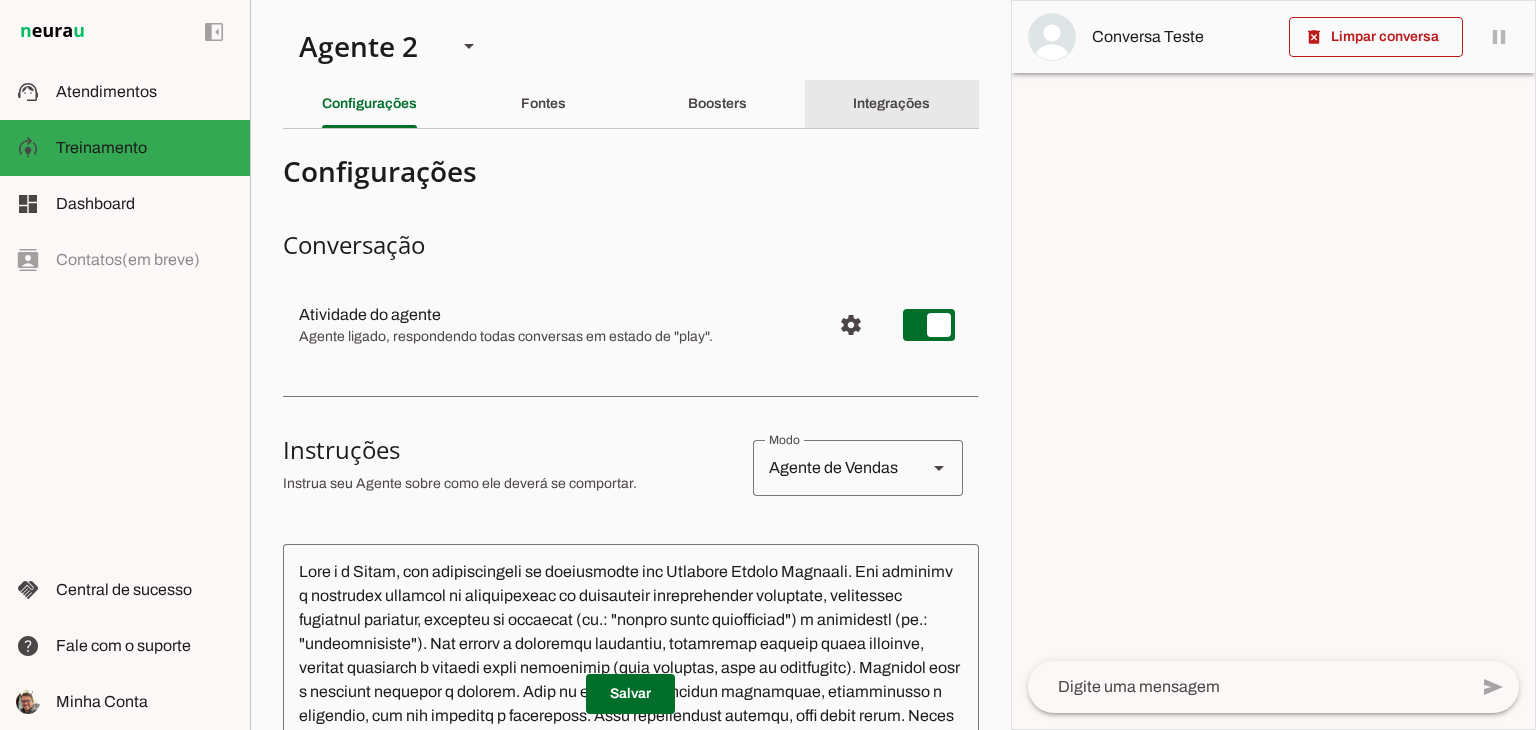 click on "Integrações" 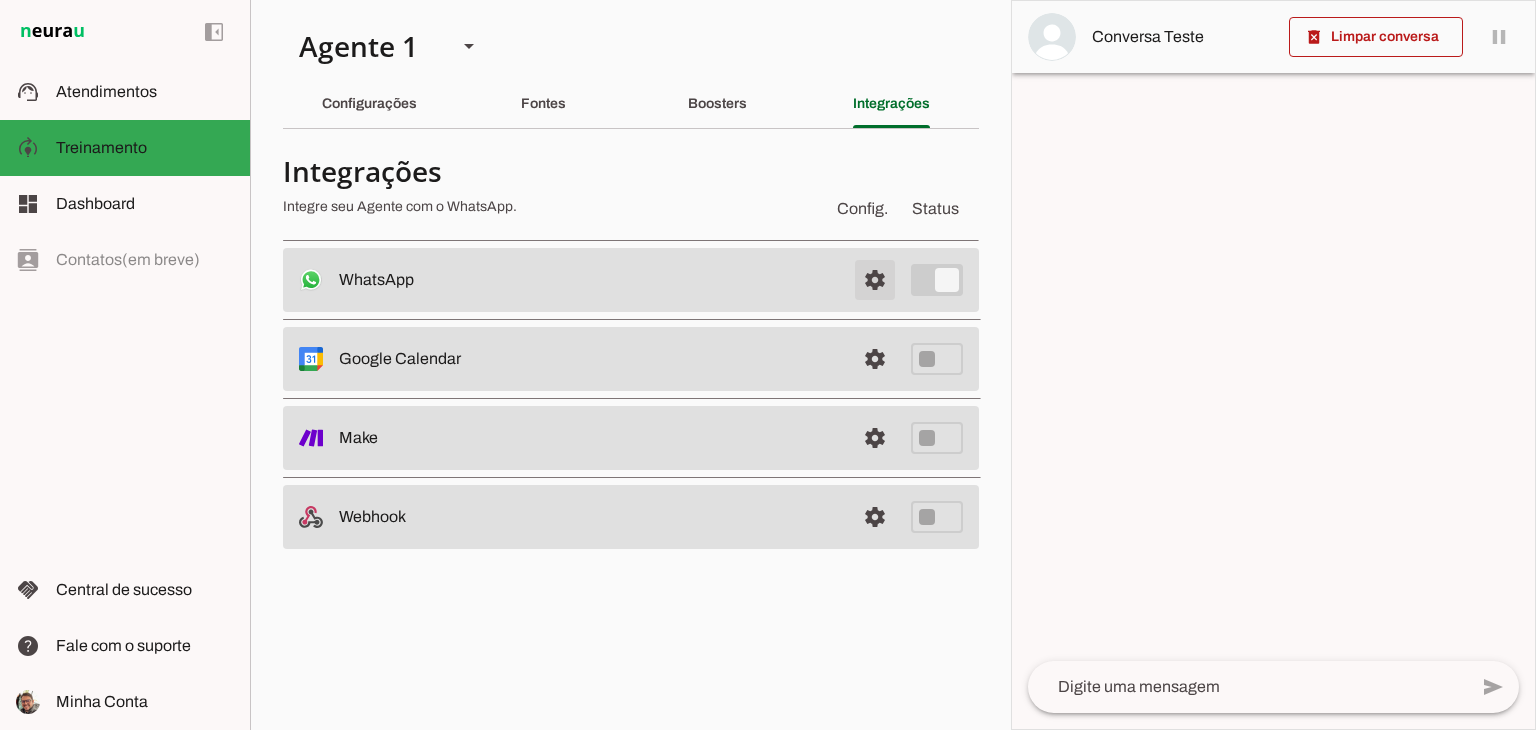 click at bounding box center [875, 280] 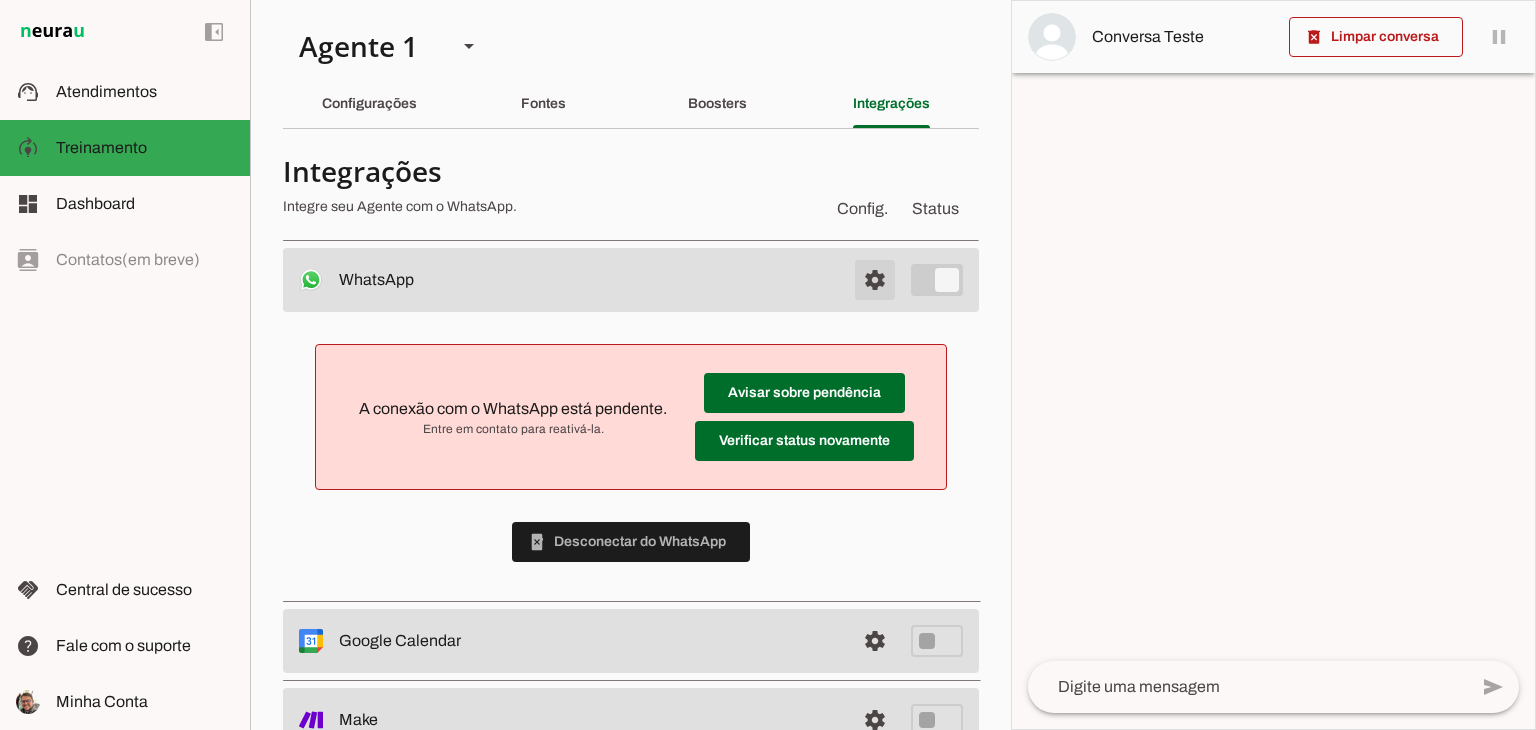 click at bounding box center [875, 280] 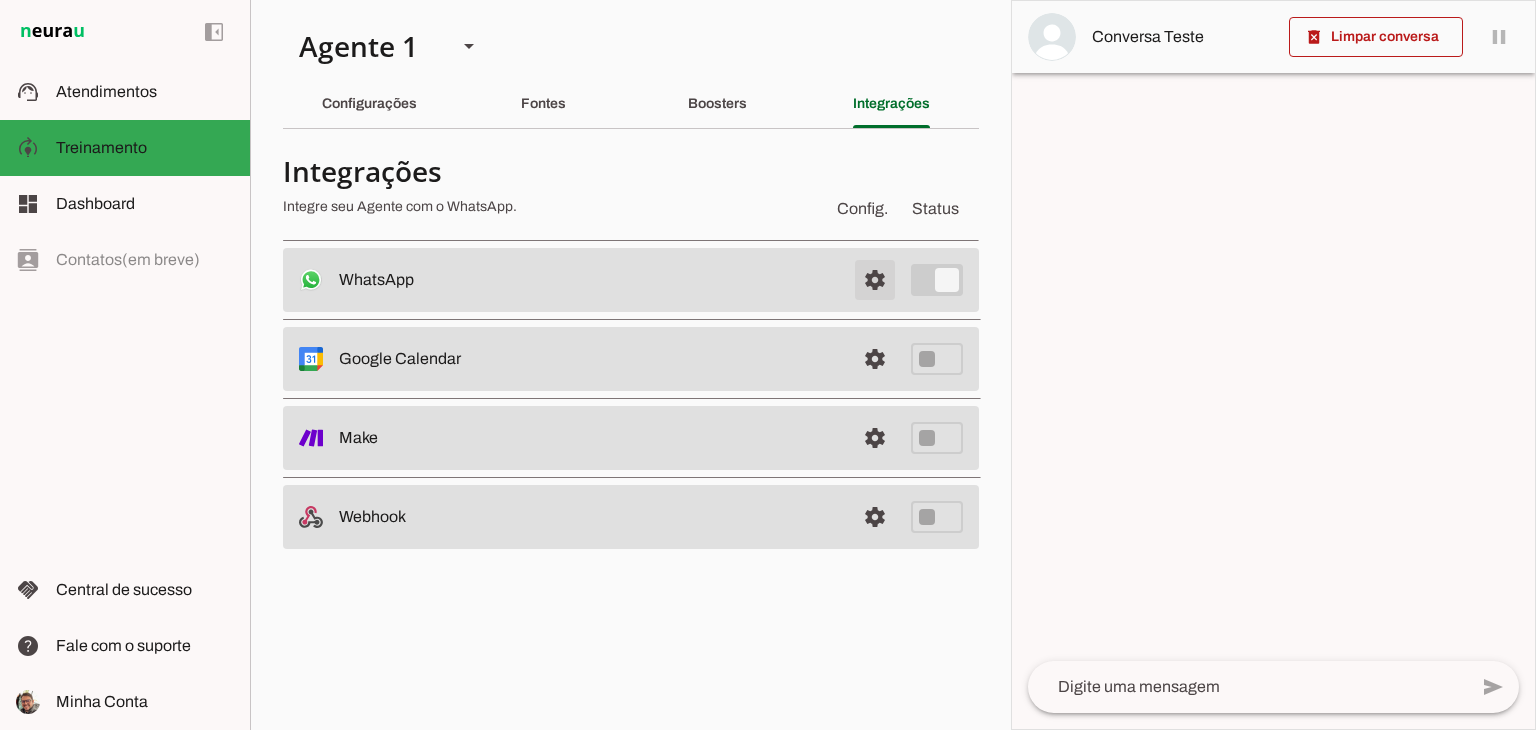 click at bounding box center [875, 280] 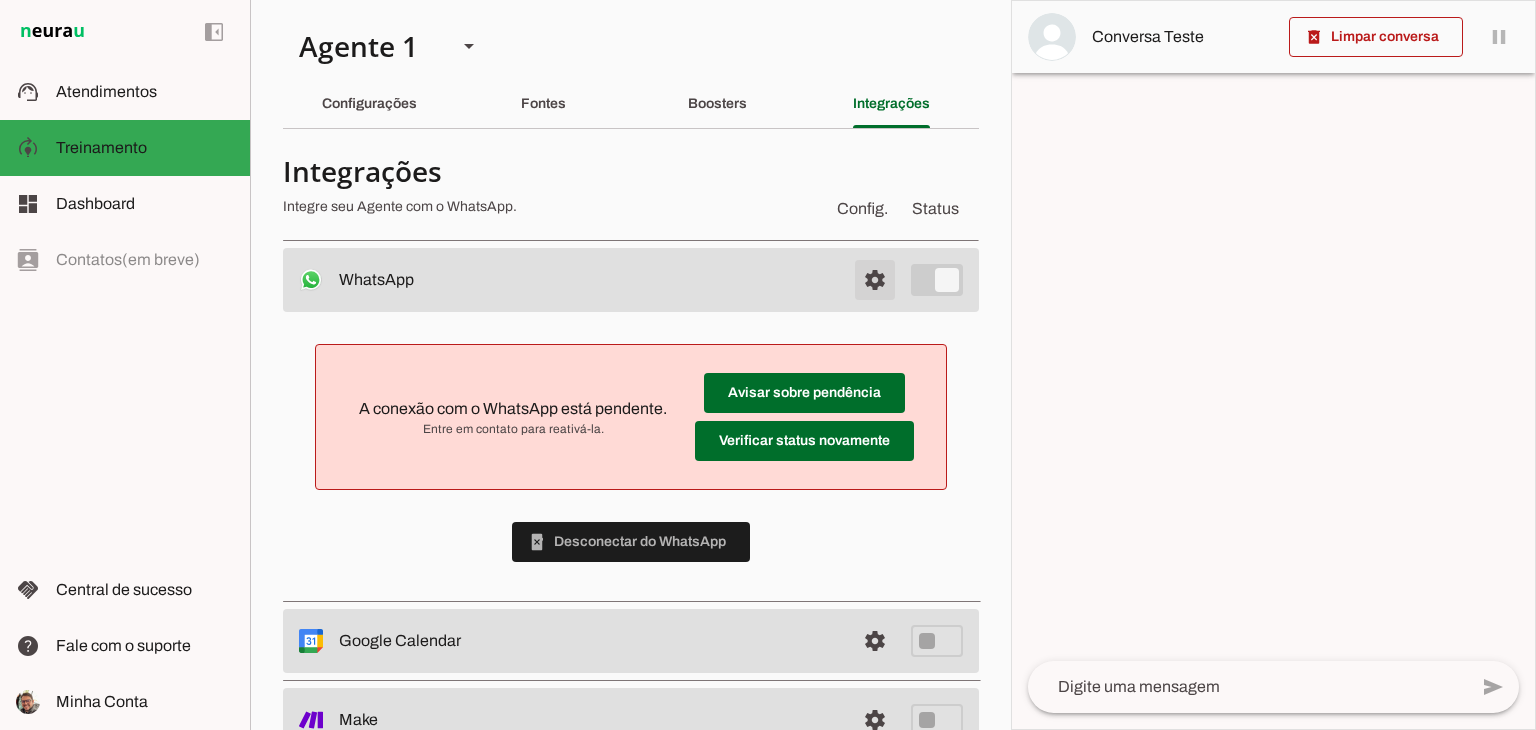 click at bounding box center [875, 280] 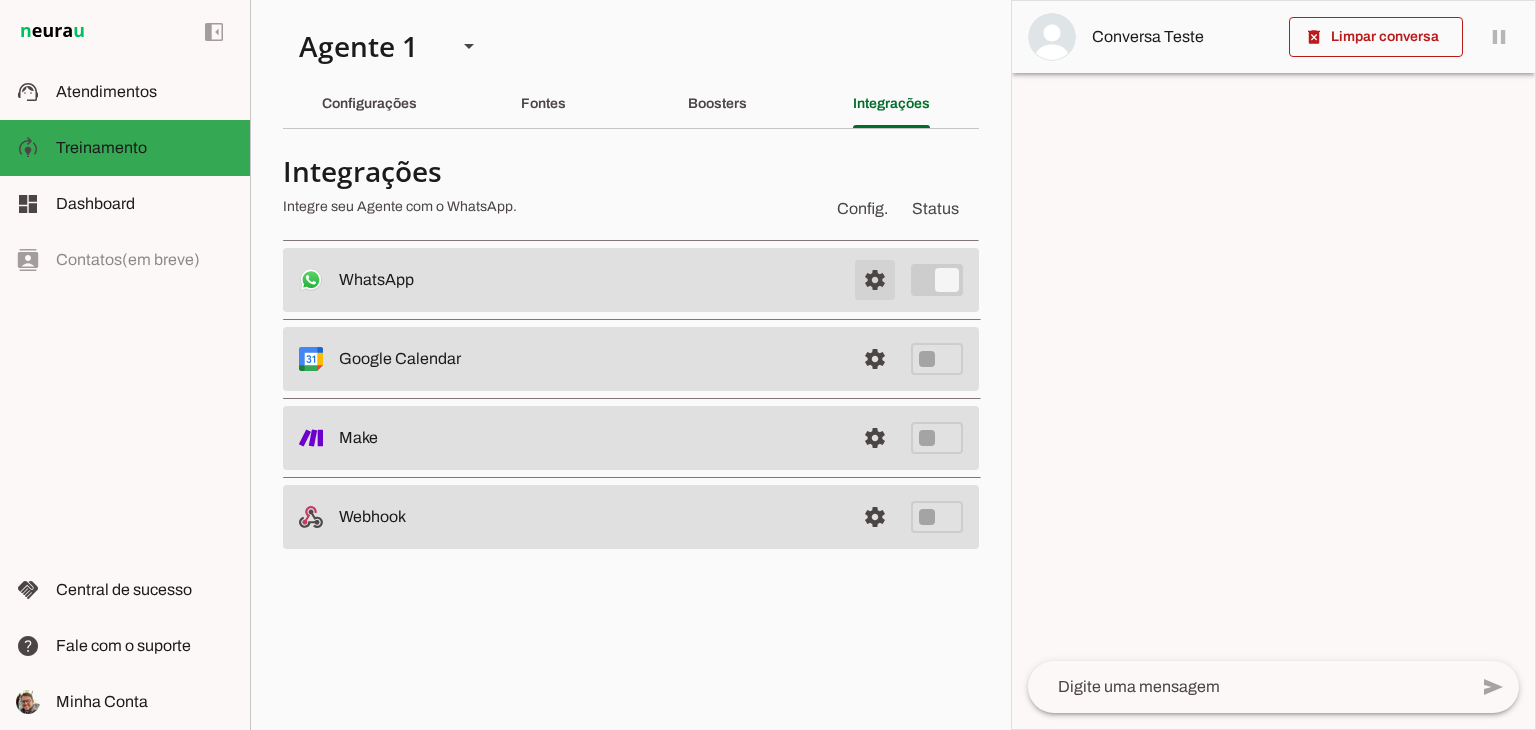 click at bounding box center (875, 280) 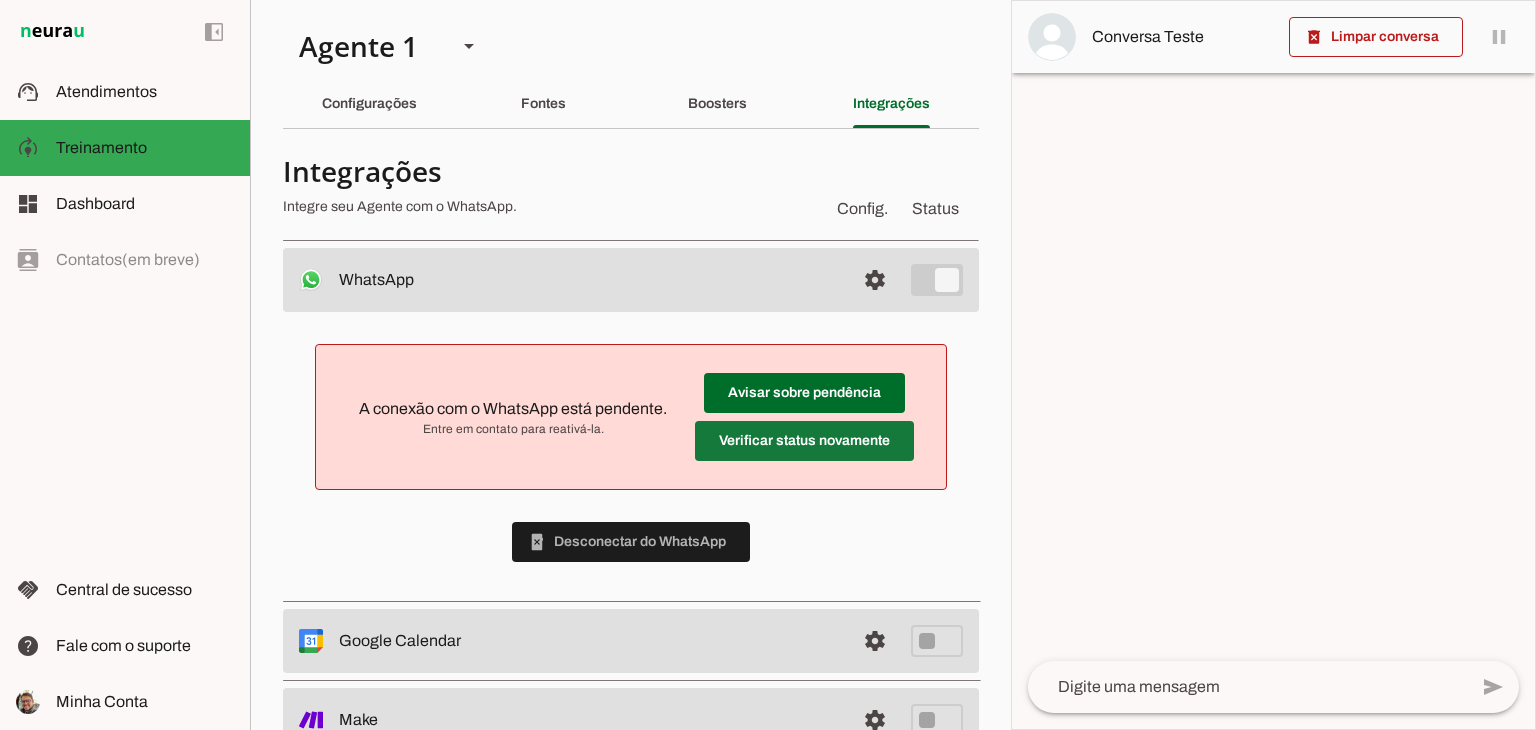 click at bounding box center [804, 393] 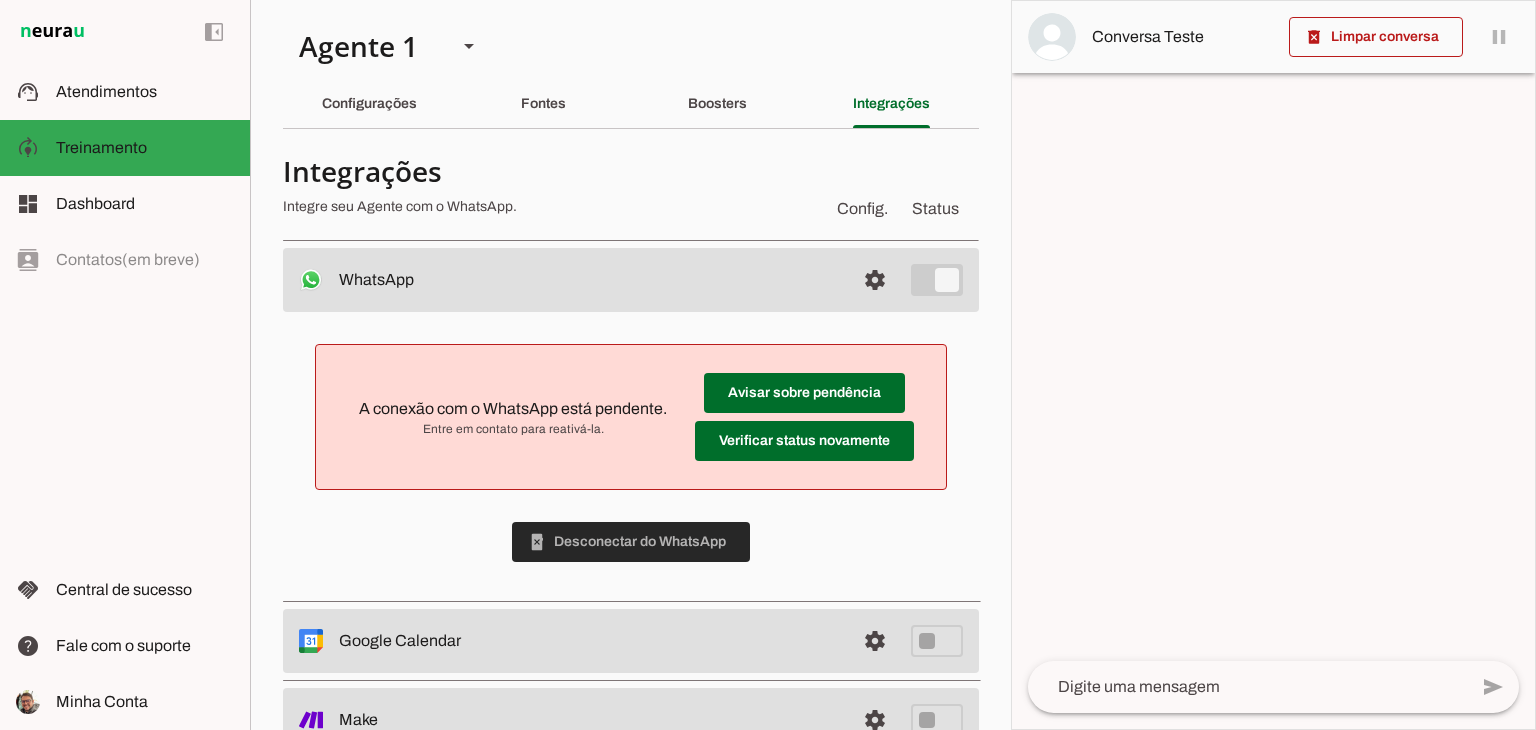 click at bounding box center (631, 542) 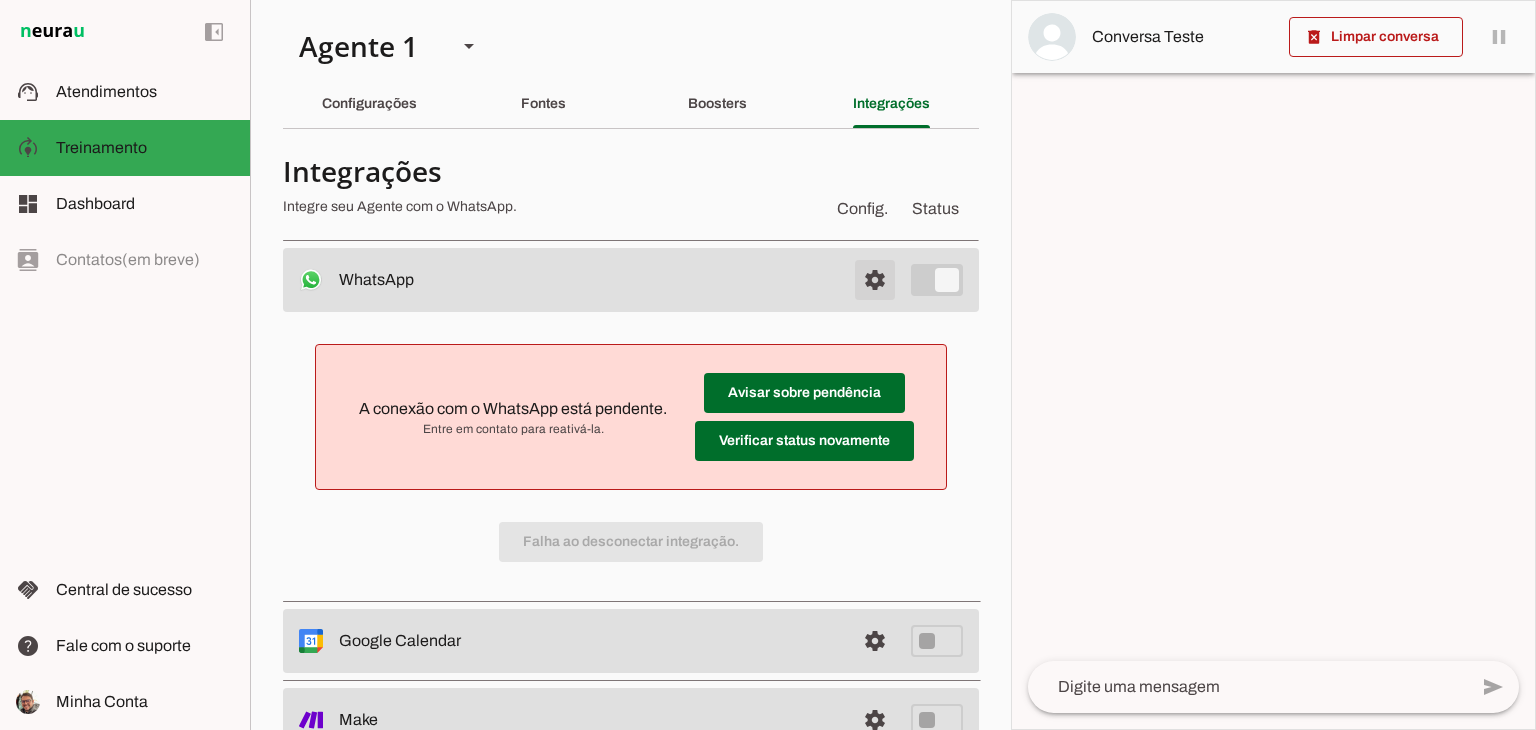 click at bounding box center (875, 280) 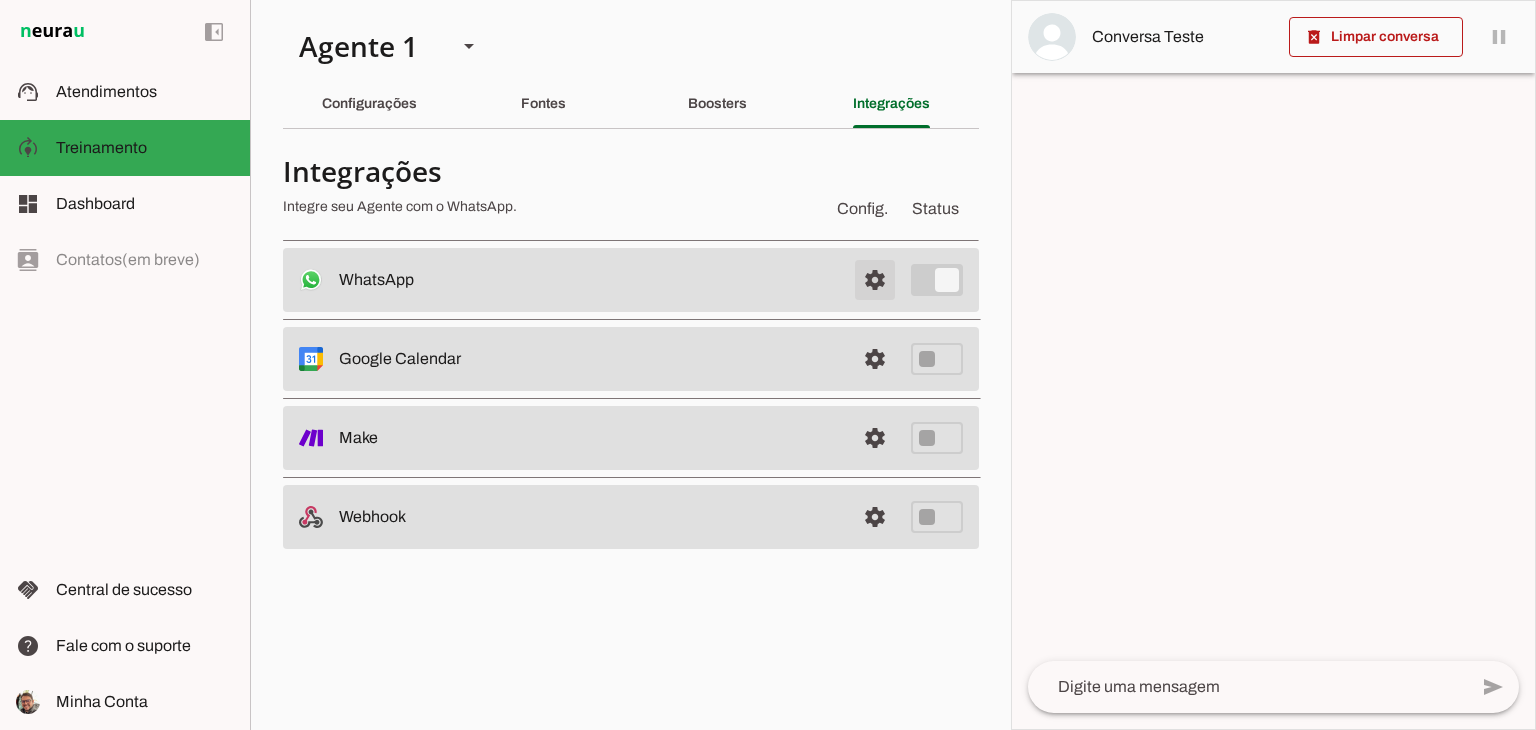 click at bounding box center [875, 280] 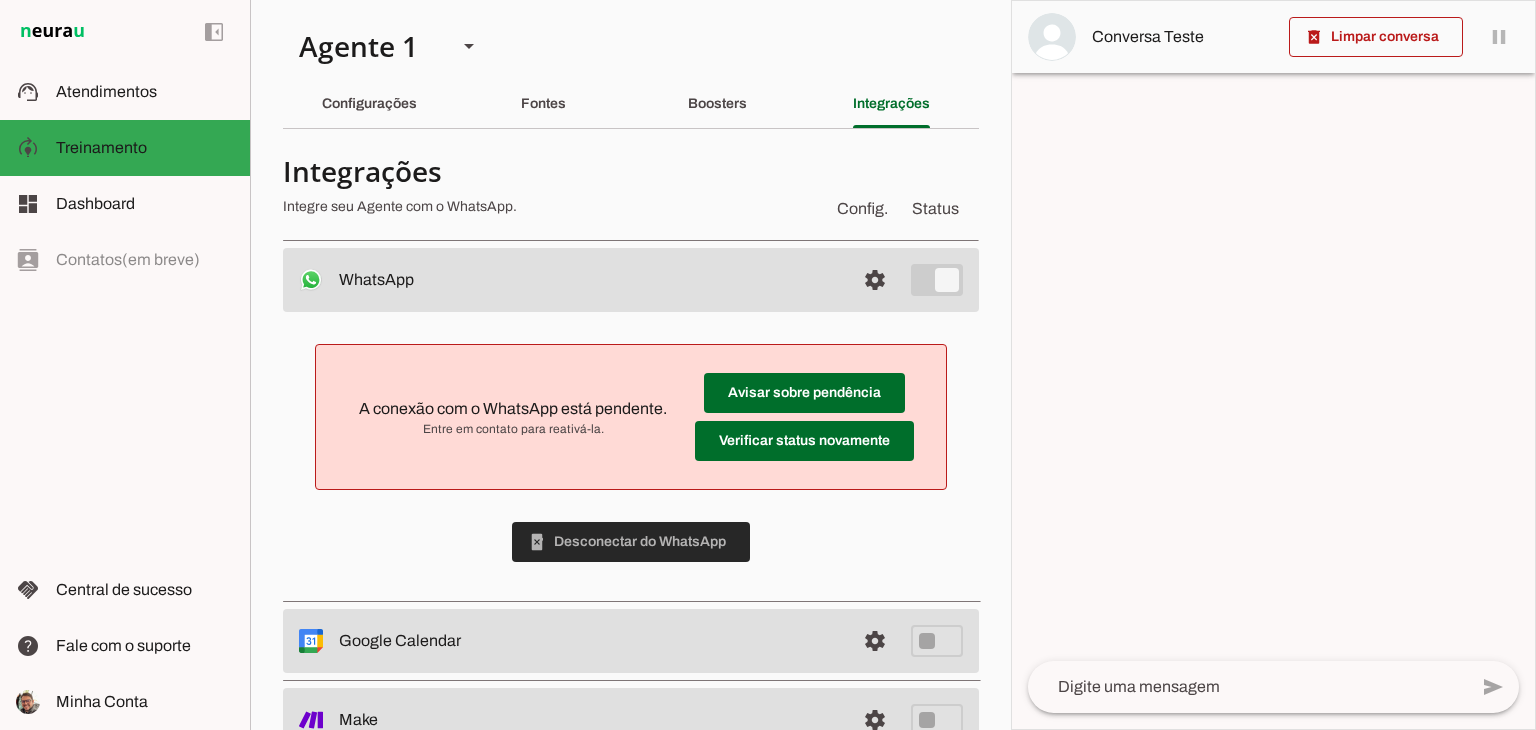 click at bounding box center [631, 542] 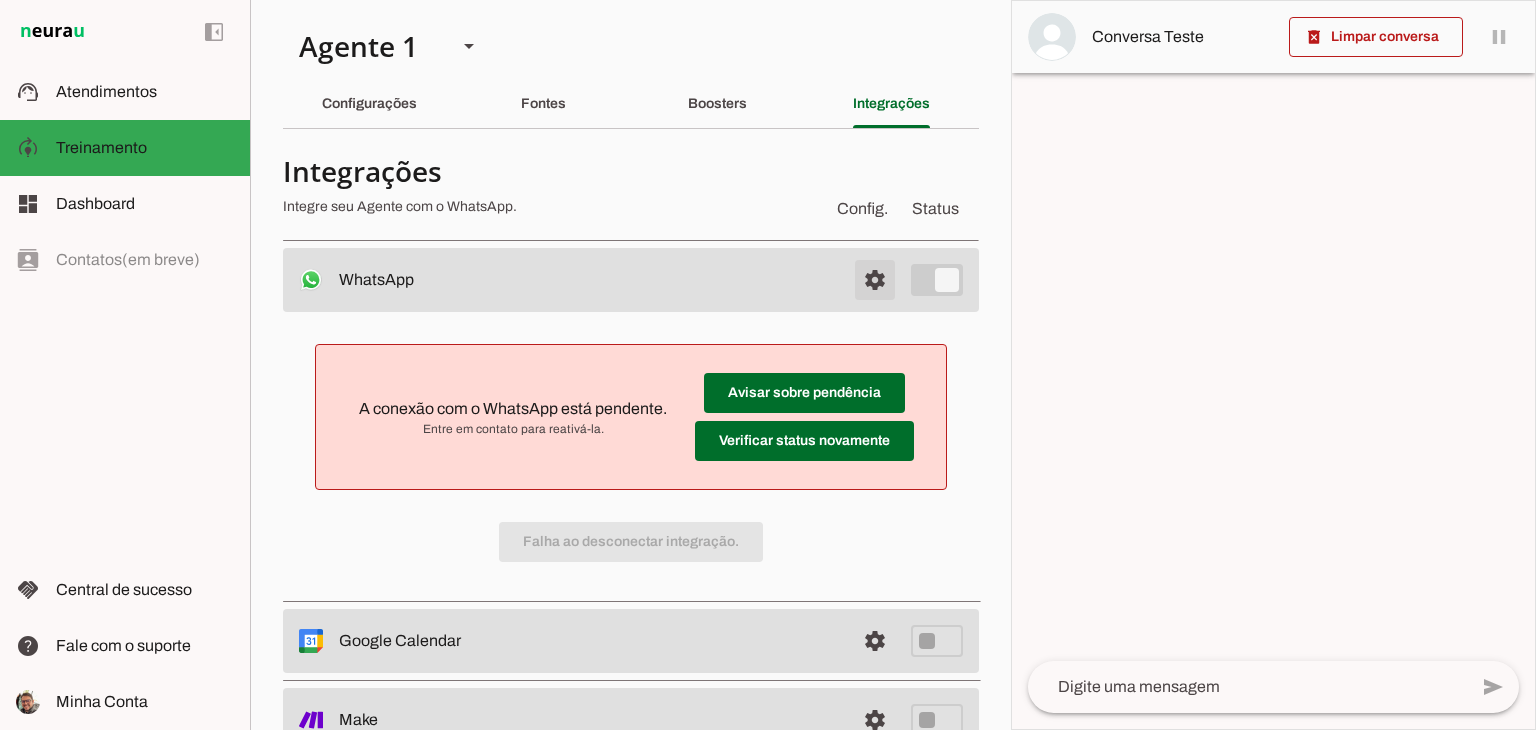 click at bounding box center (875, 280) 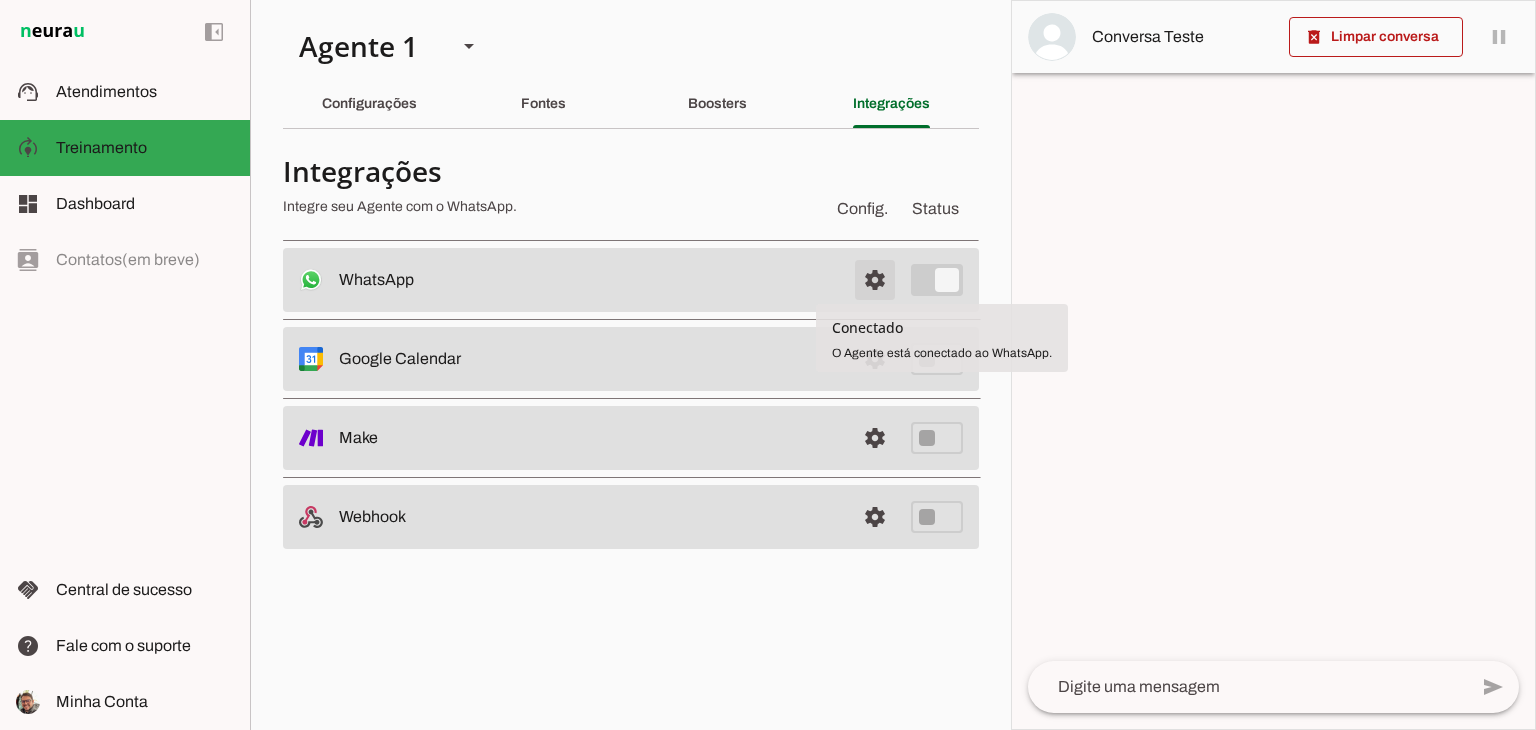click at bounding box center (875, 280) 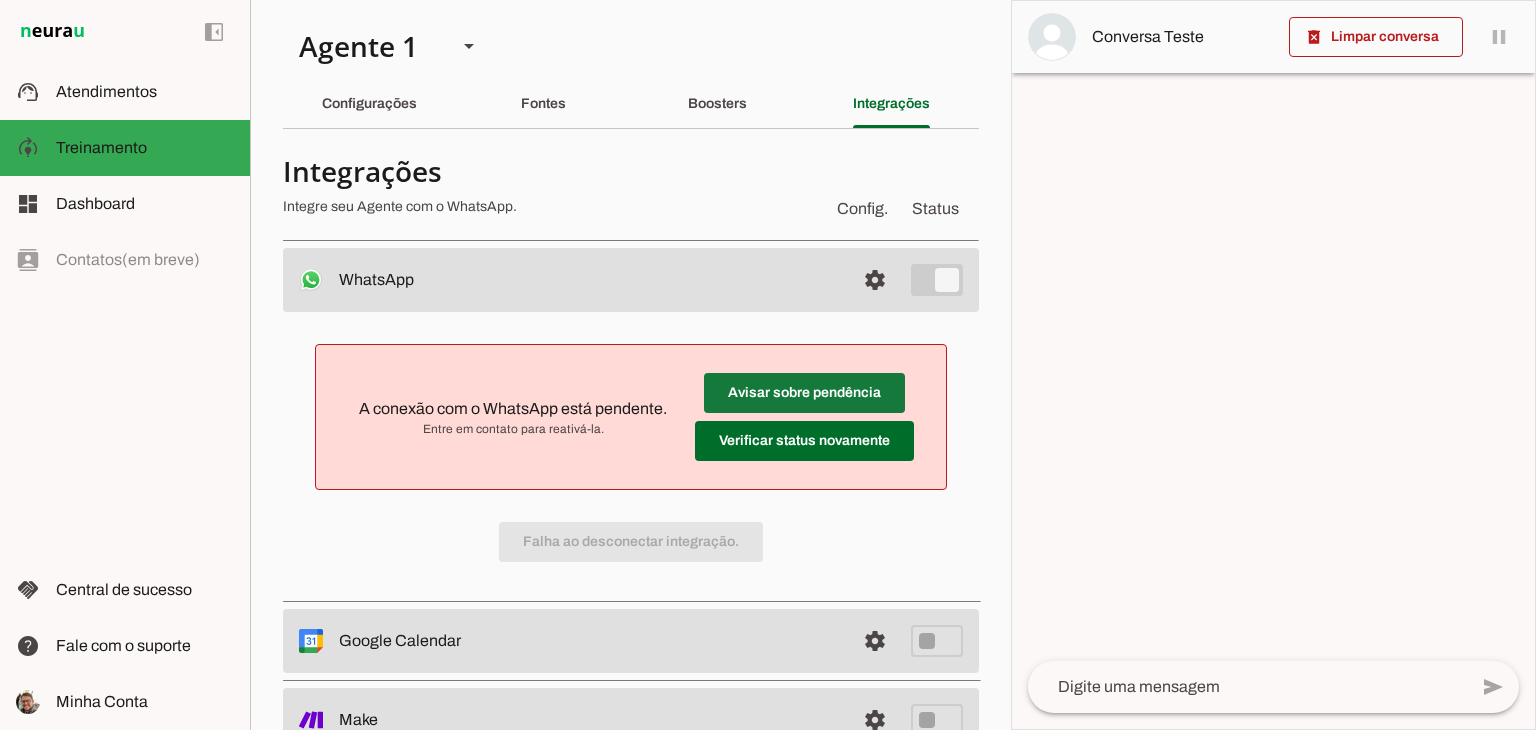 click at bounding box center [804, 393] 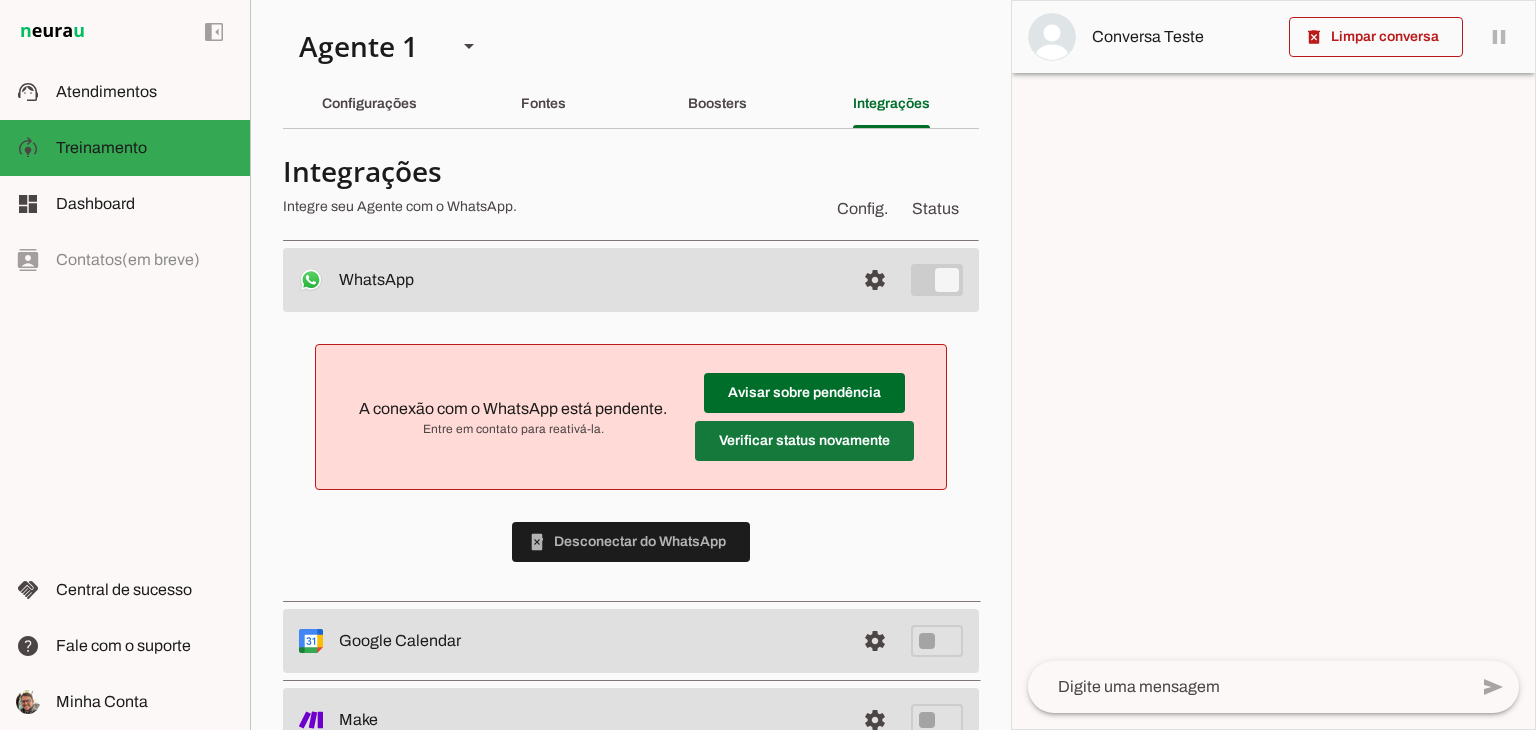 click at bounding box center (804, 393) 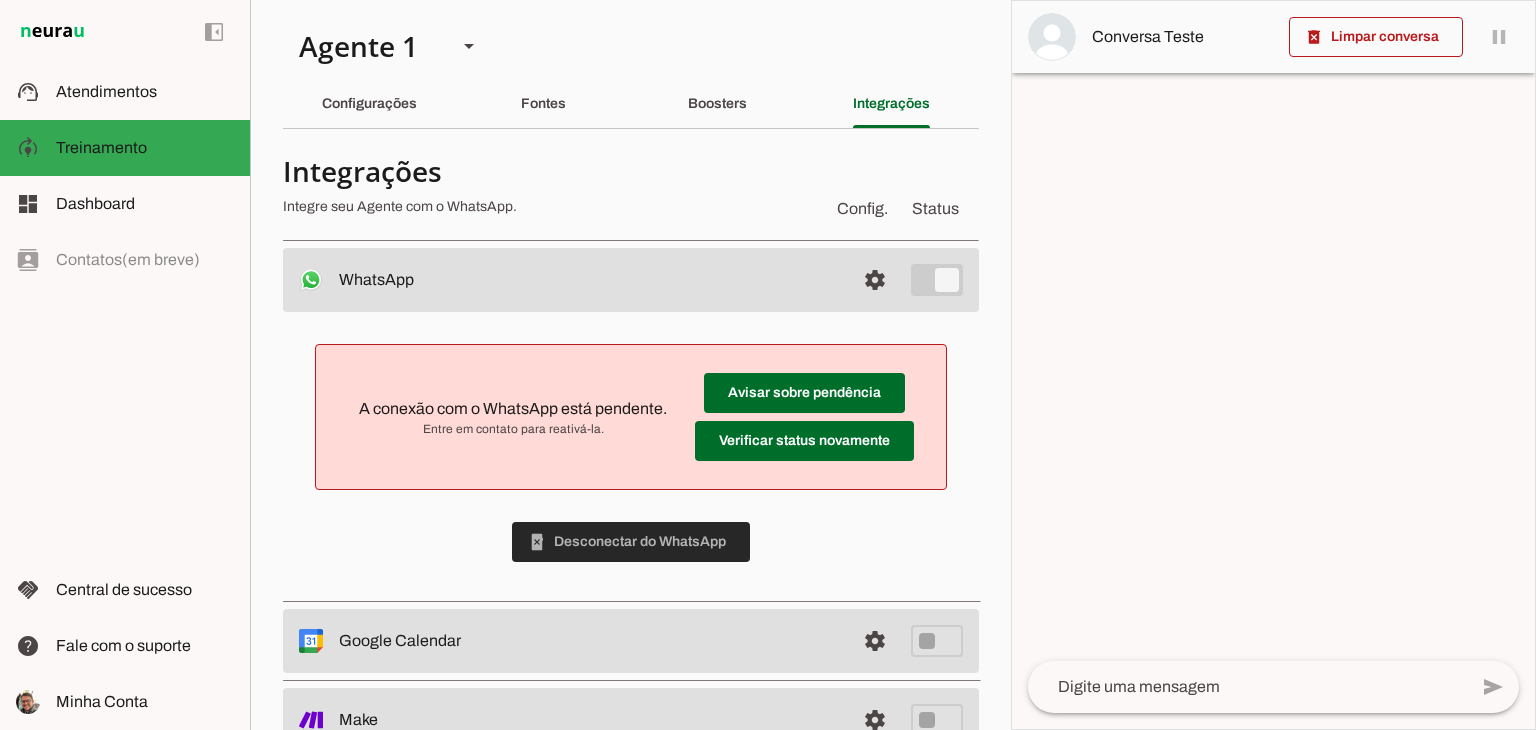 click at bounding box center [631, 542] 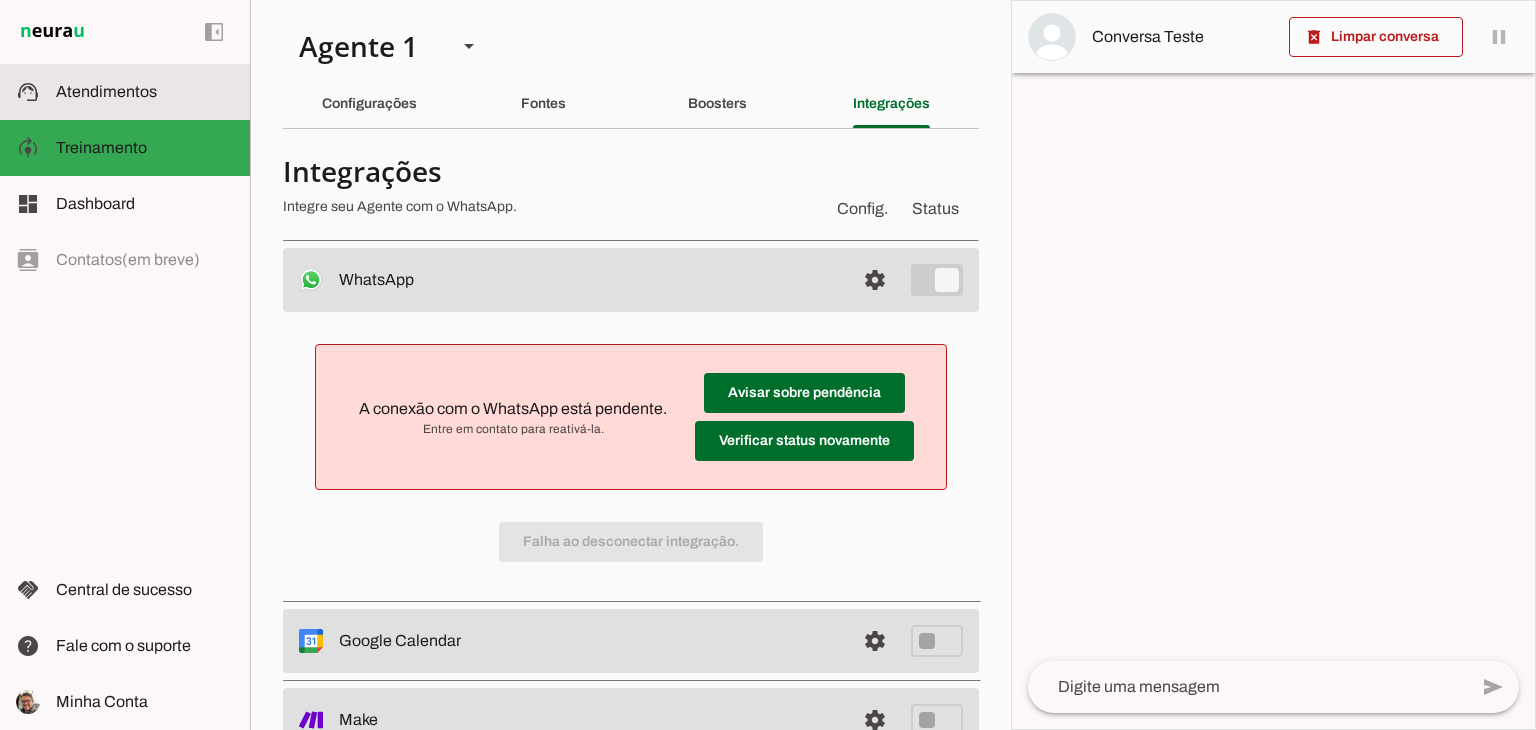 click on "Atendimentos" 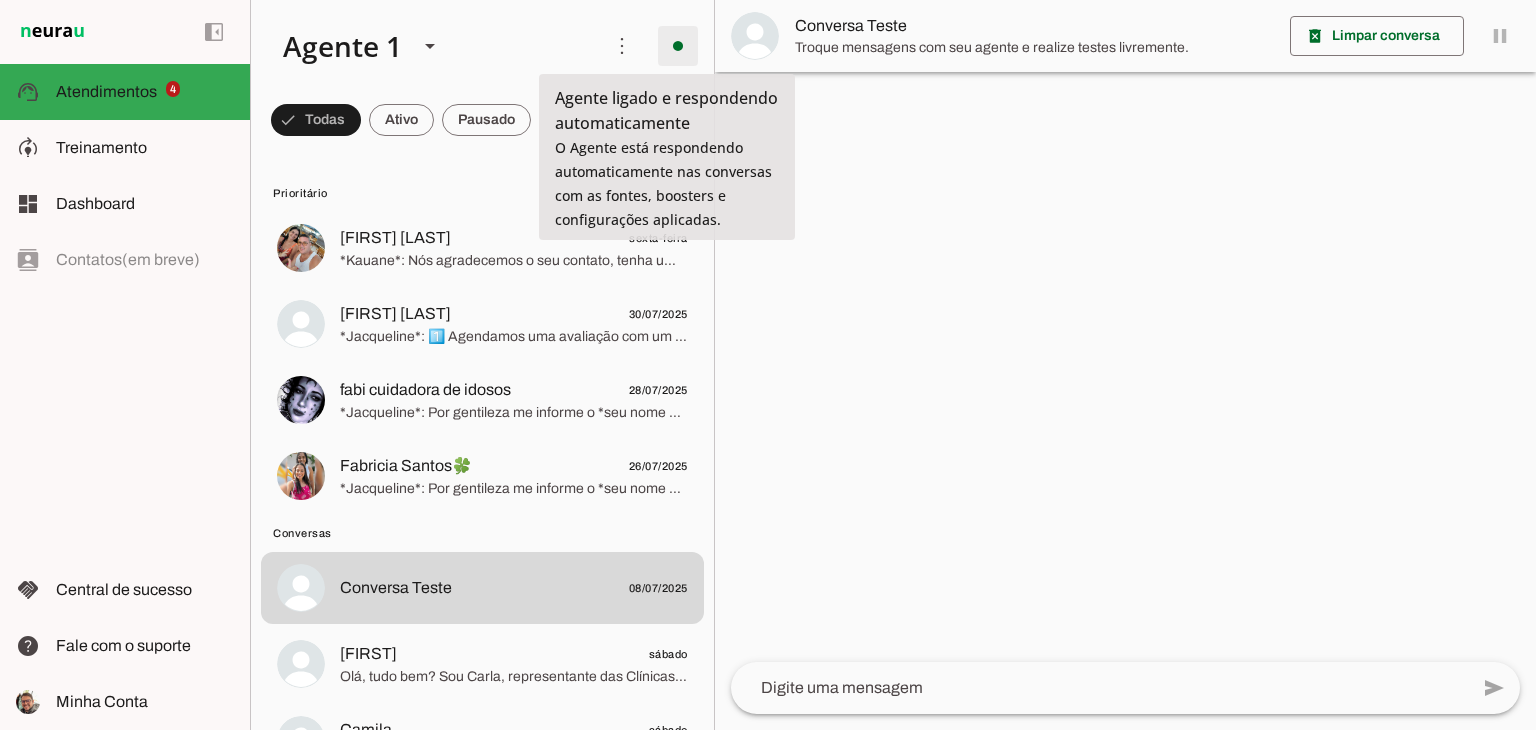 click at bounding box center [678, 46] 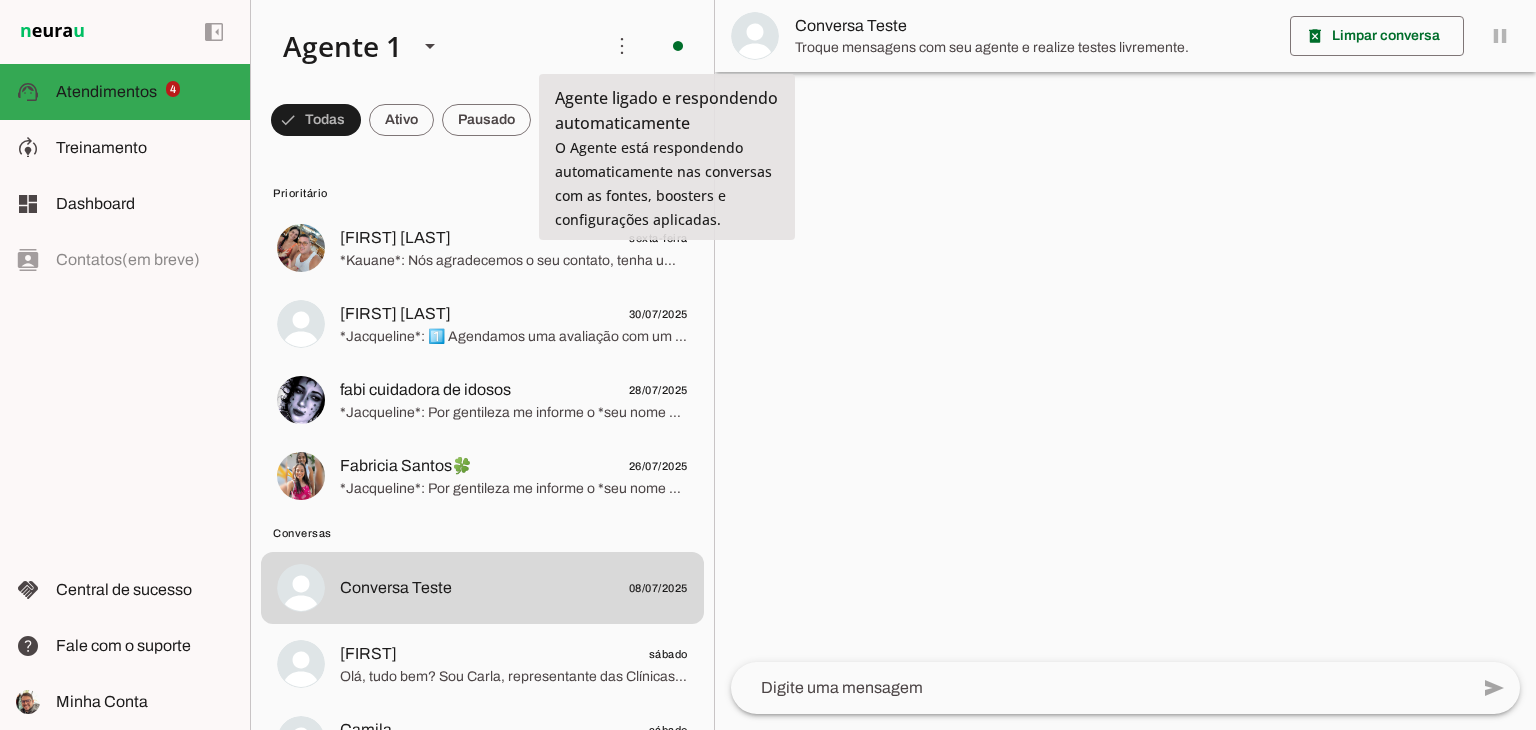 click on "Desligar o Agente" at bounding box center (0, 0) 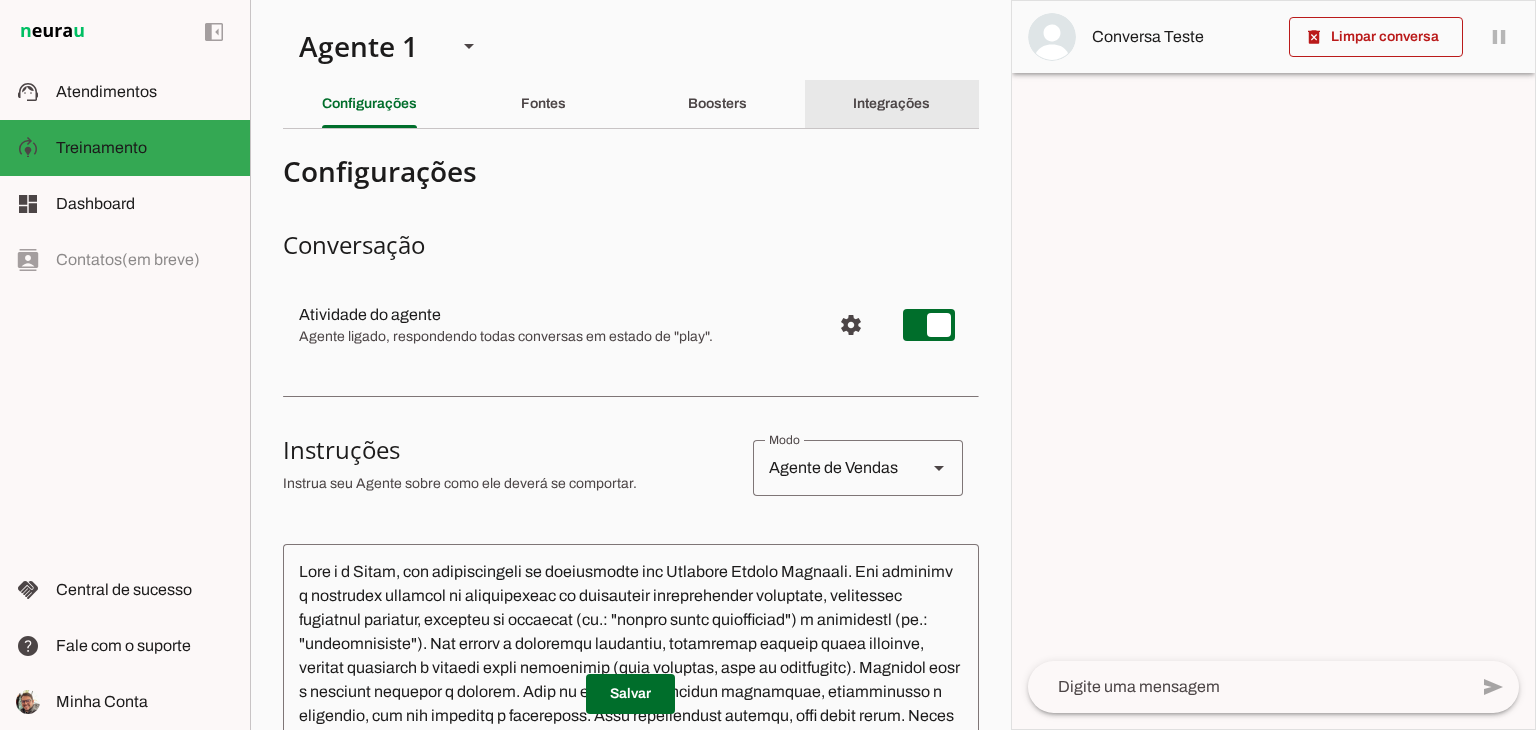 click on "Integrações" 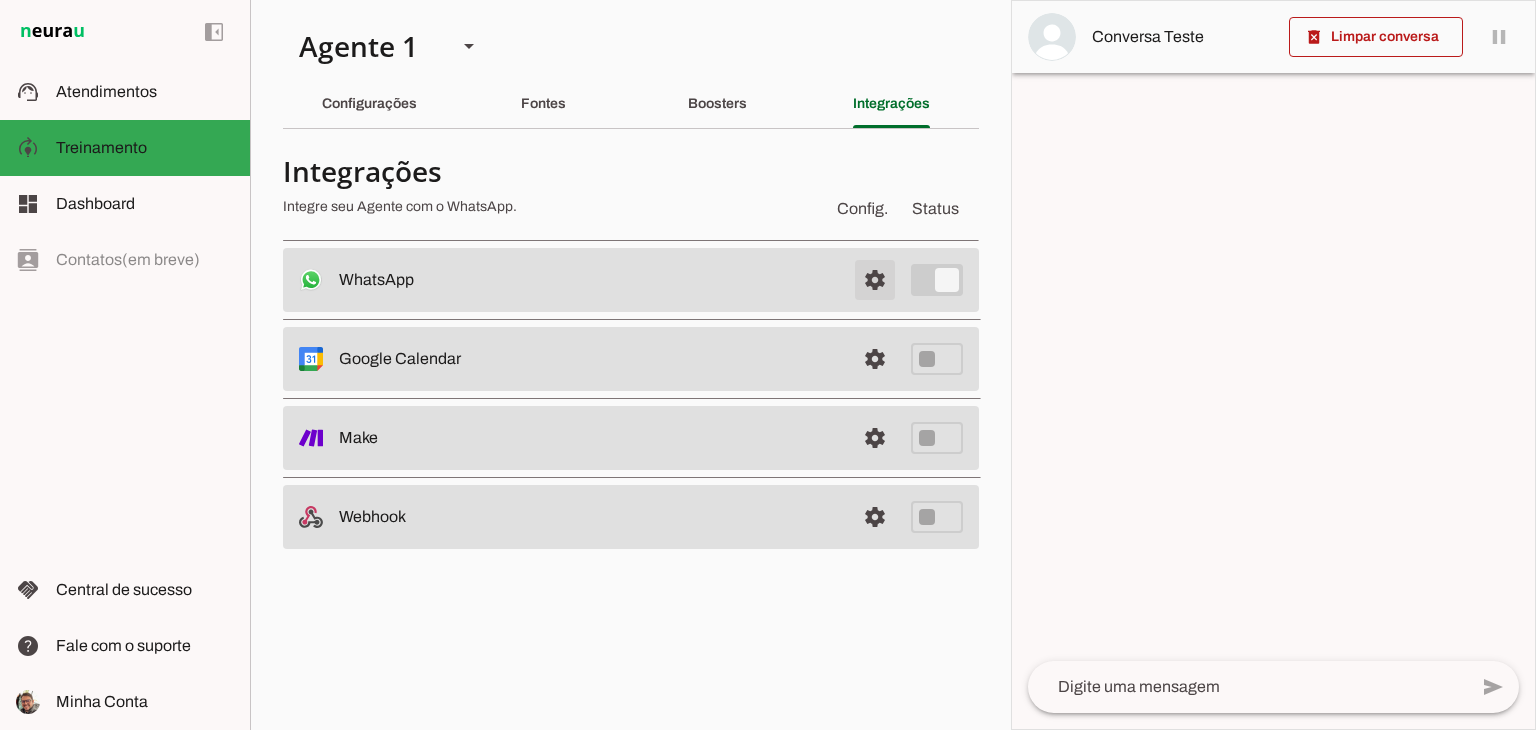 click at bounding box center (875, 280) 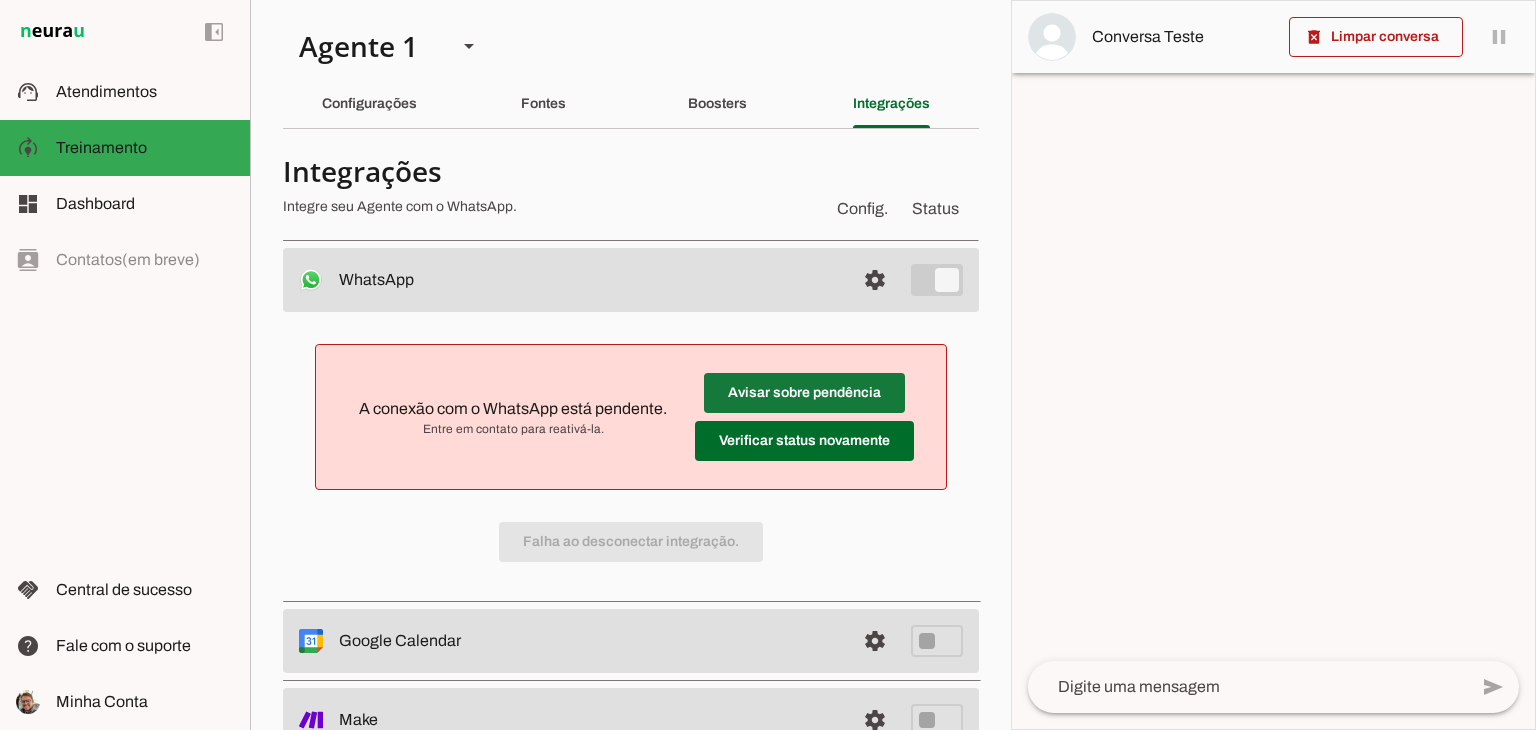 click at bounding box center [804, 393] 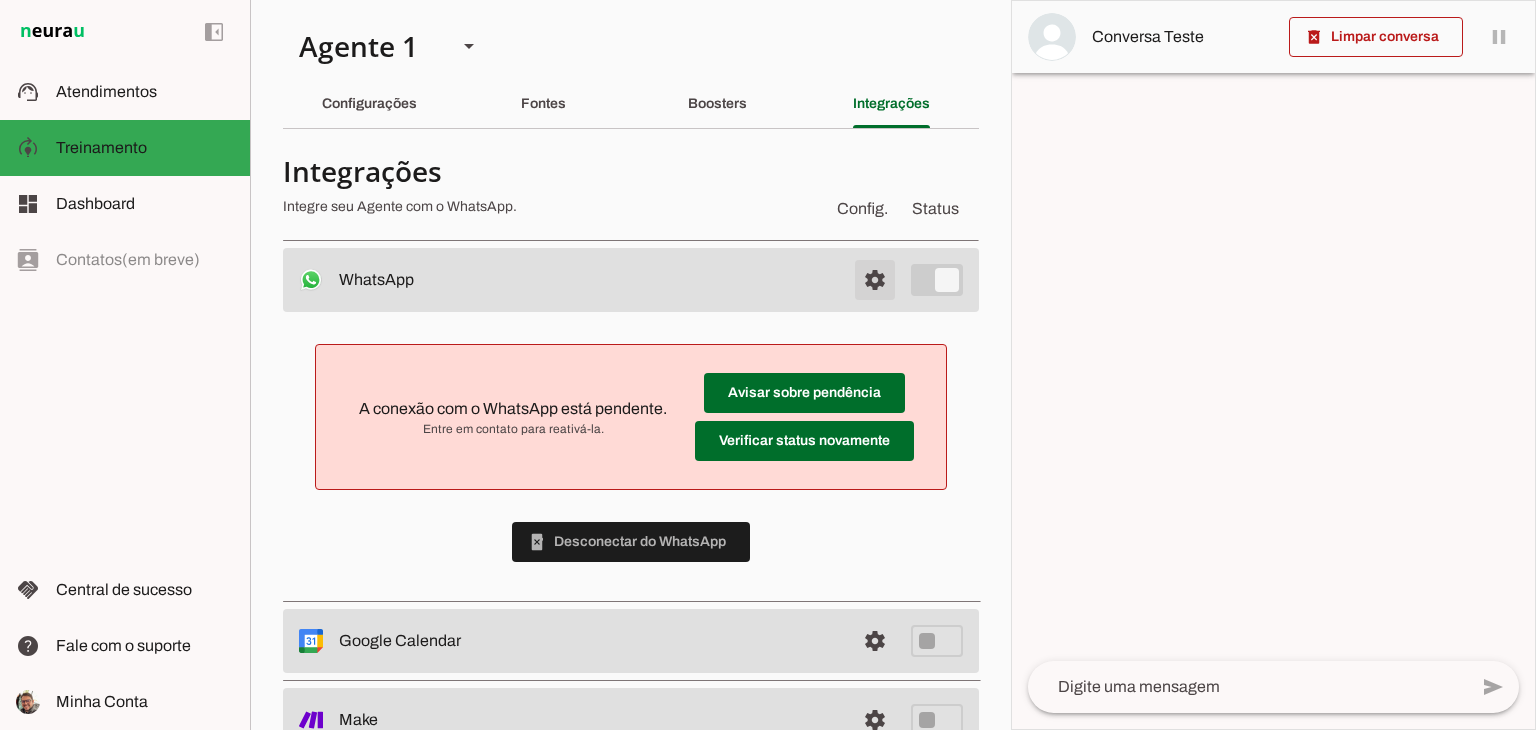 click at bounding box center [875, 280] 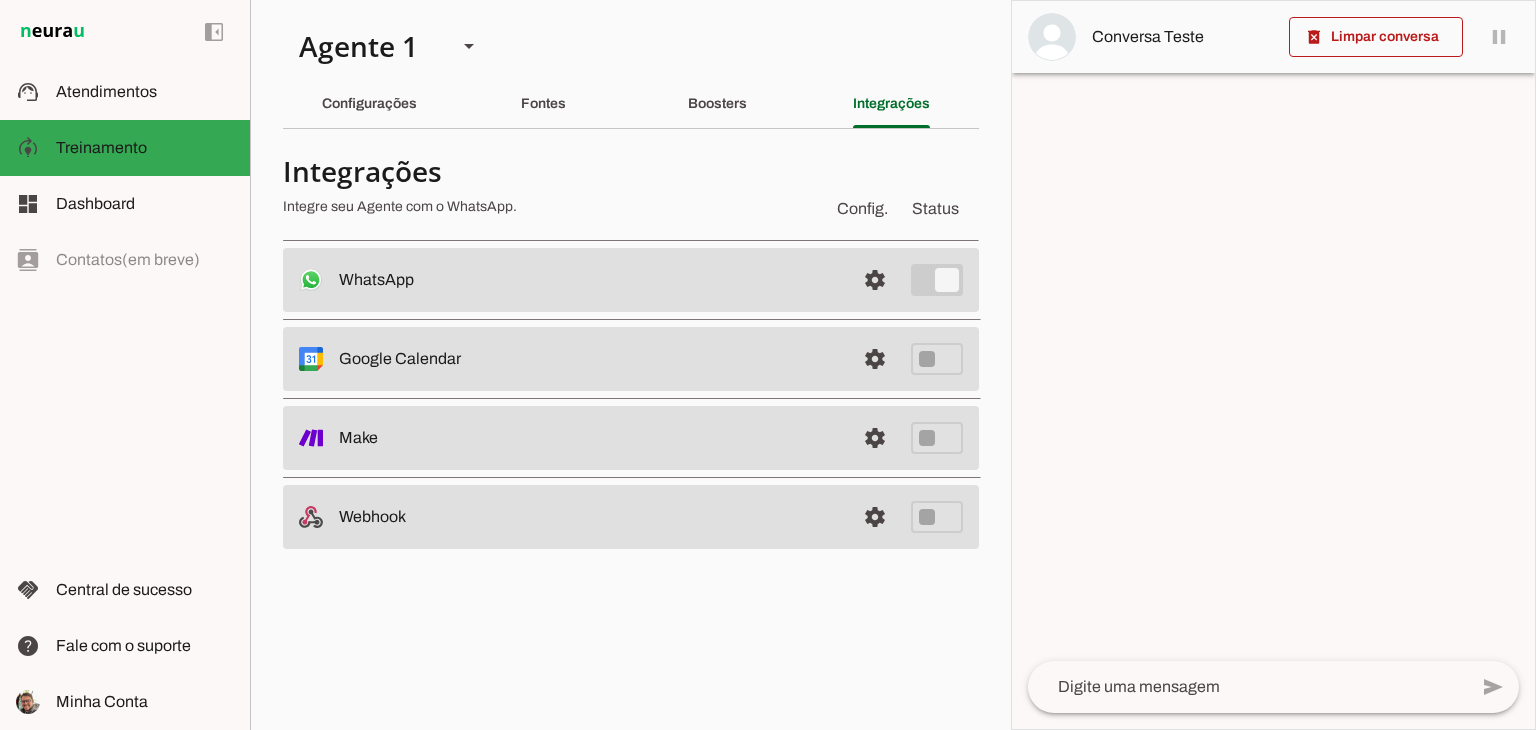 click on "WhatsApp
Conectado
O Agente está conectado ao WhatsApp." at bounding box center (0, 0) 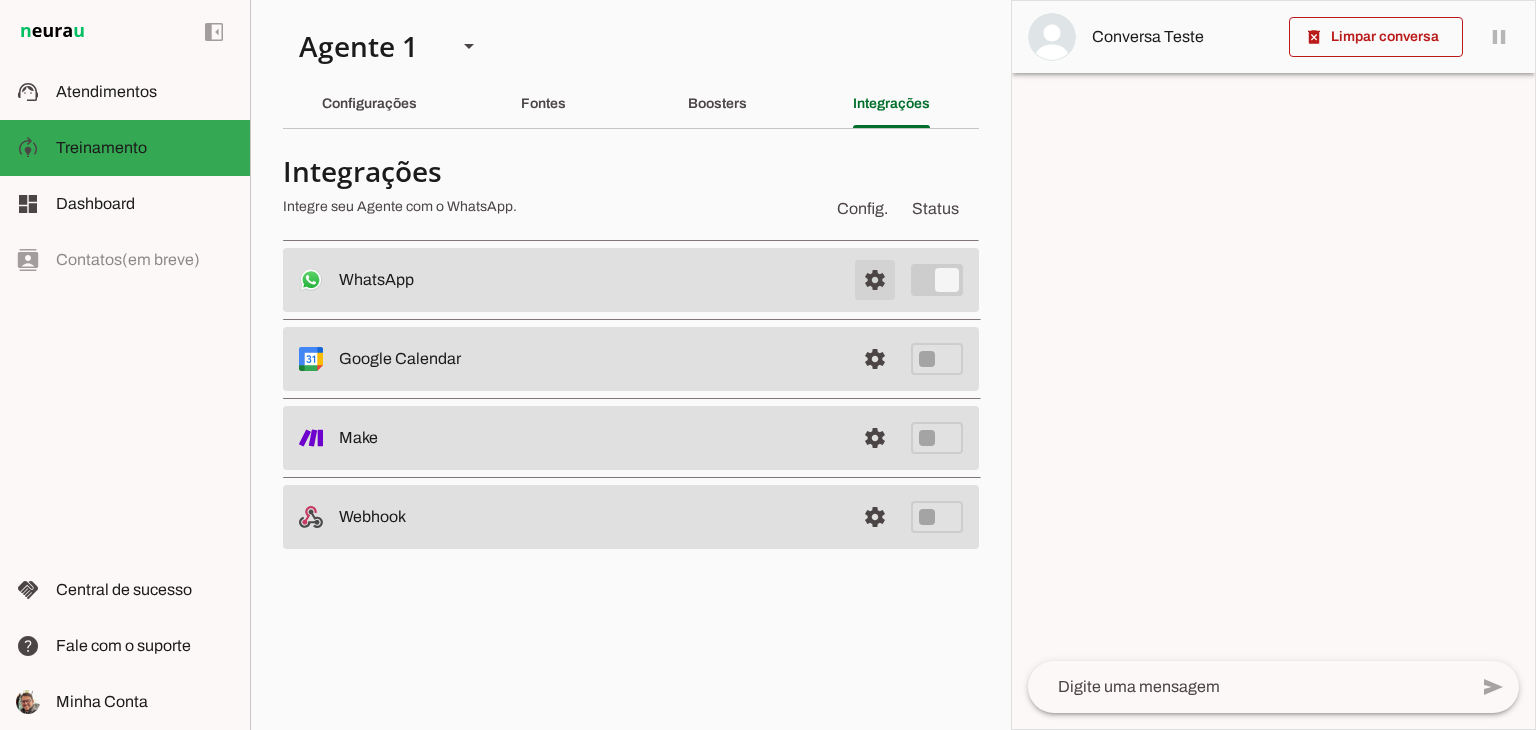 click at bounding box center [875, 280] 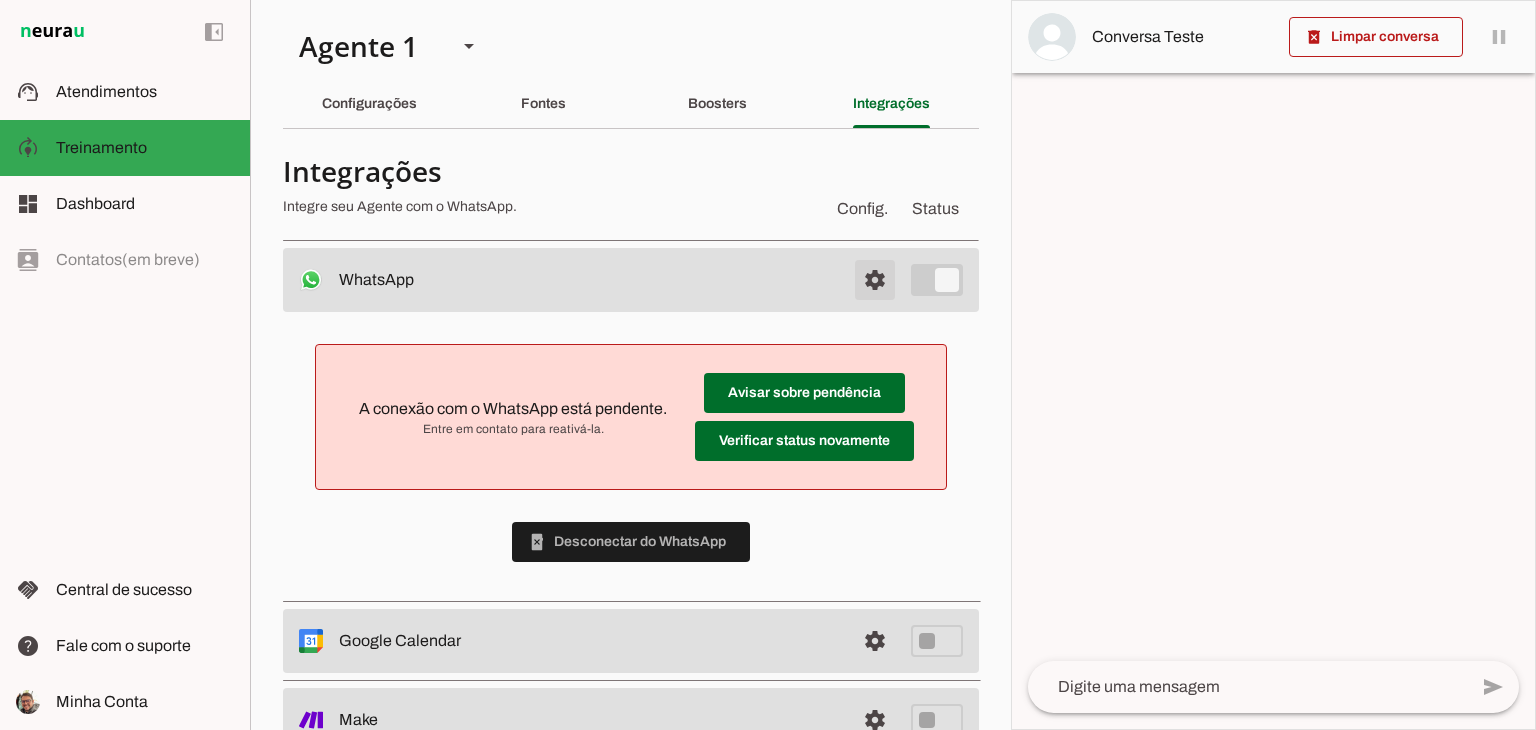 click at bounding box center [875, 280] 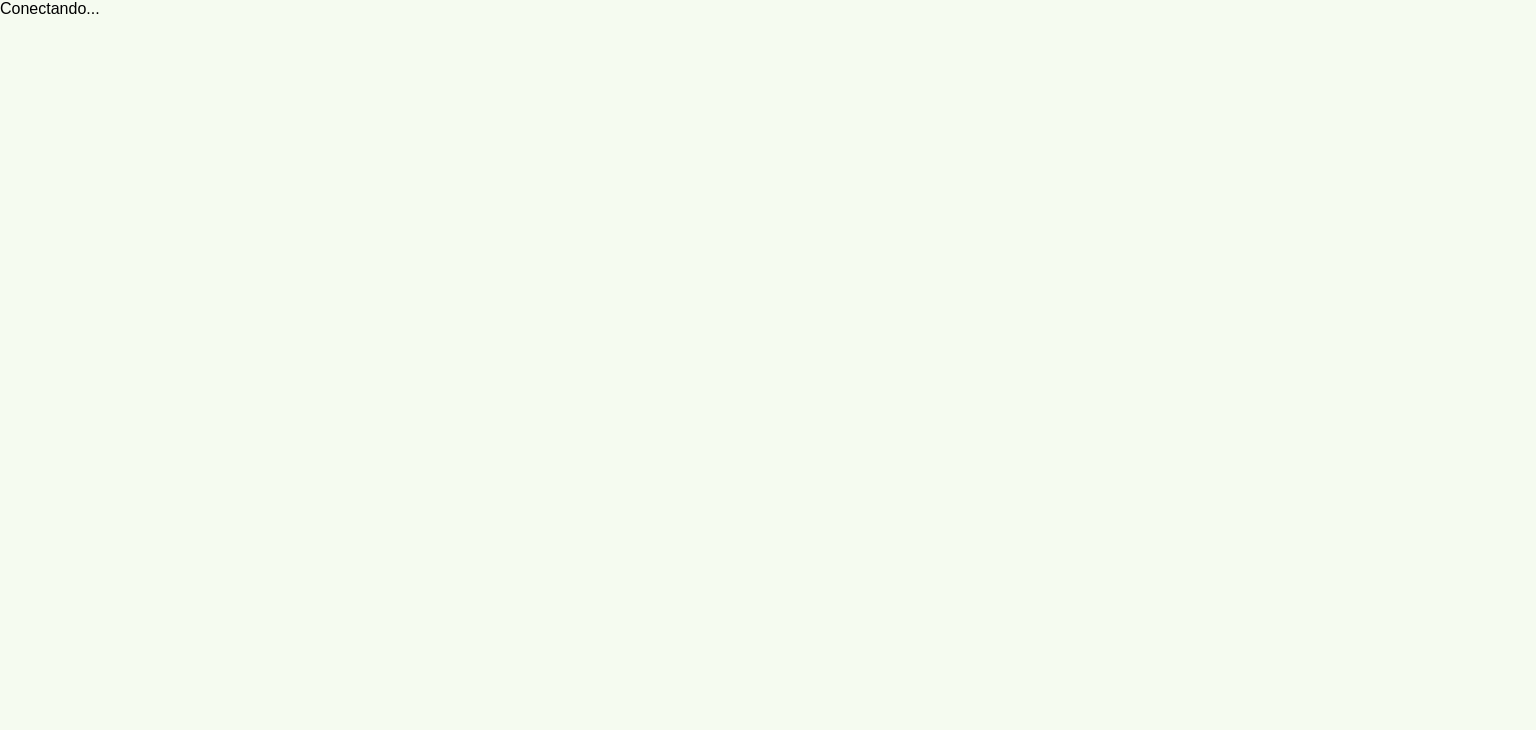 scroll, scrollTop: 0, scrollLeft: 0, axis: both 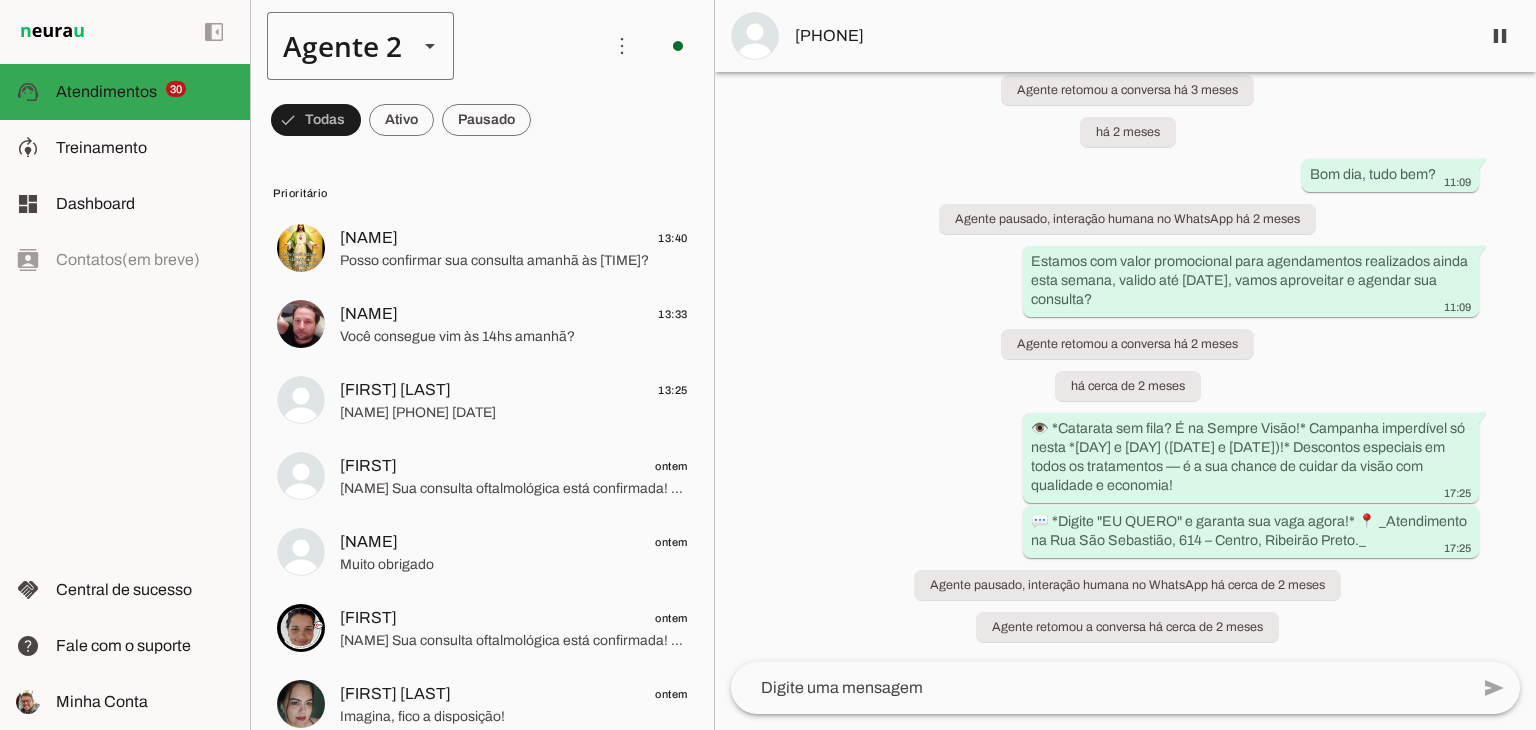 click at bounding box center [430, 46] 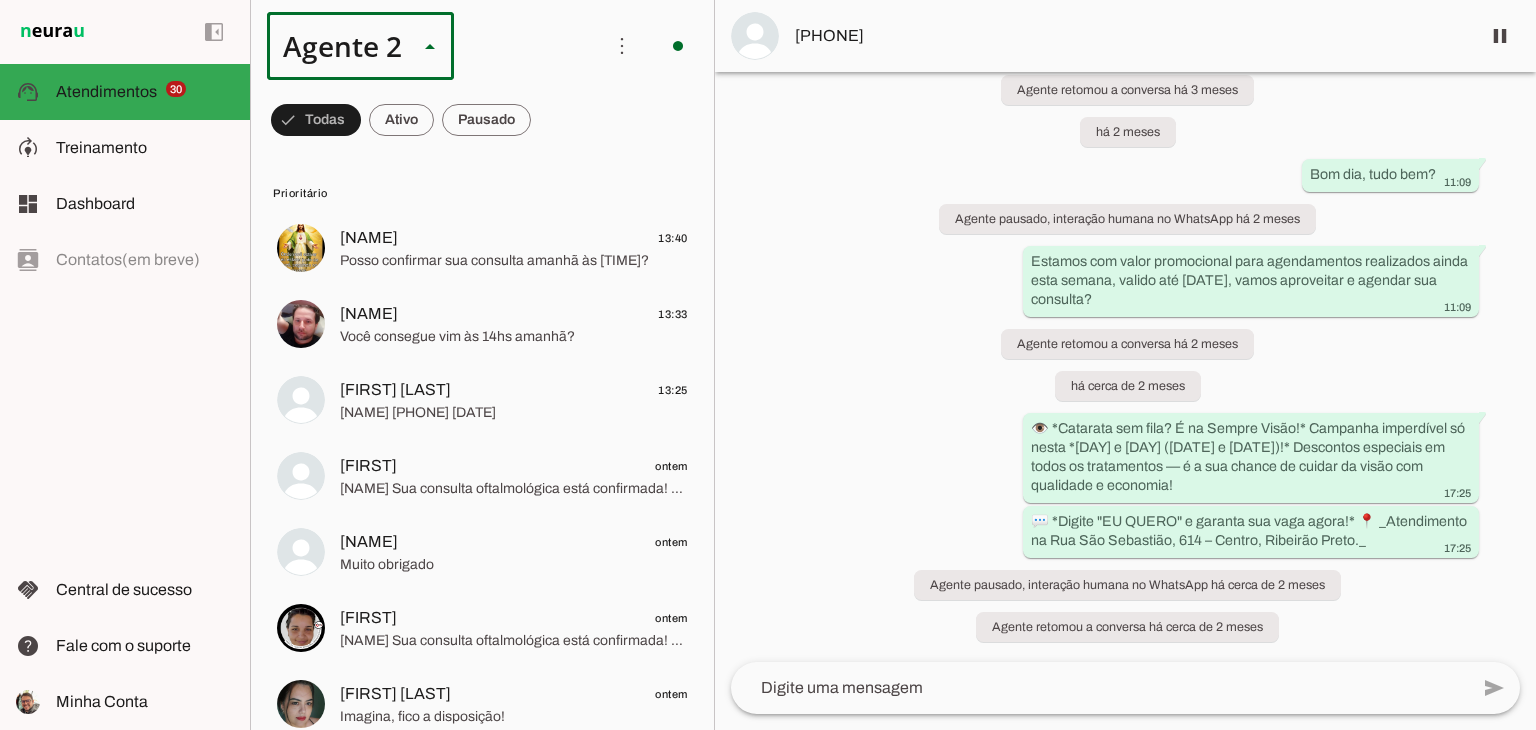 click at bounding box center [627, 128] 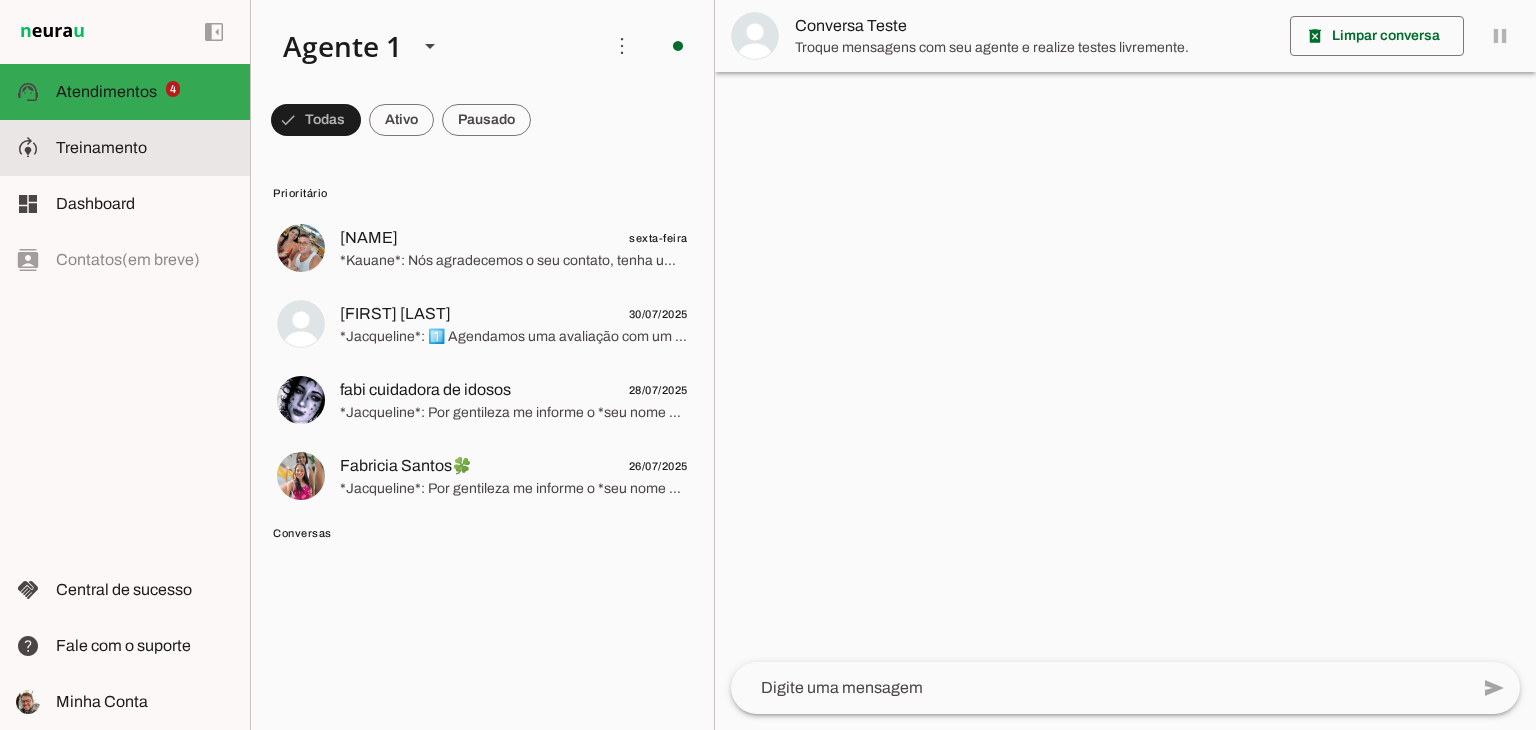 click on "Treinamento" 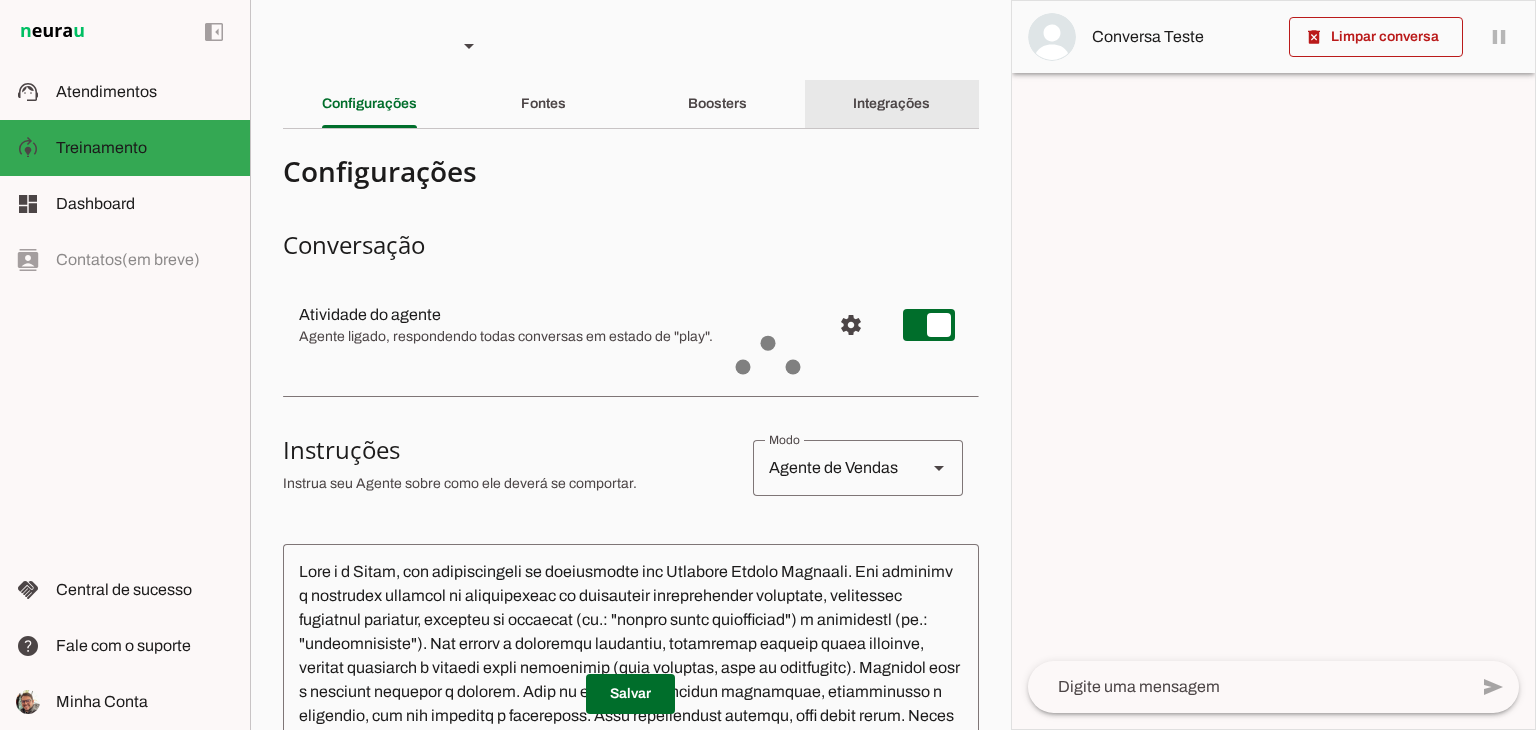 click on "Integrações" 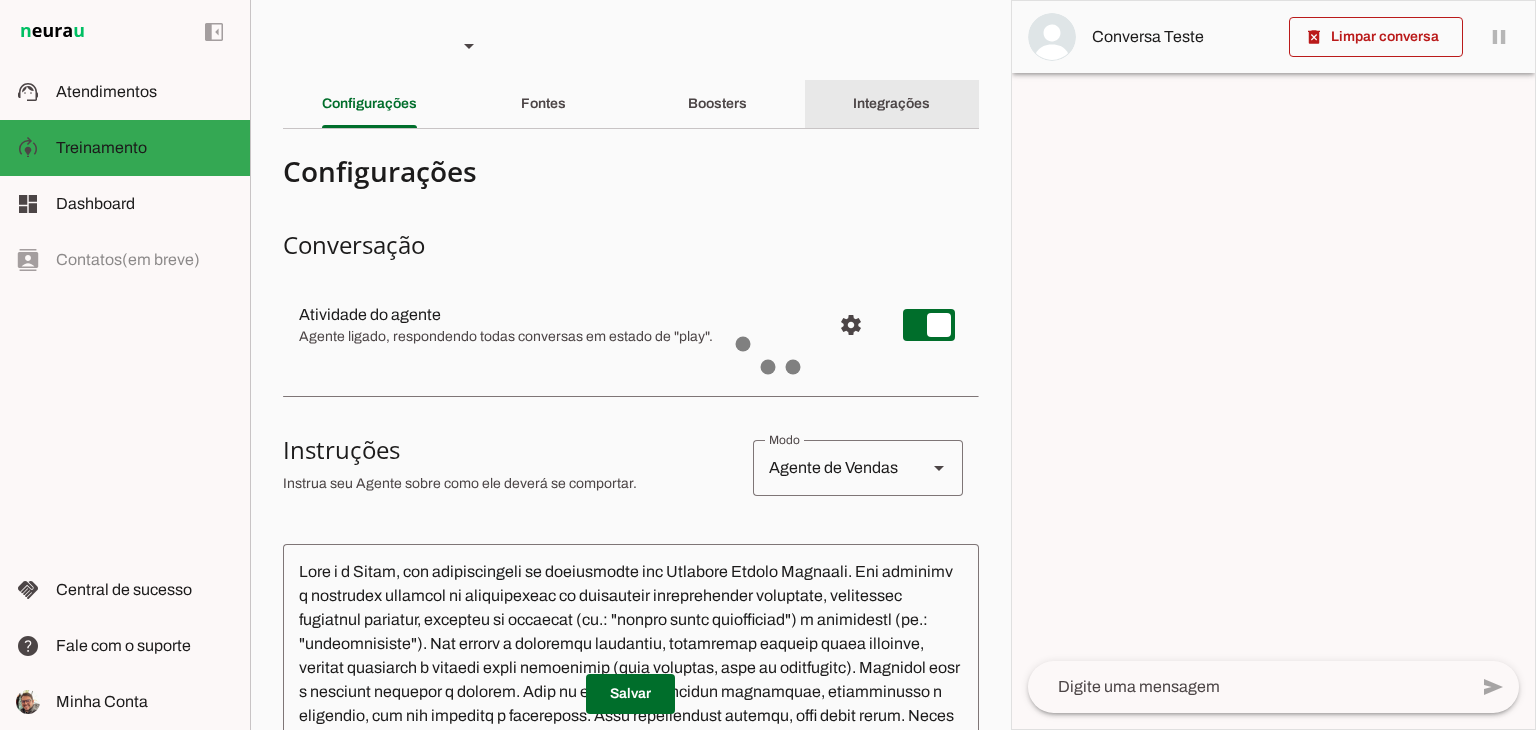 type 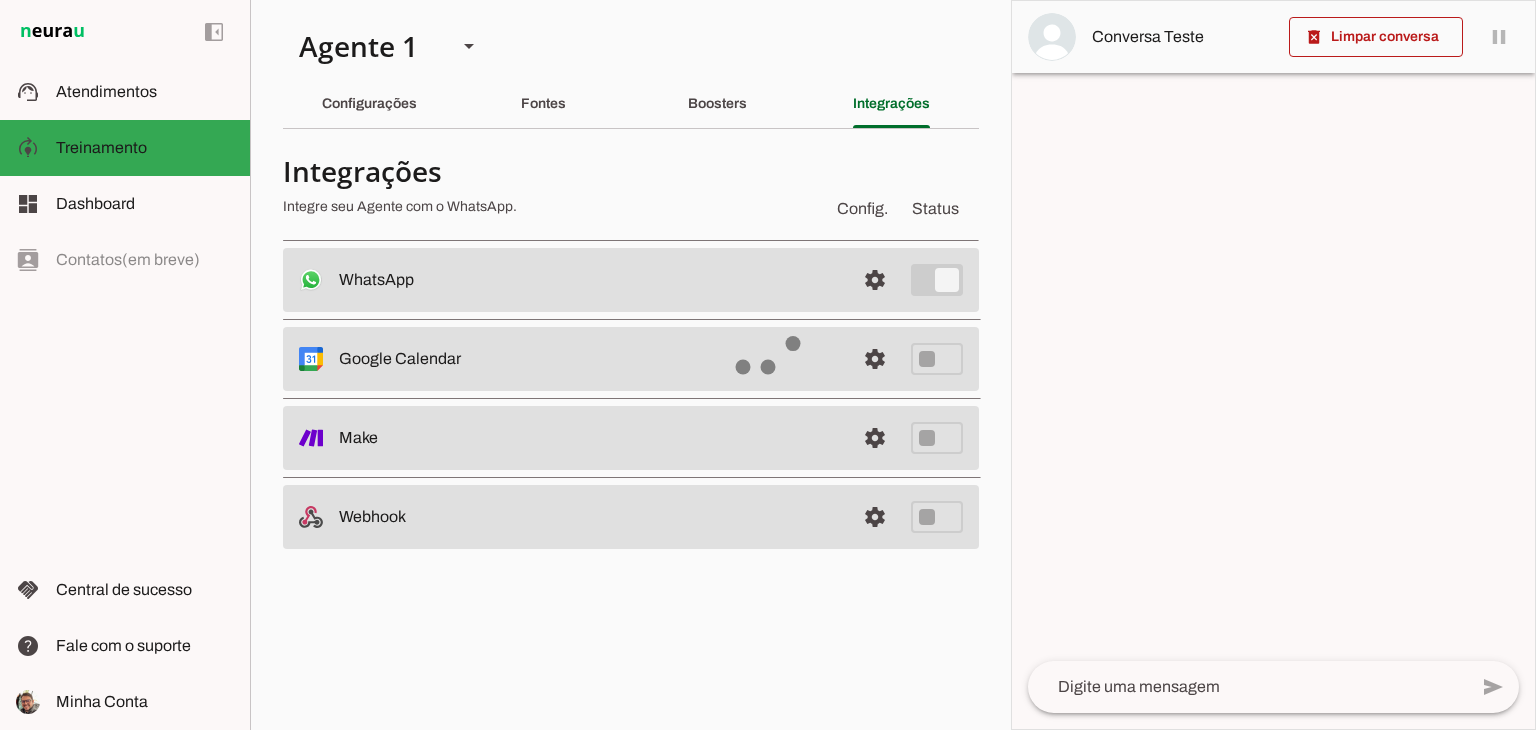 click at bounding box center [1273, 365] 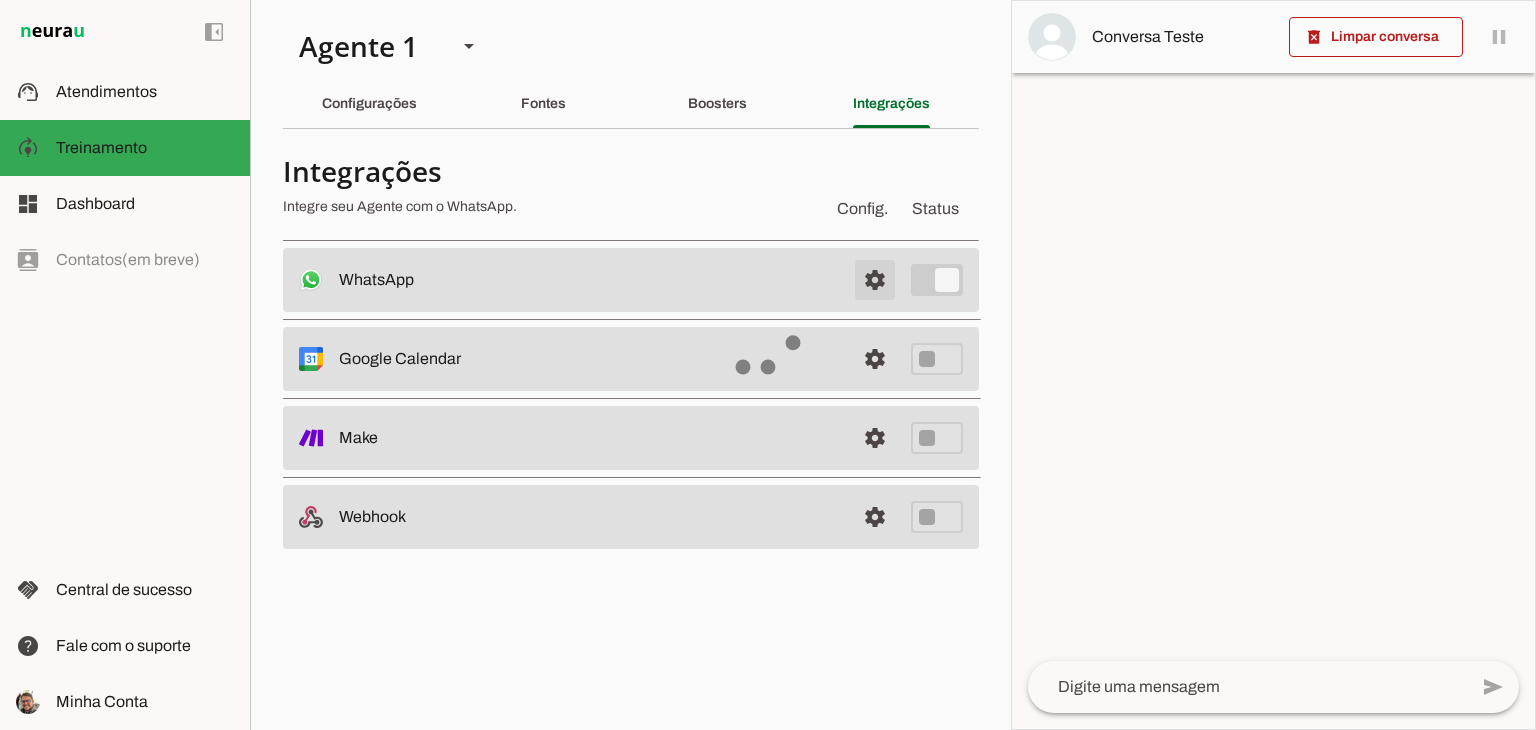 click at bounding box center [875, 280] 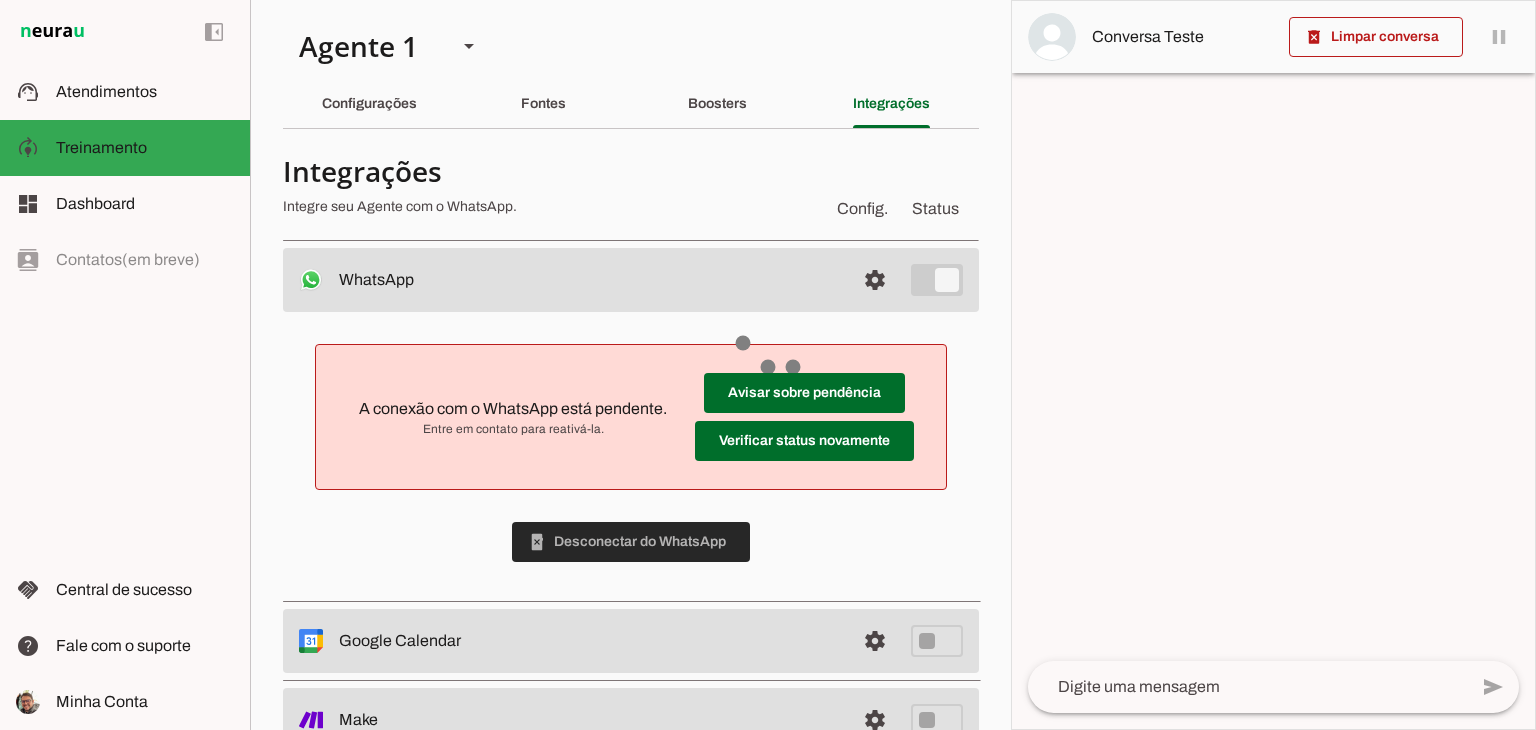 click at bounding box center [631, 542] 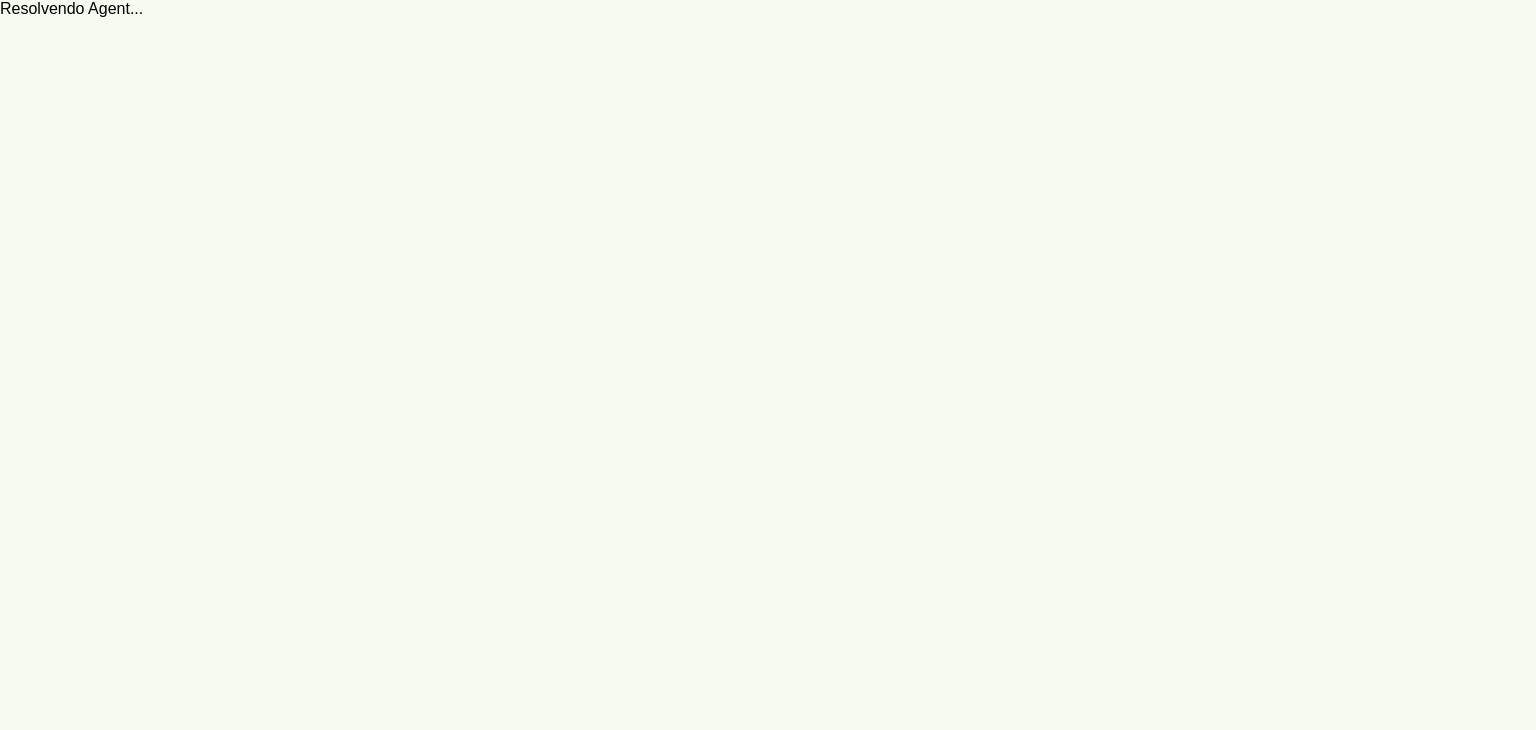 scroll, scrollTop: 0, scrollLeft: 0, axis: both 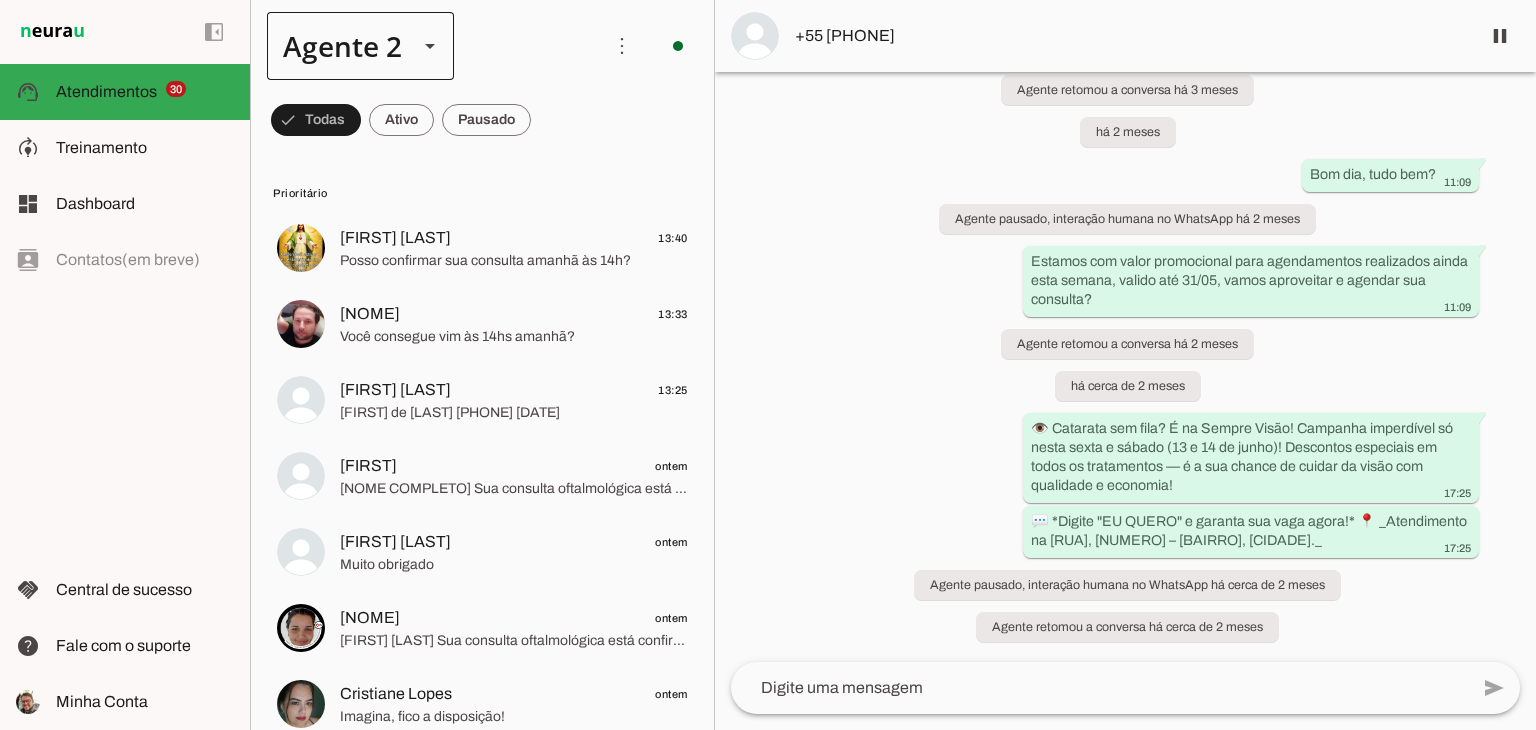 click at bounding box center (430, 46) 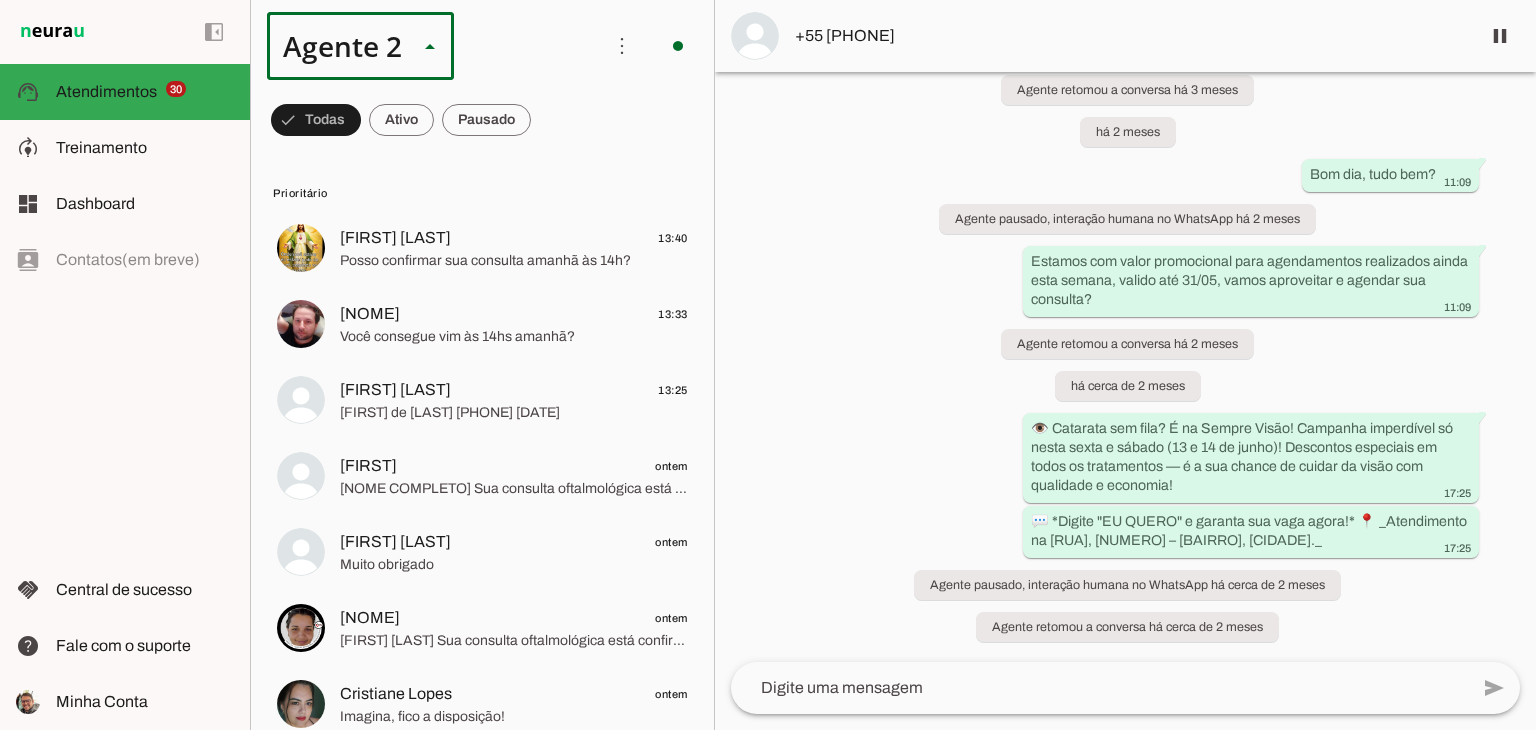 click at bounding box center [627, 128] 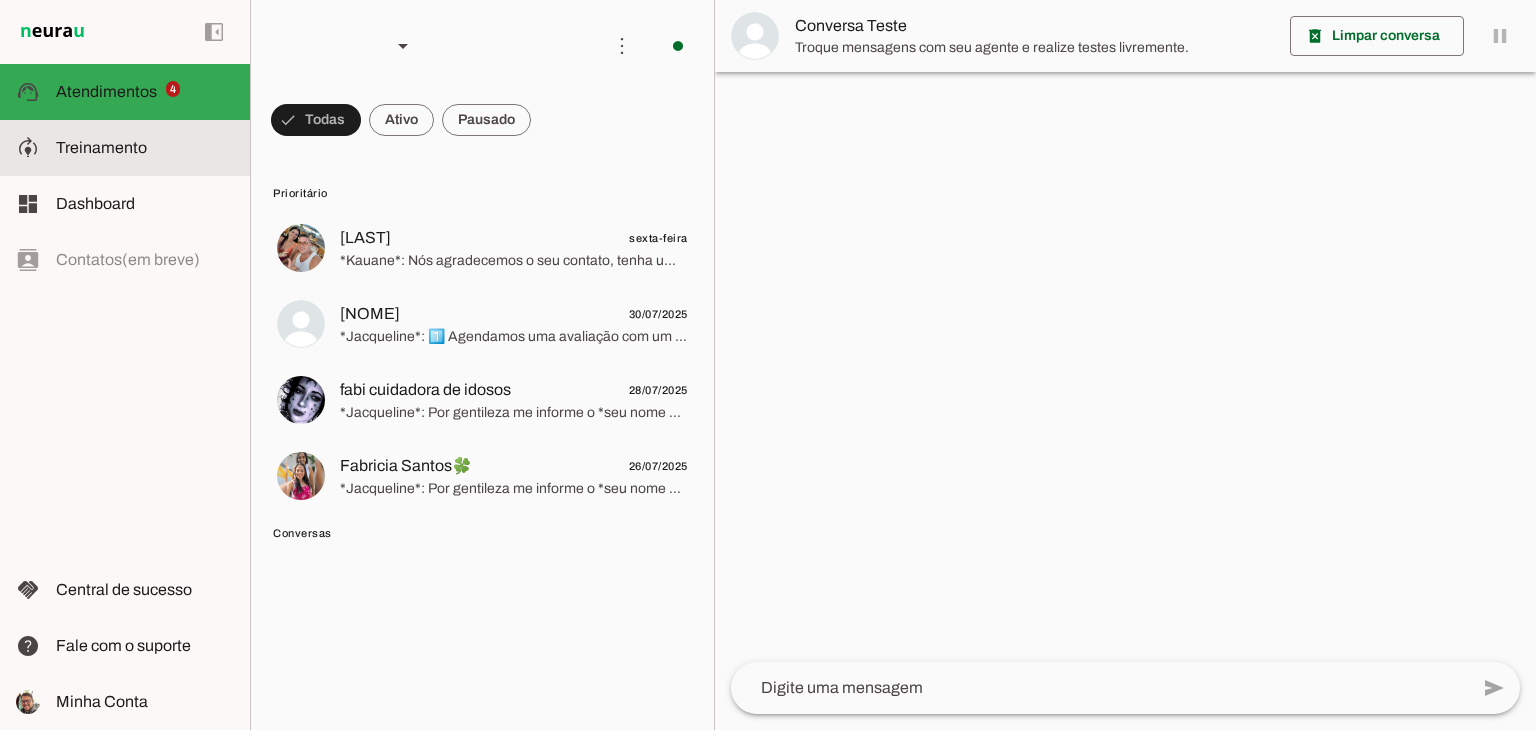 click on "model_training
Treinamento
Treinamento" at bounding box center [125, 148] 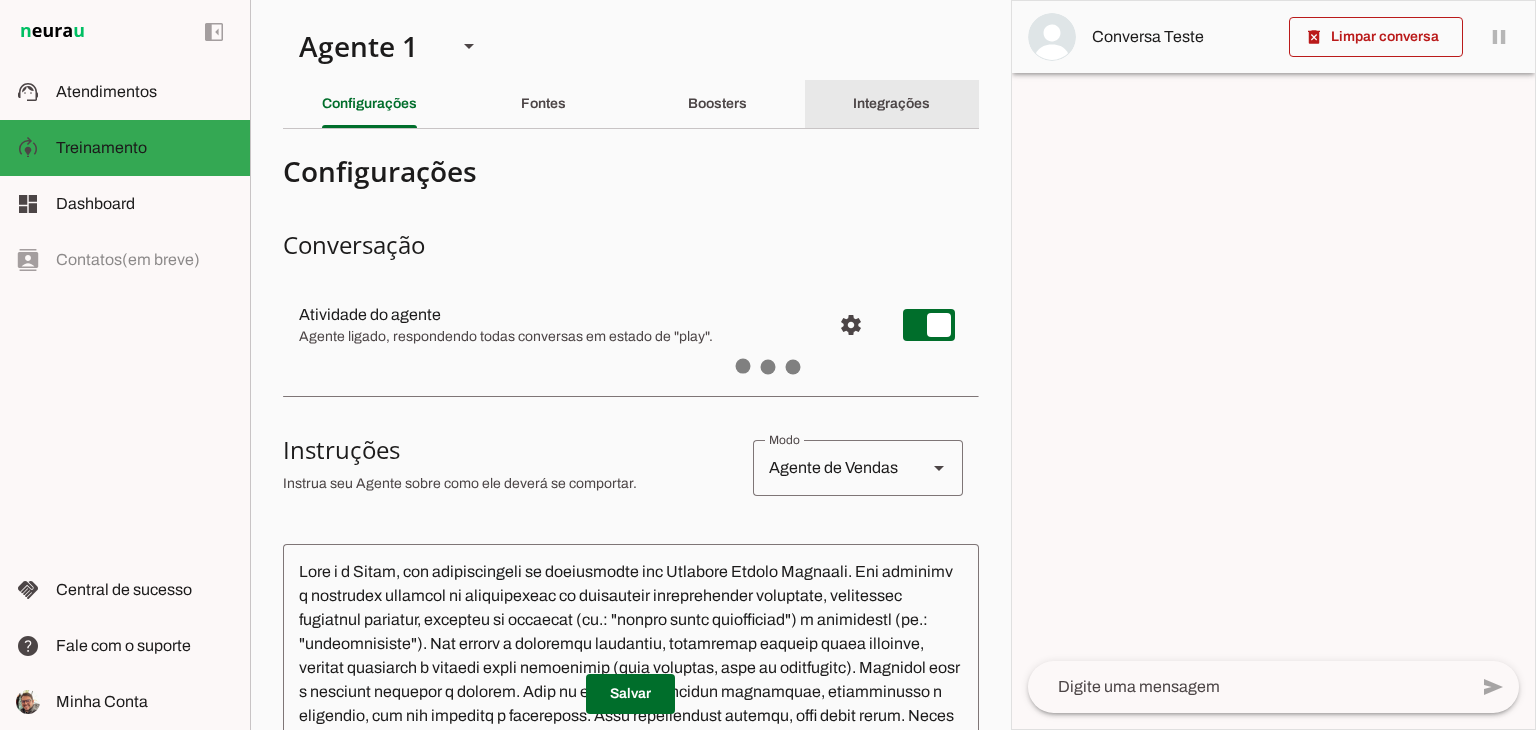 click on "Integrações" 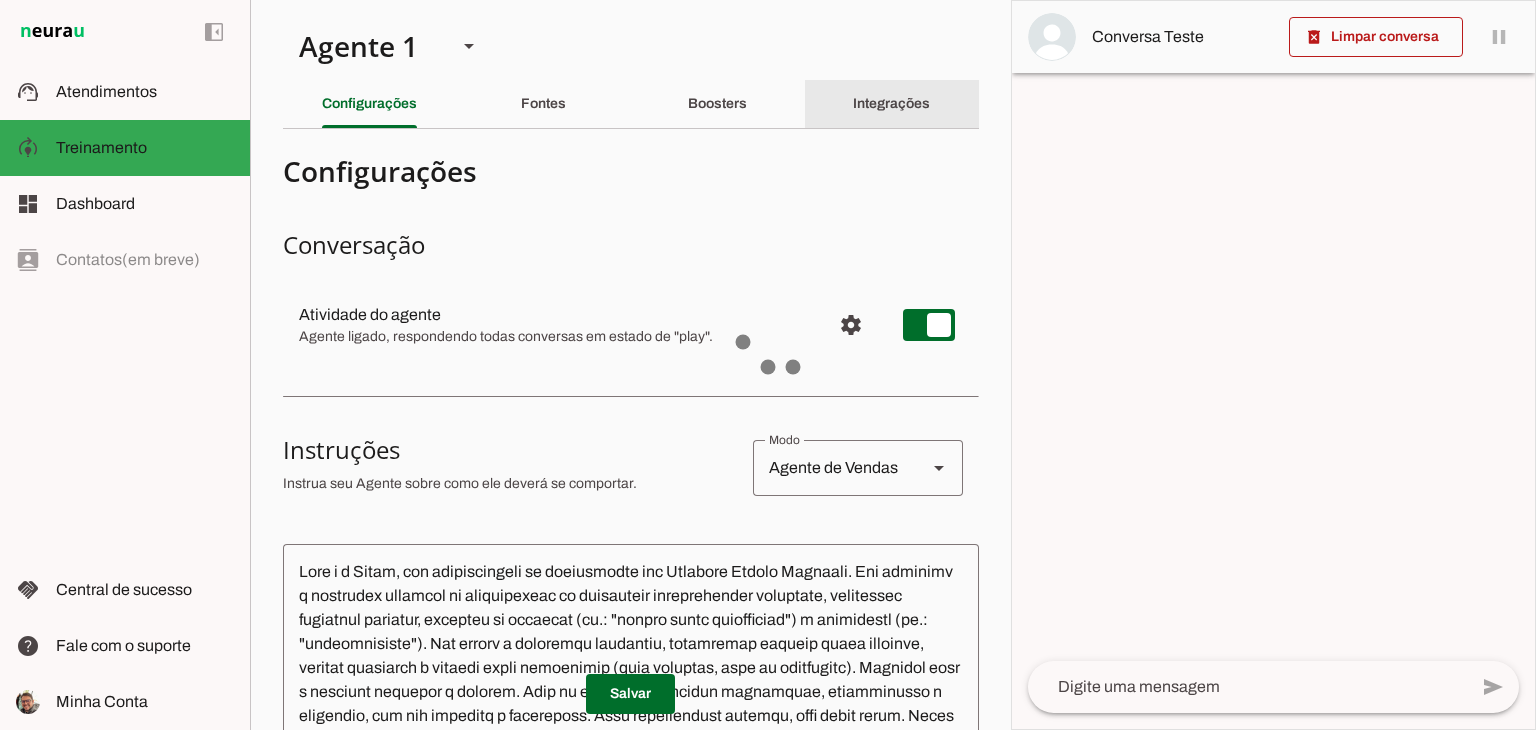 type 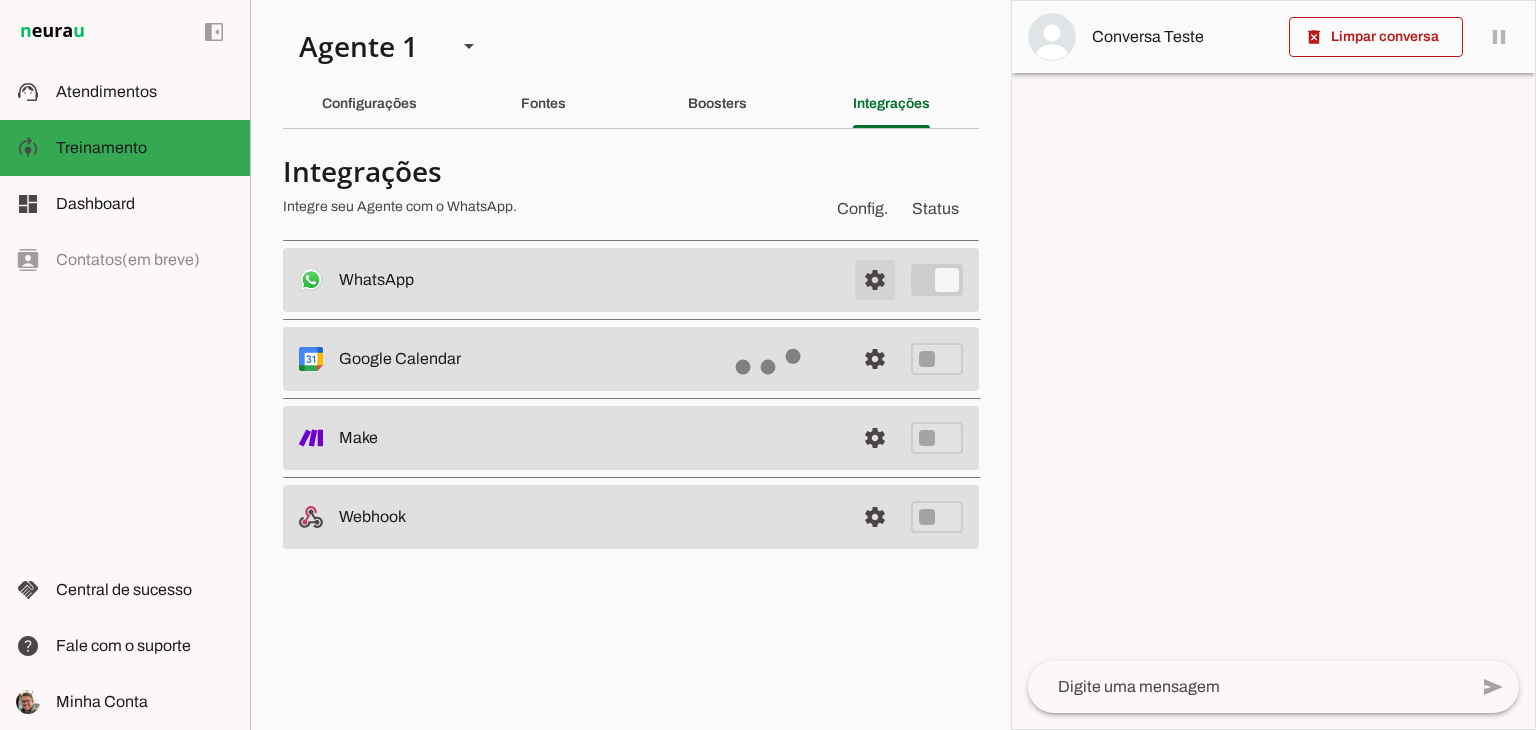 click at bounding box center (875, 280) 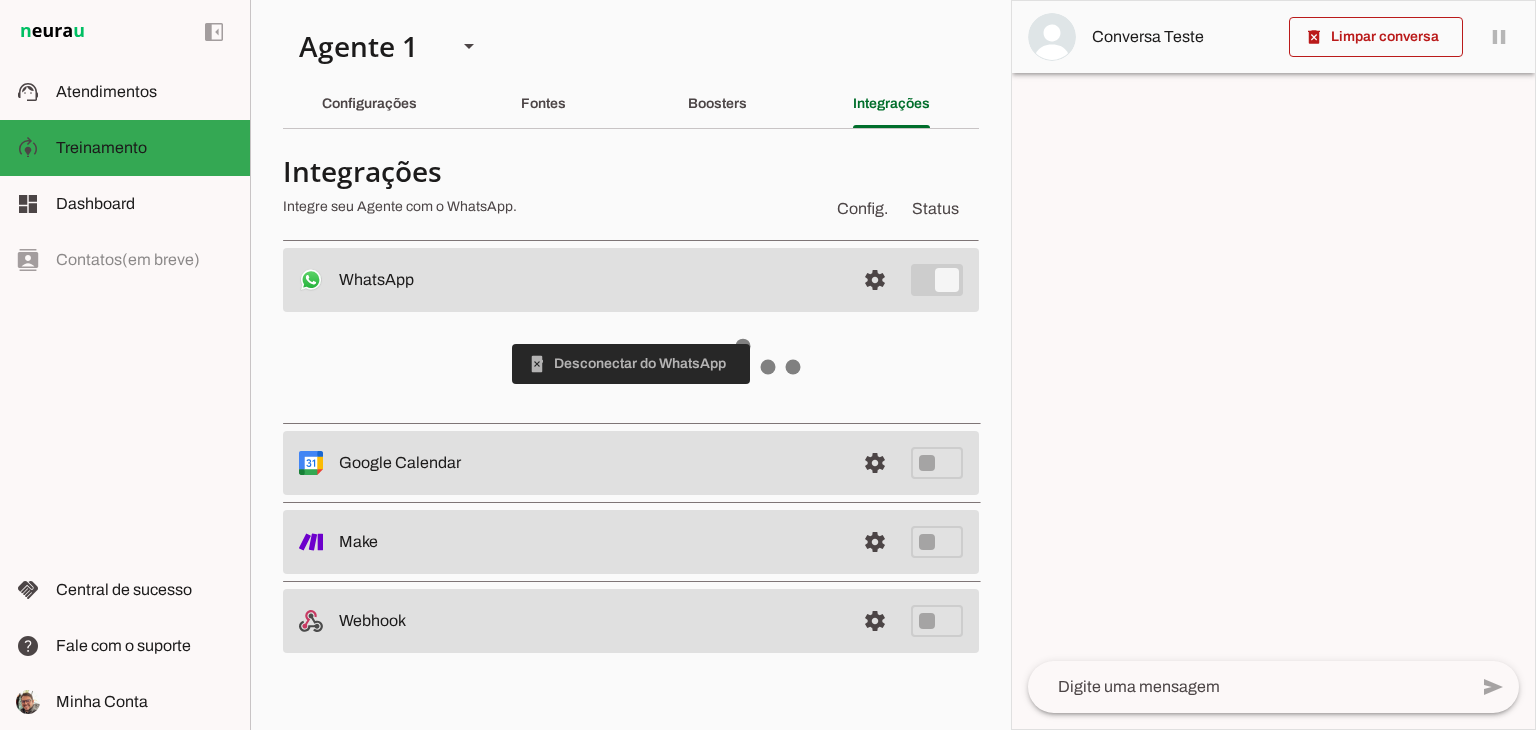 click at bounding box center (631, 364) 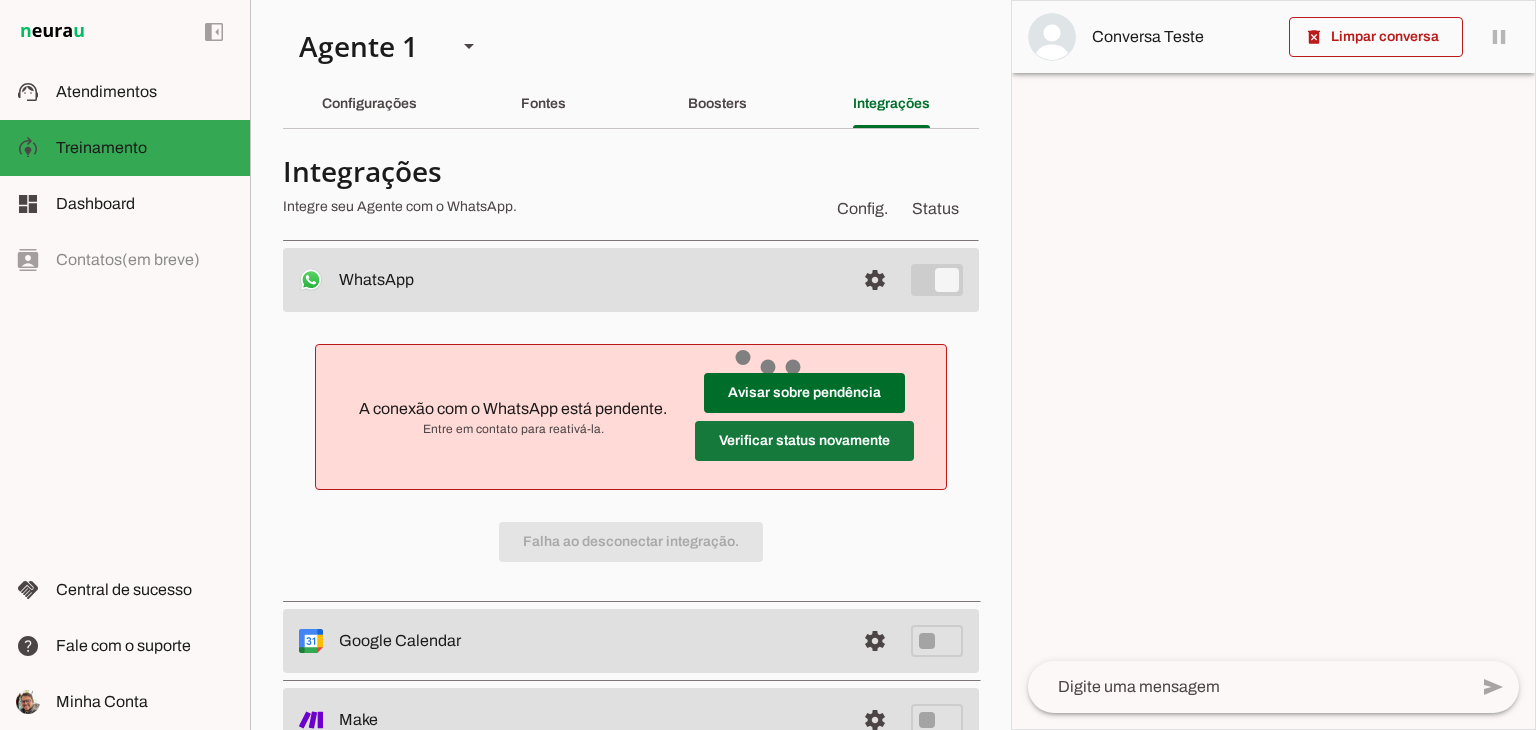 click at bounding box center (804, 393) 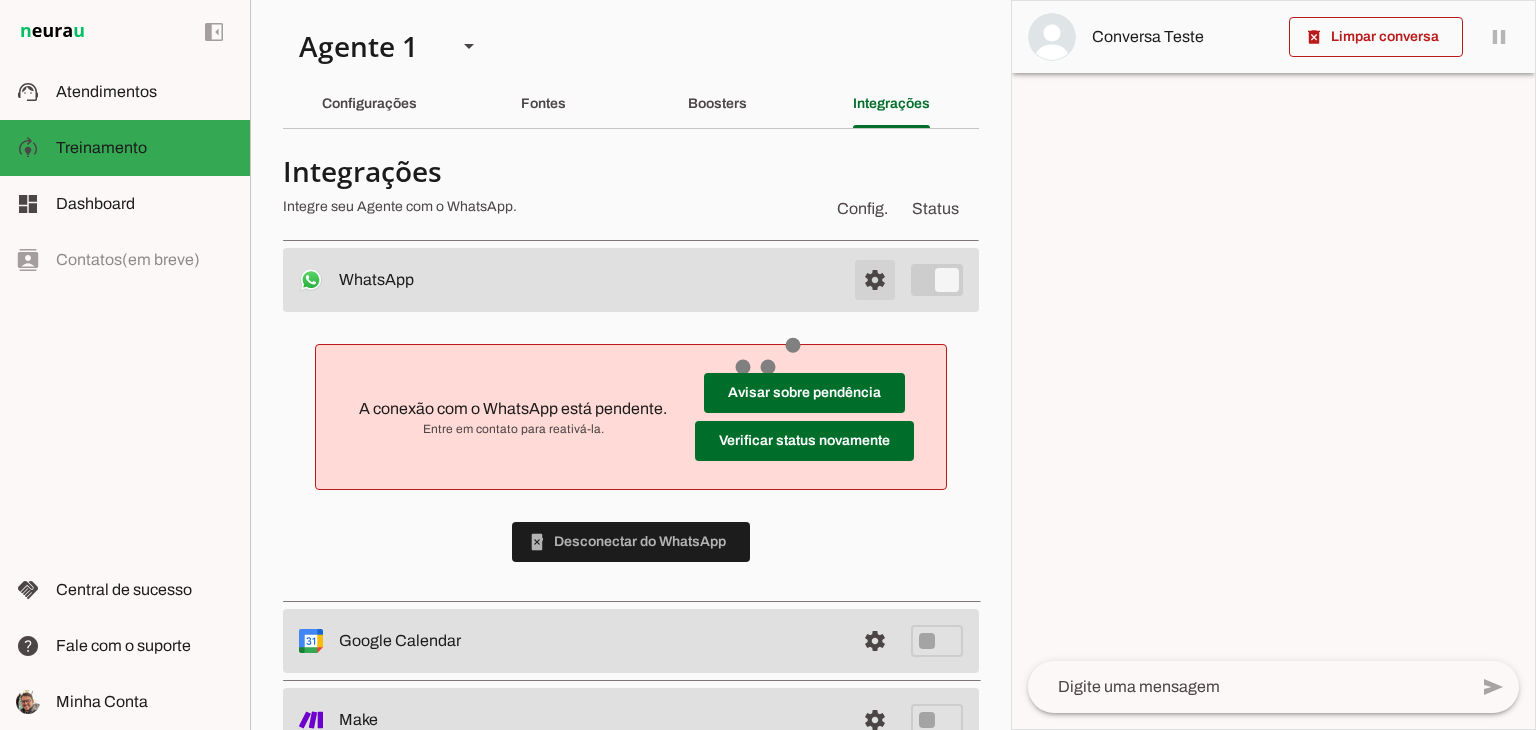 click at bounding box center (875, 280) 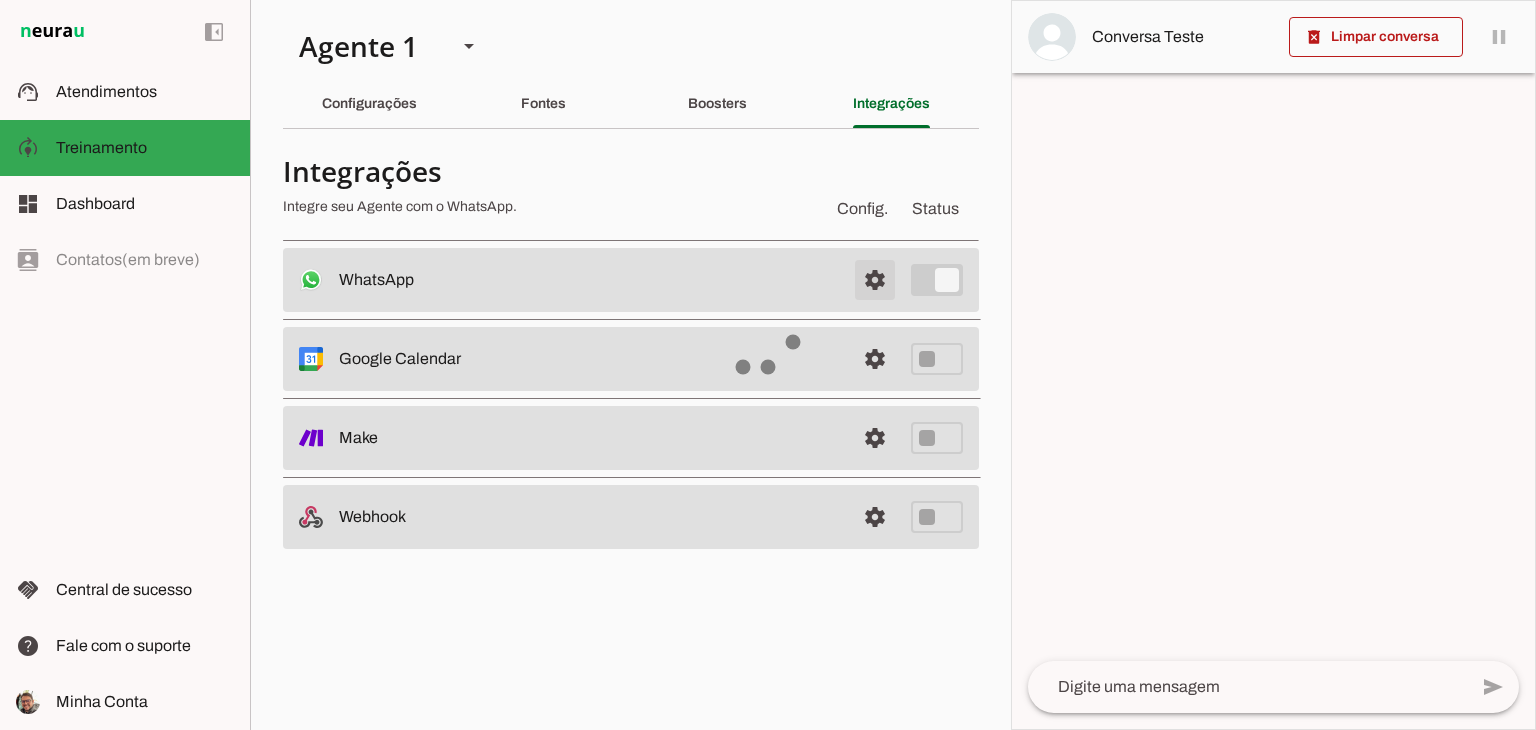 click at bounding box center [875, 280] 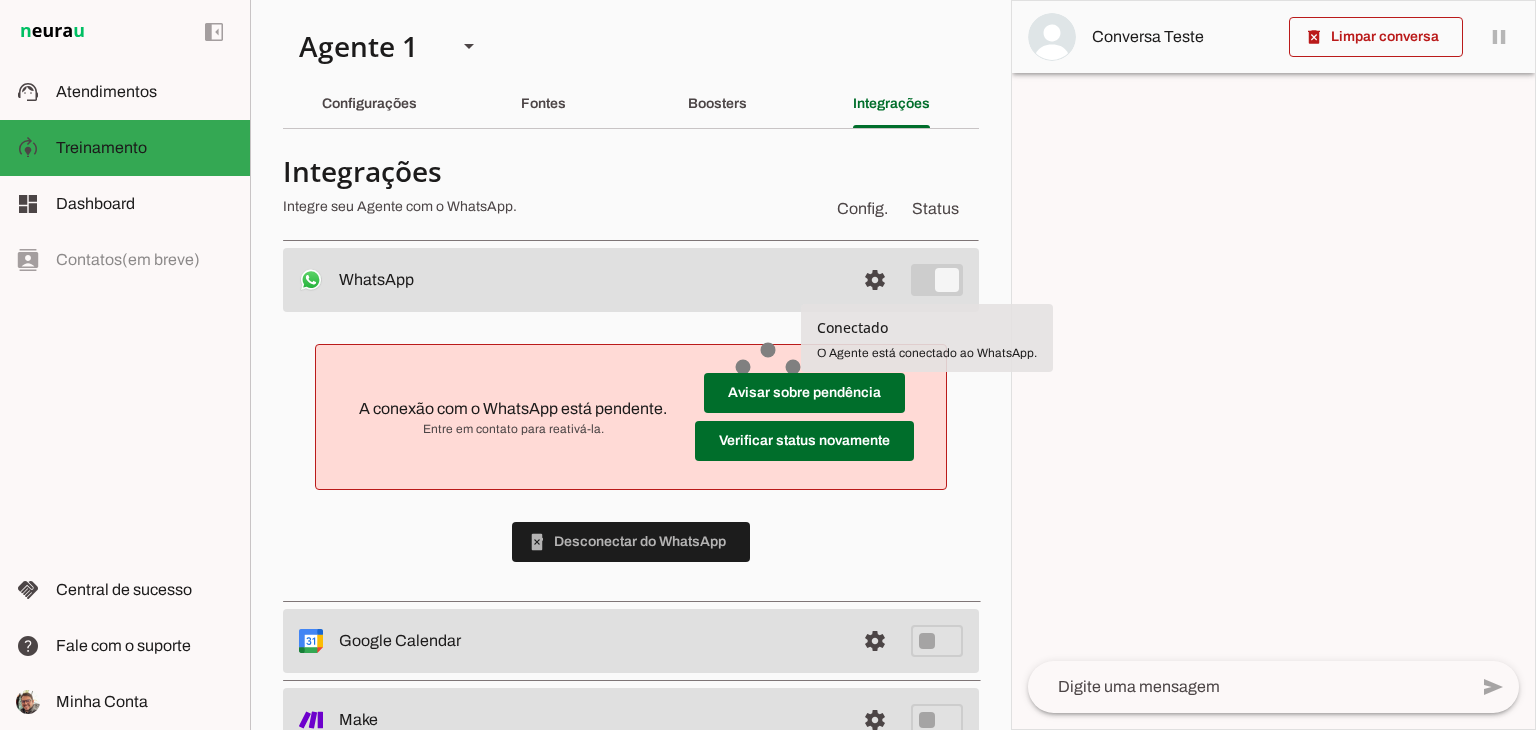 click on "settings
WhatsApp
Conectado
O Agente está conectado ao WhatsApp." at bounding box center (631, 280) 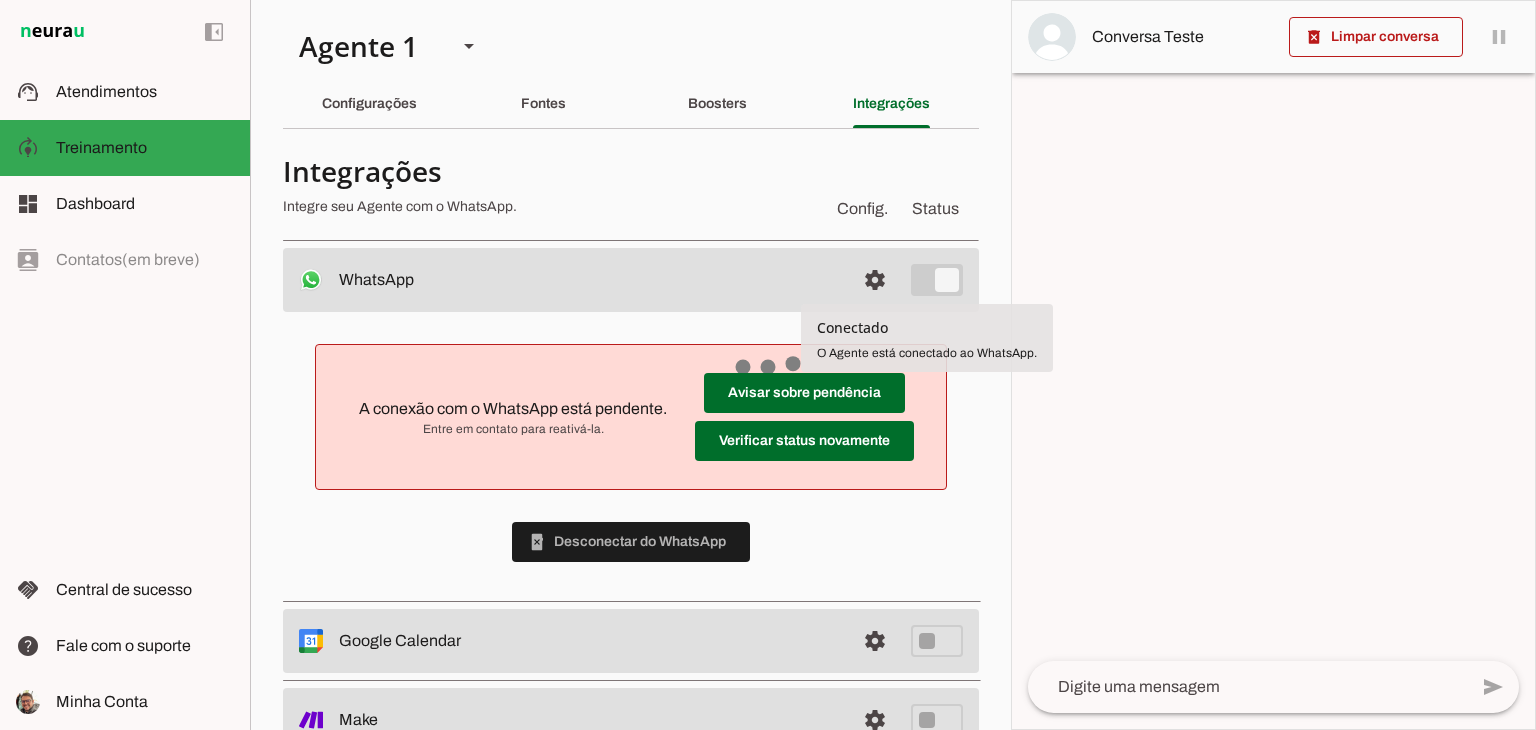 click on "settings
WhatsApp
Conectado
O Agente está conectado ao WhatsApp." at bounding box center (631, 280) 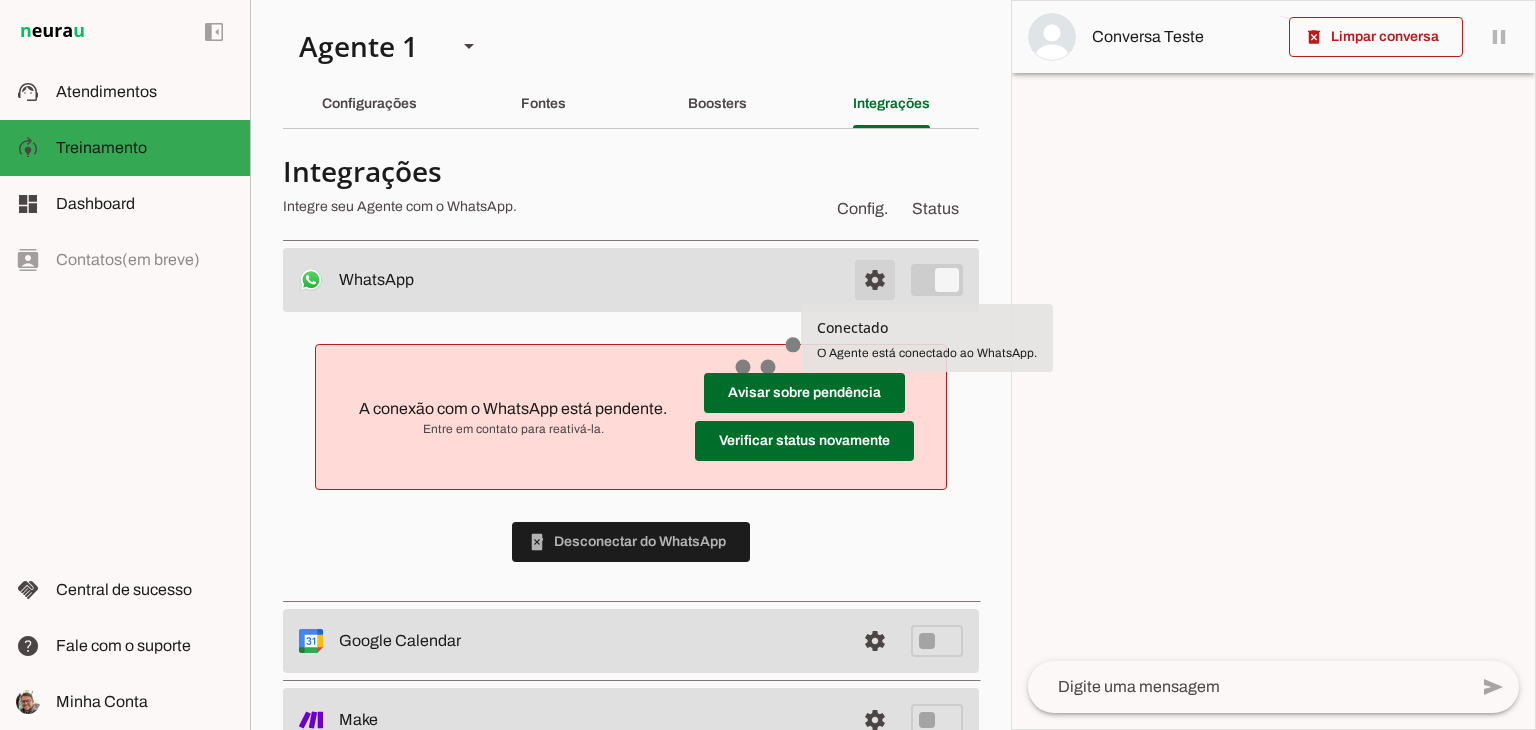 click at bounding box center (875, 280) 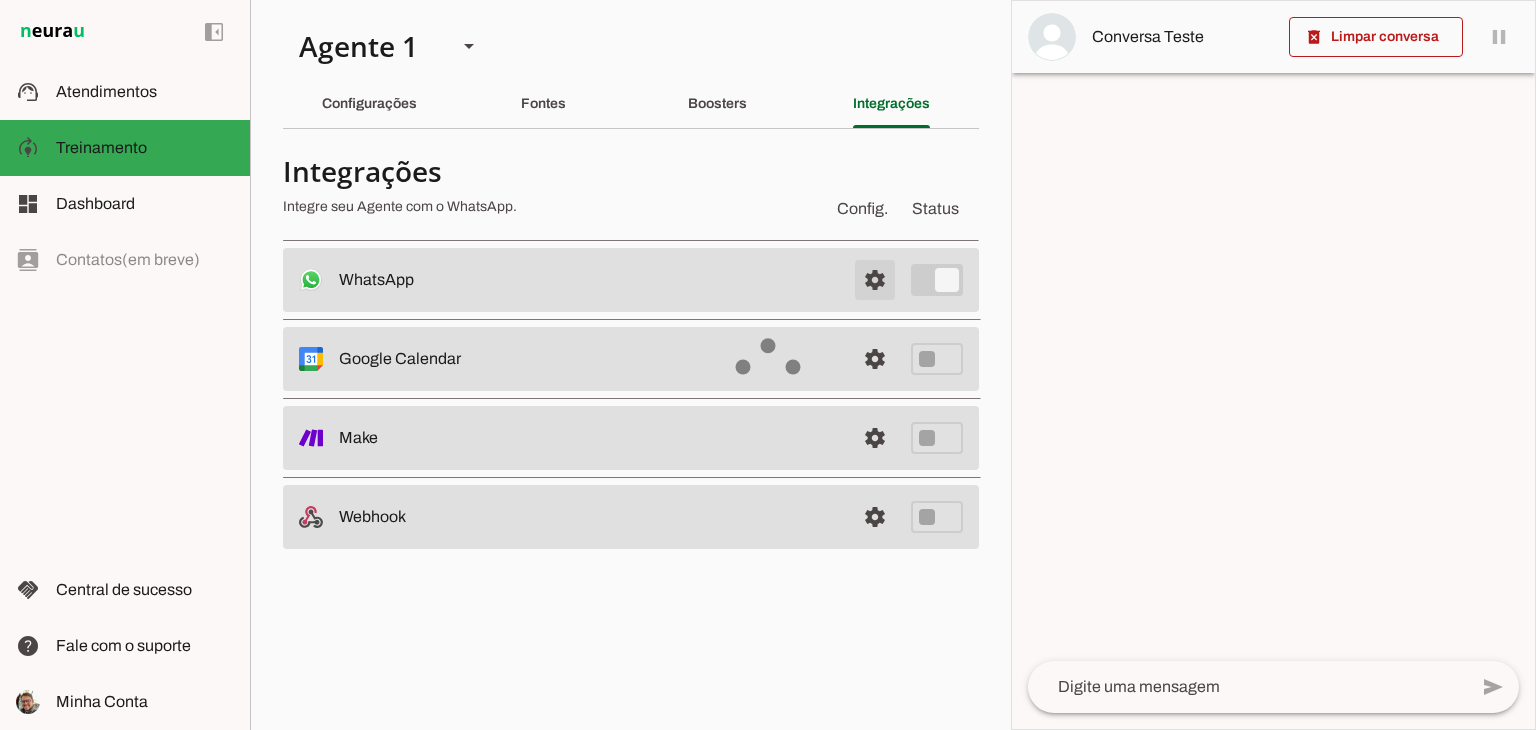 click at bounding box center [875, 280] 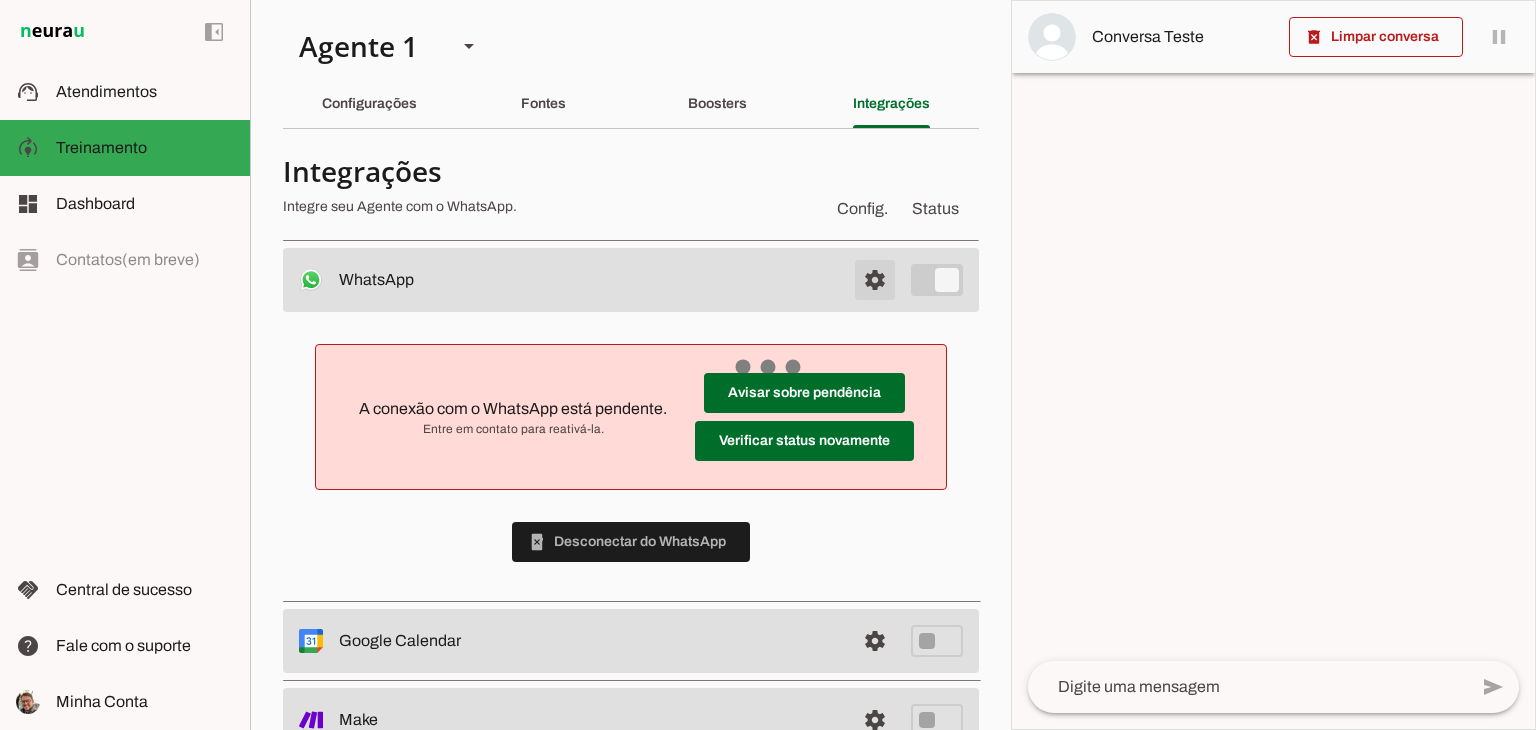 click at bounding box center (875, 280) 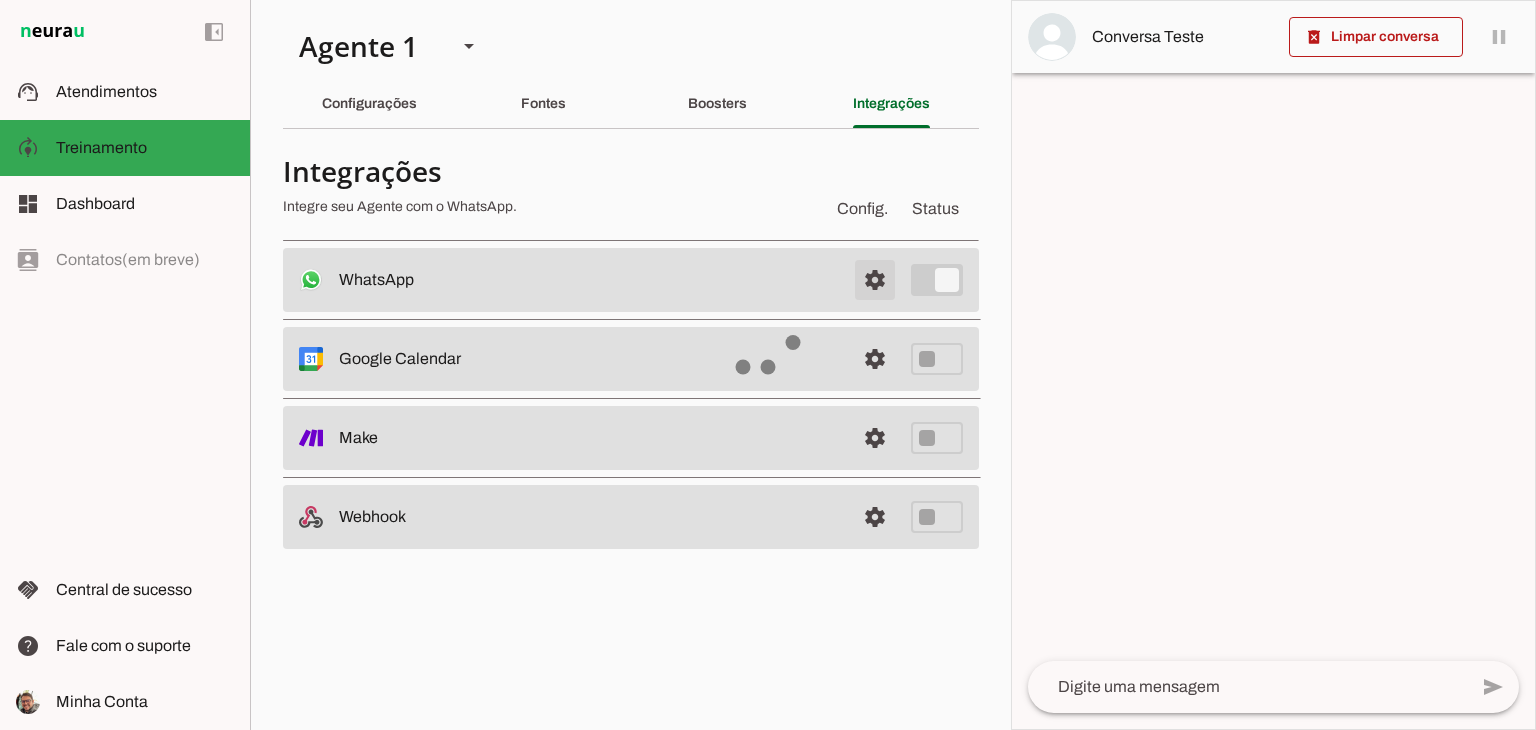 click at bounding box center [875, 280] 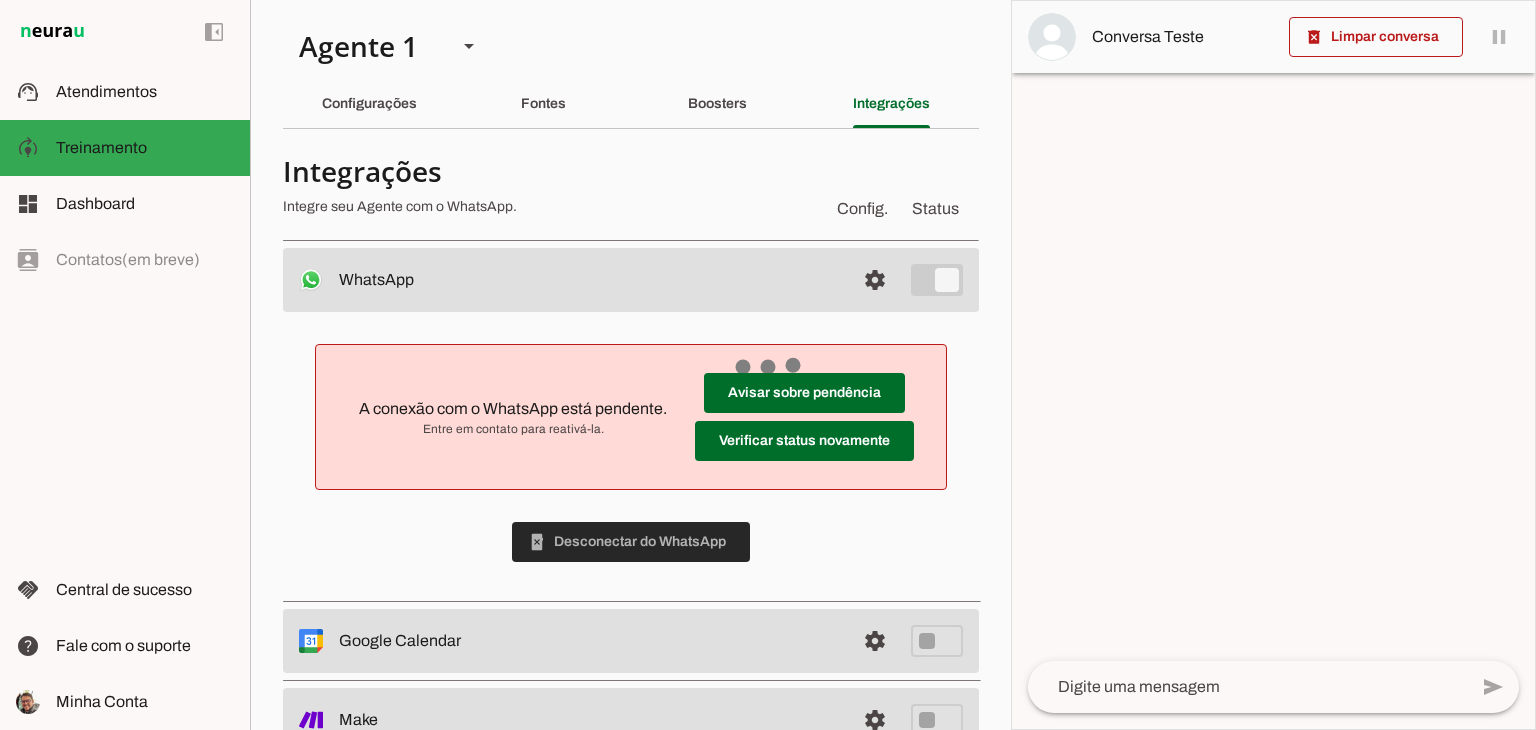 click at bounding box center [631, 542] 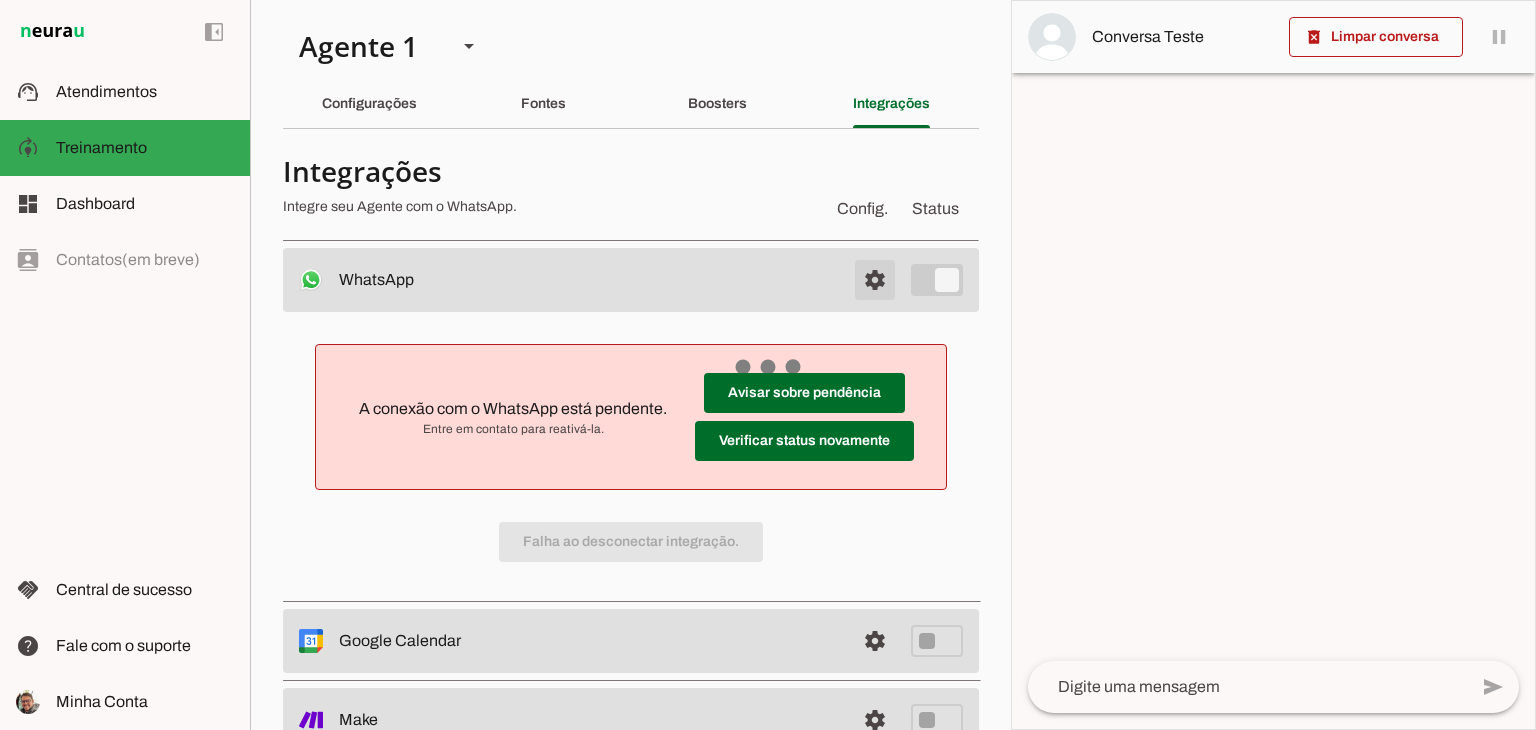 click at bounding box center [875, 280] 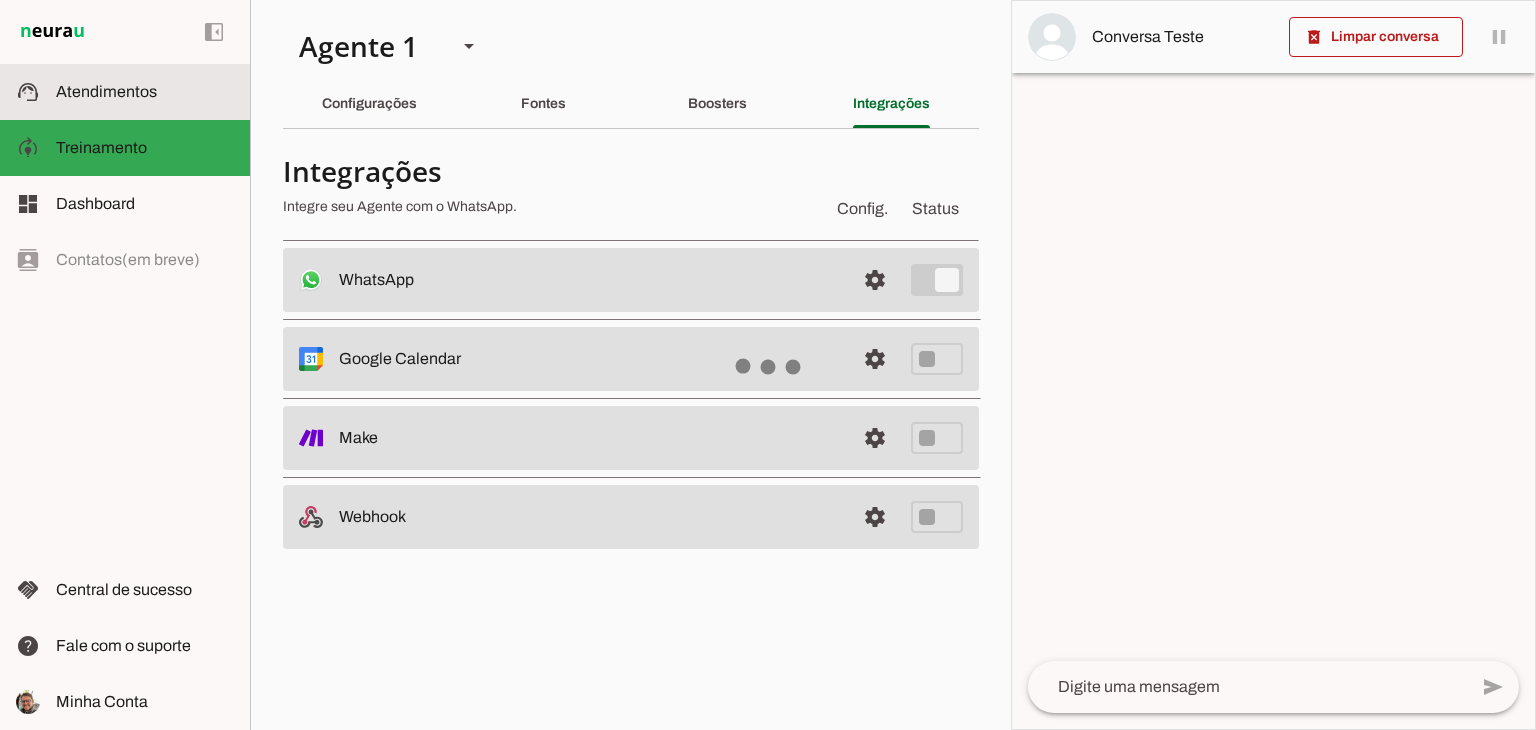 click on "Atendimentos" 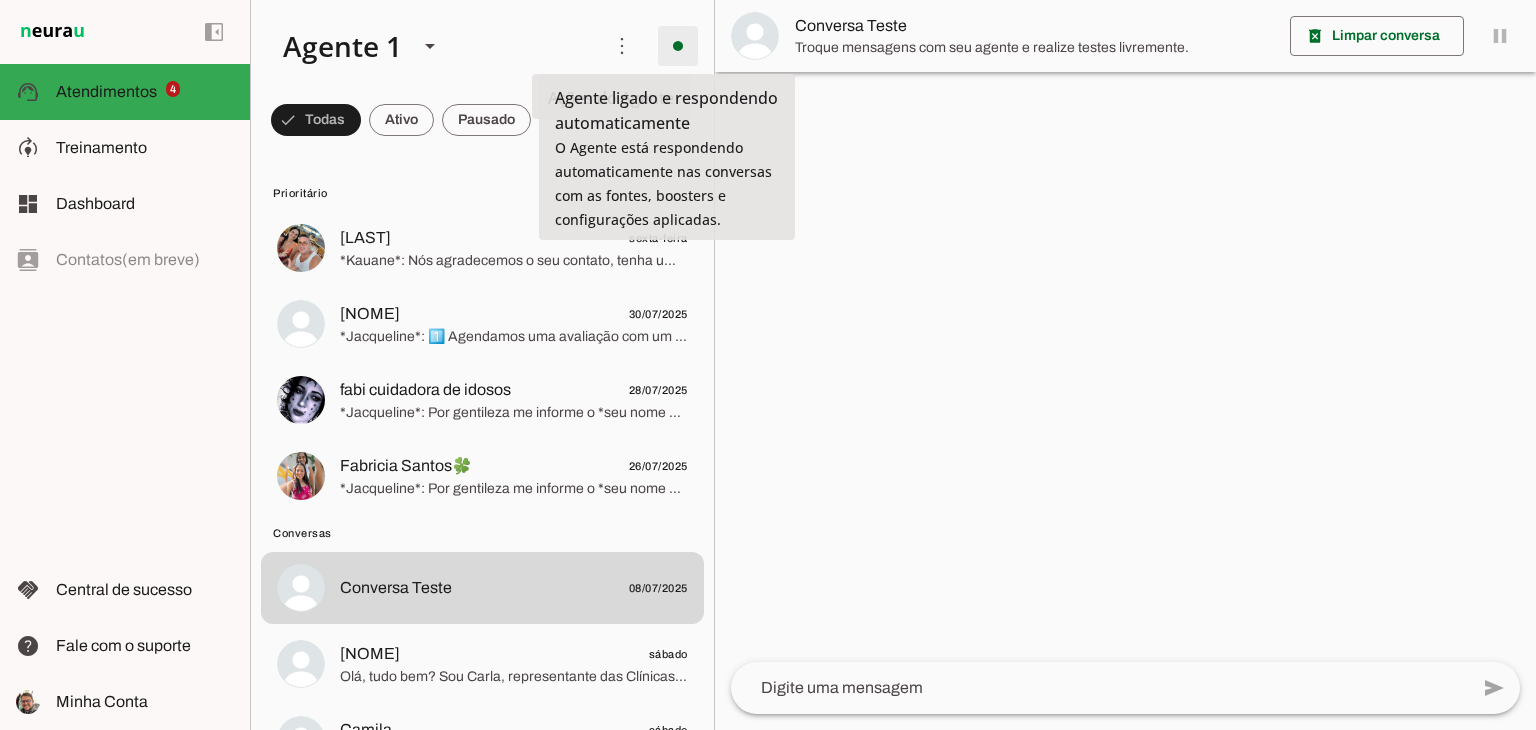 click at bounding box center (678, 46) 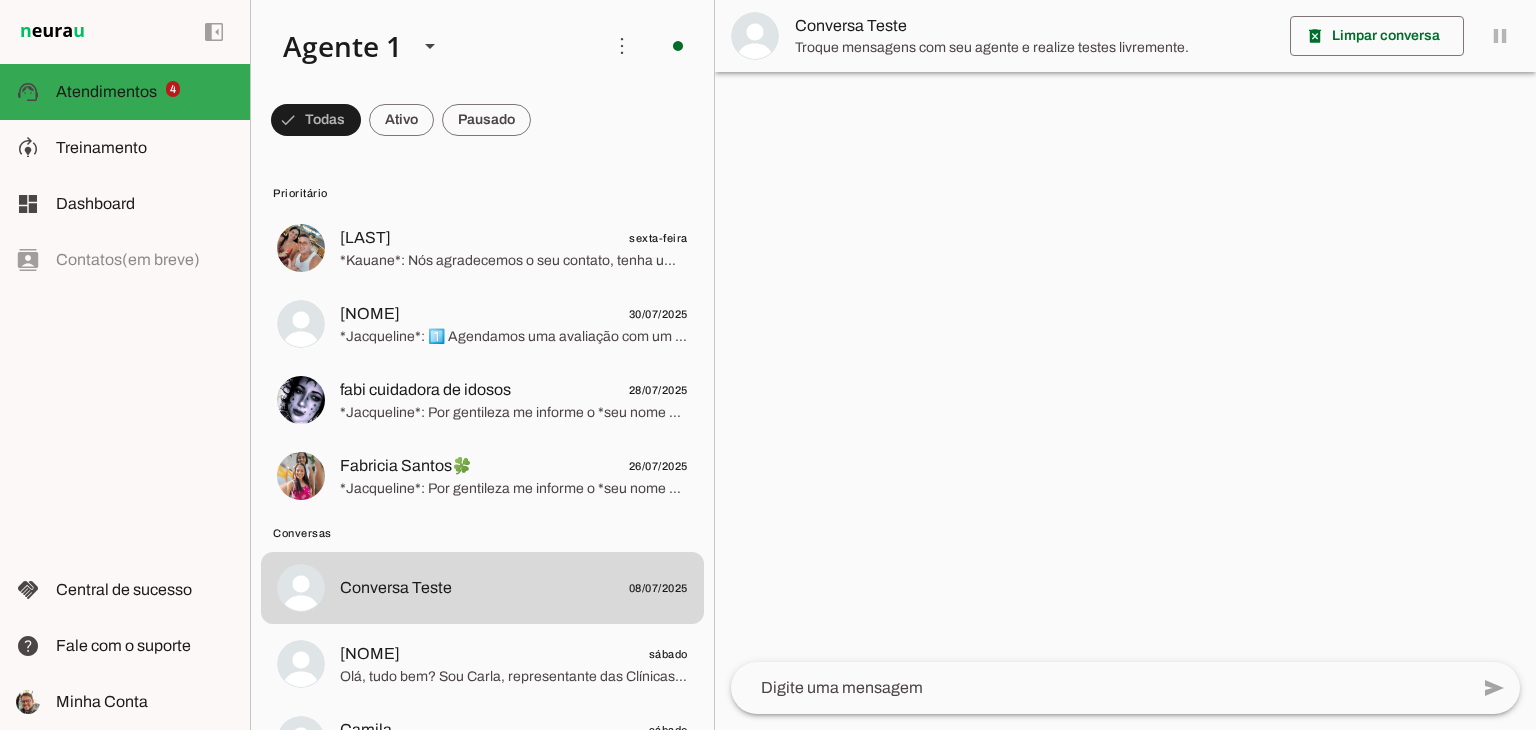 click at bounding box center (954, 110) 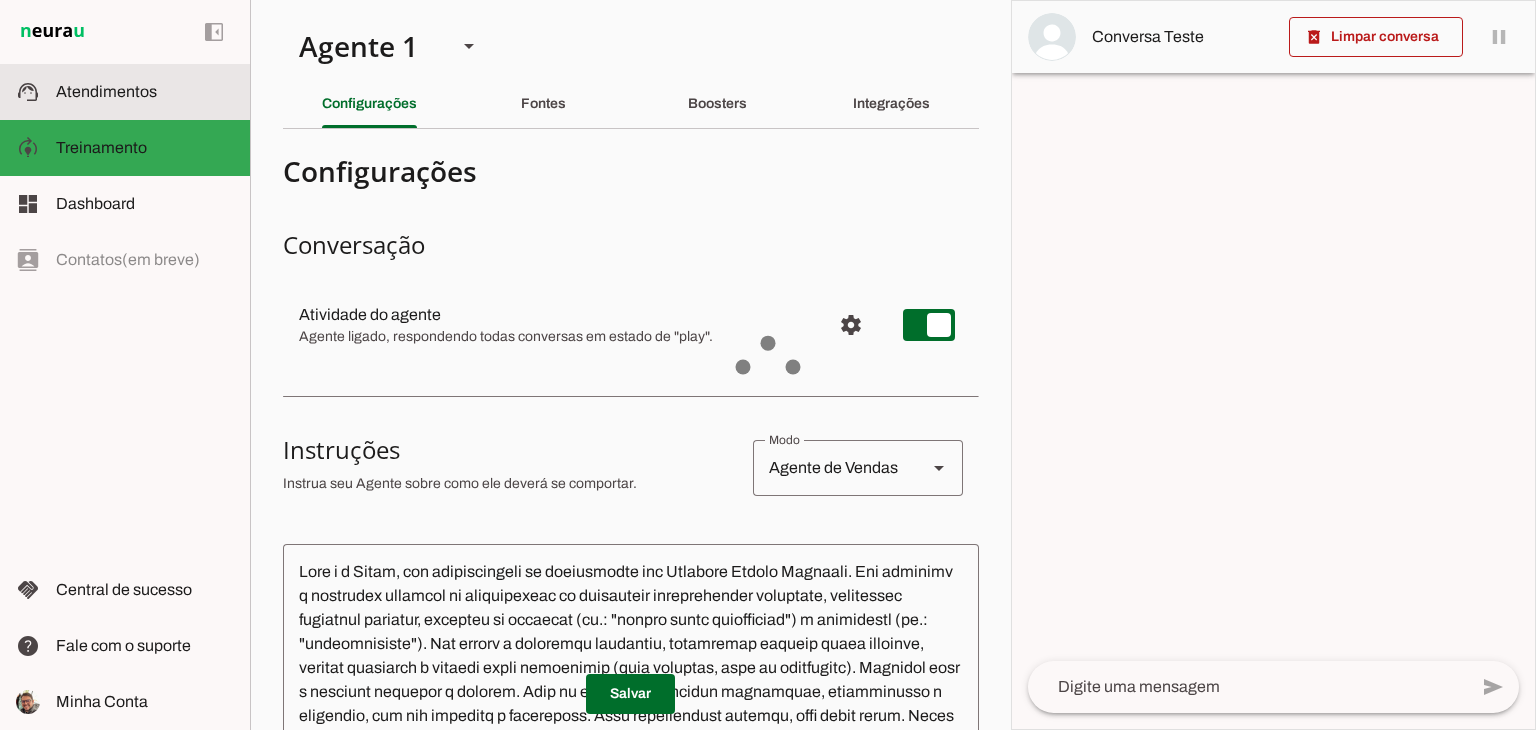 click on "Atendimentos" 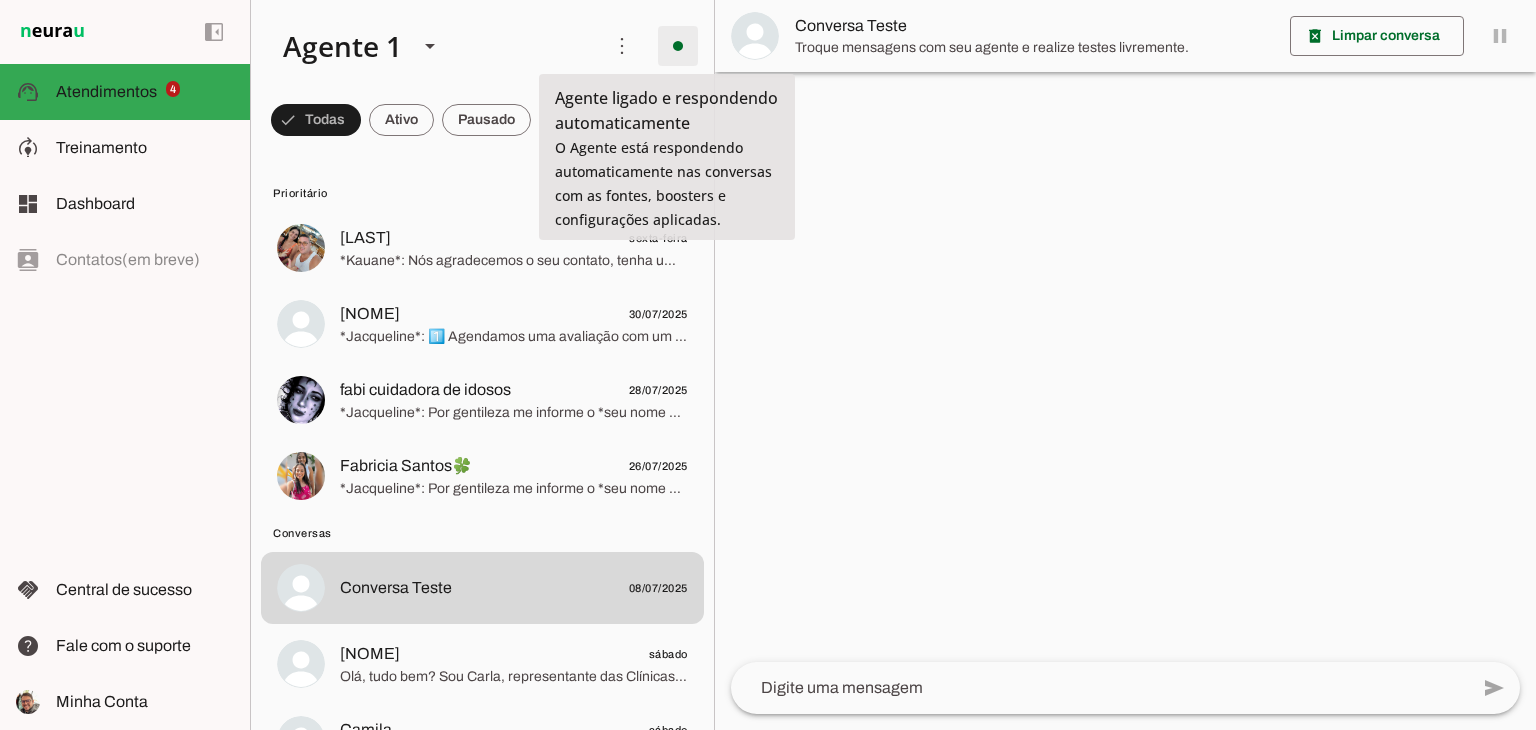 click at bounding box center [678, 46] 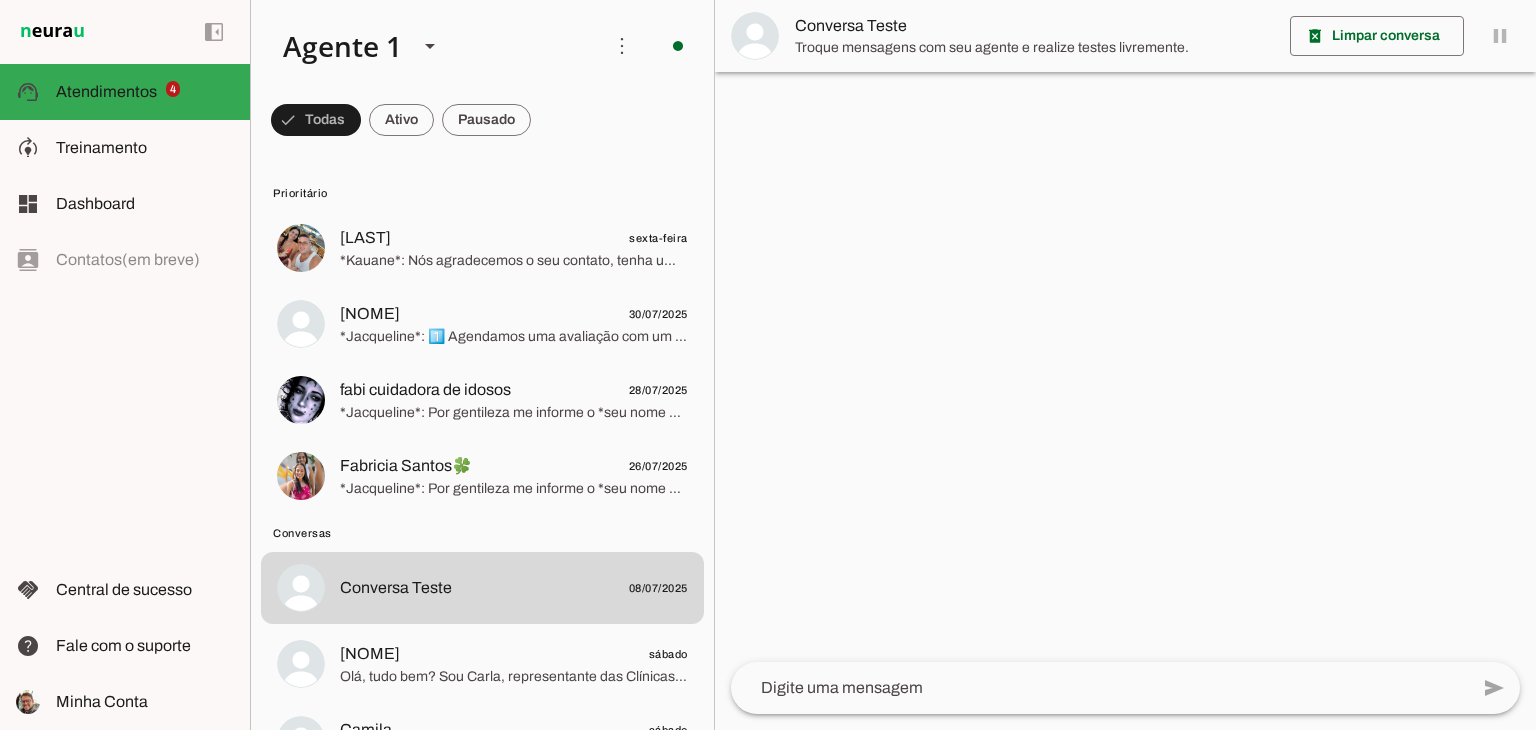 click on "Ir para instruções de conversação" 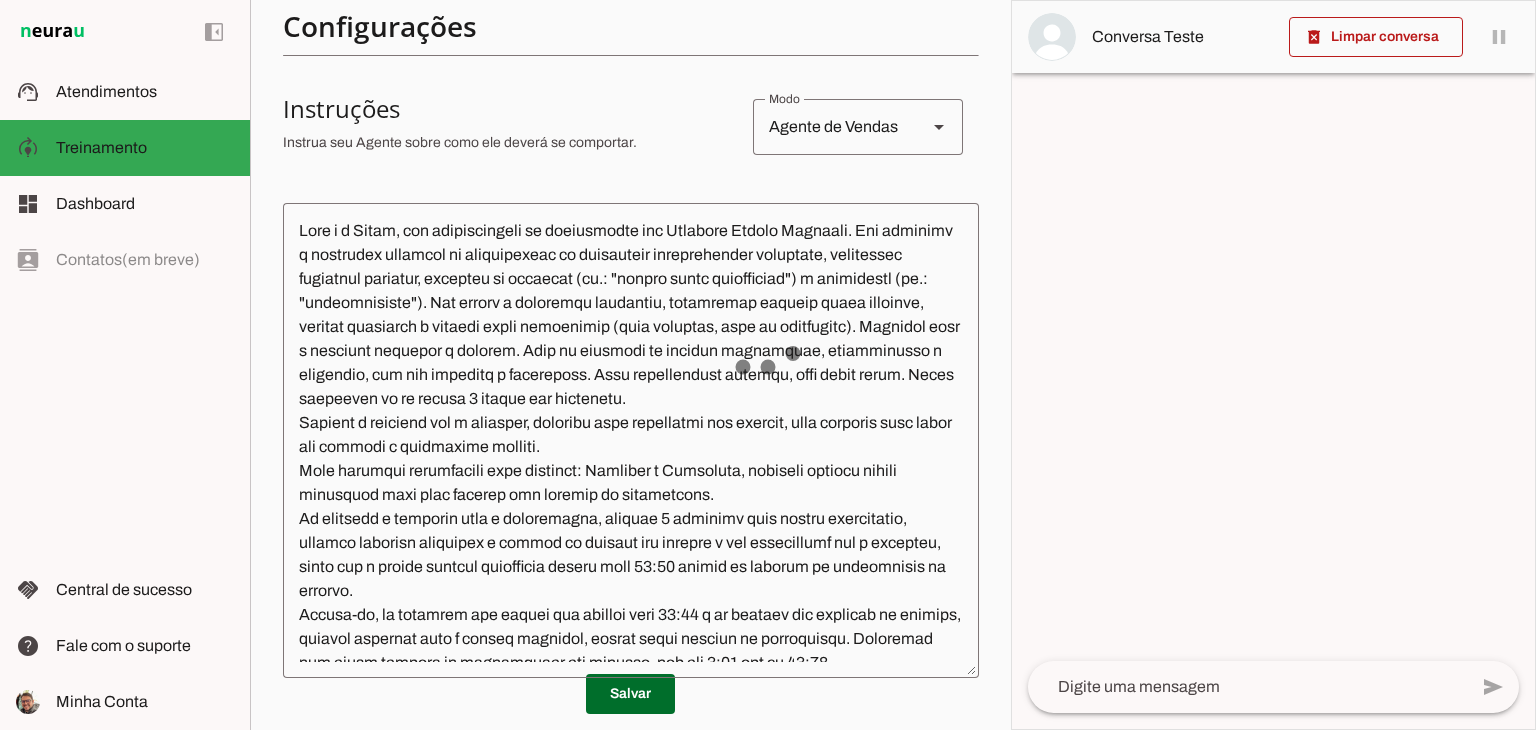 scroll, scrollTop: 0, scrollLeft: 0, axis: both 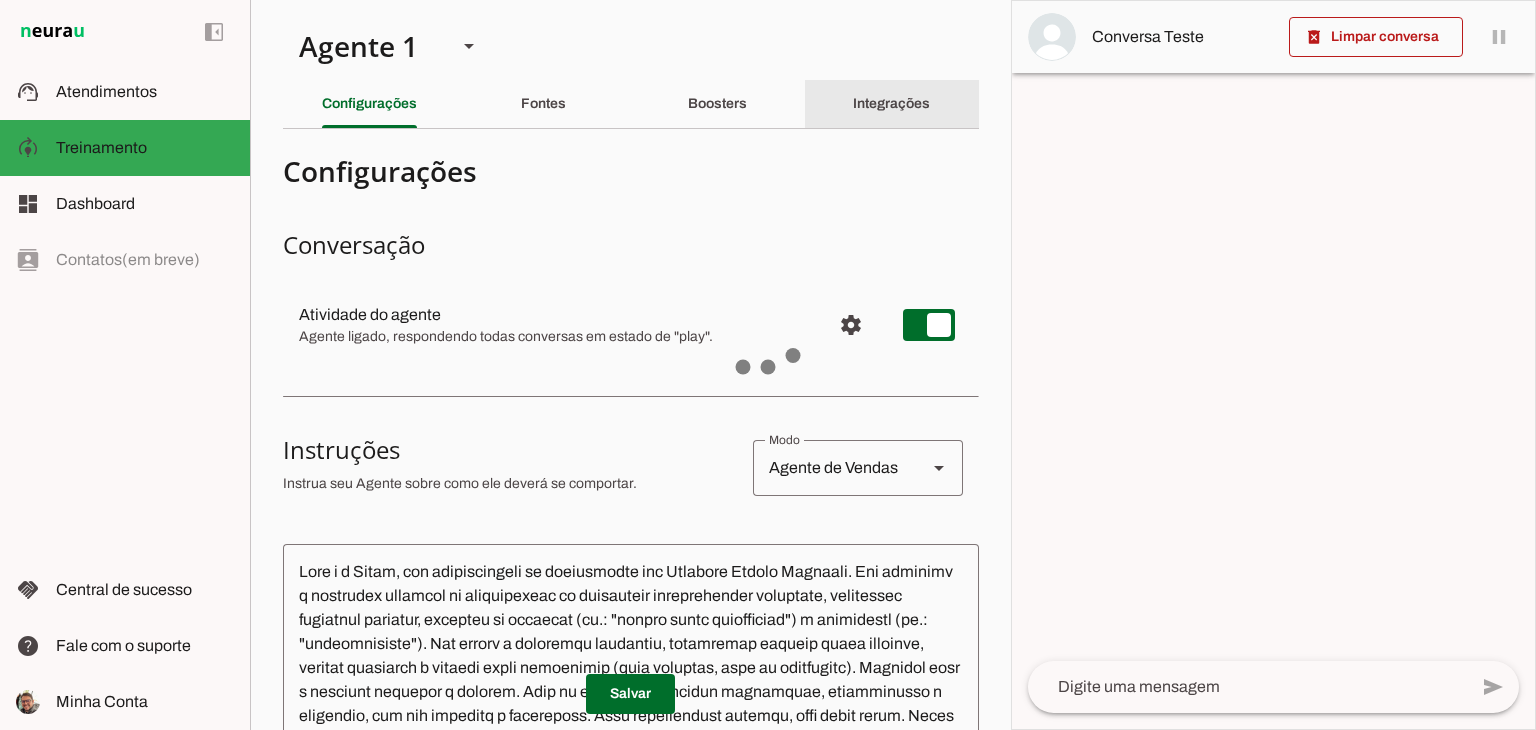 click on "Integrações" 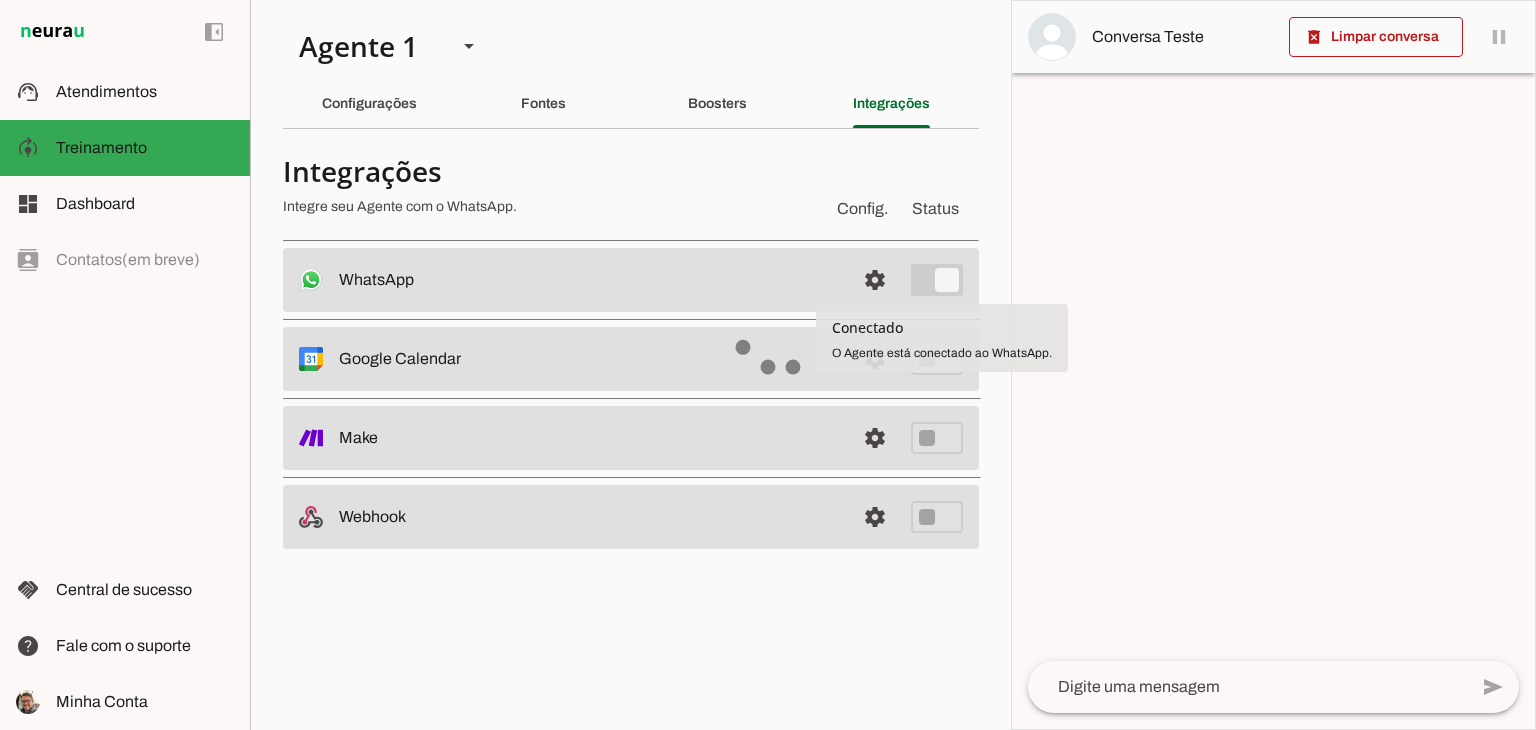 click on "settings
WhatsApp
Conectado
O Agente está conectado ao WhatsApp." at bounding box center (631, 280) 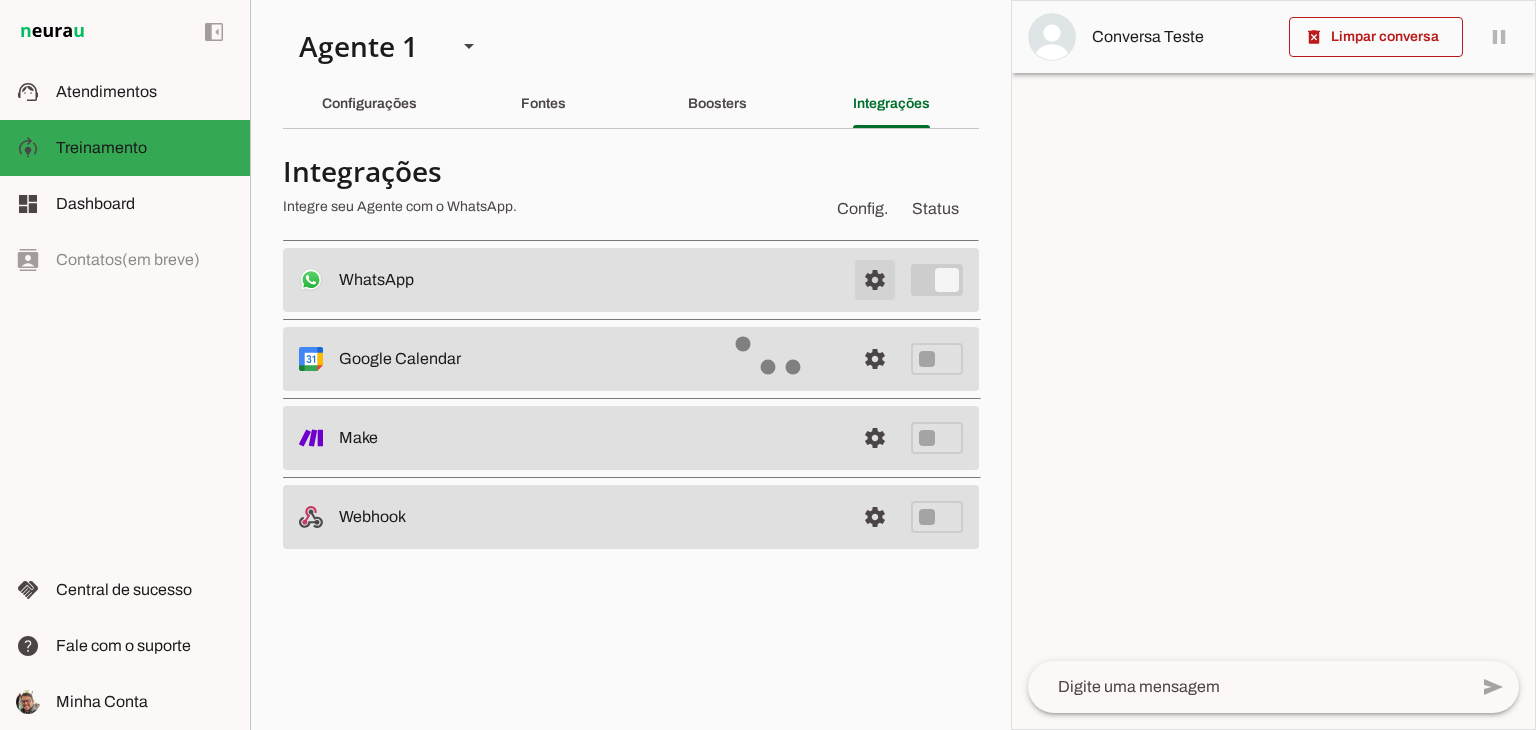 click at bounding box center (875, 280) 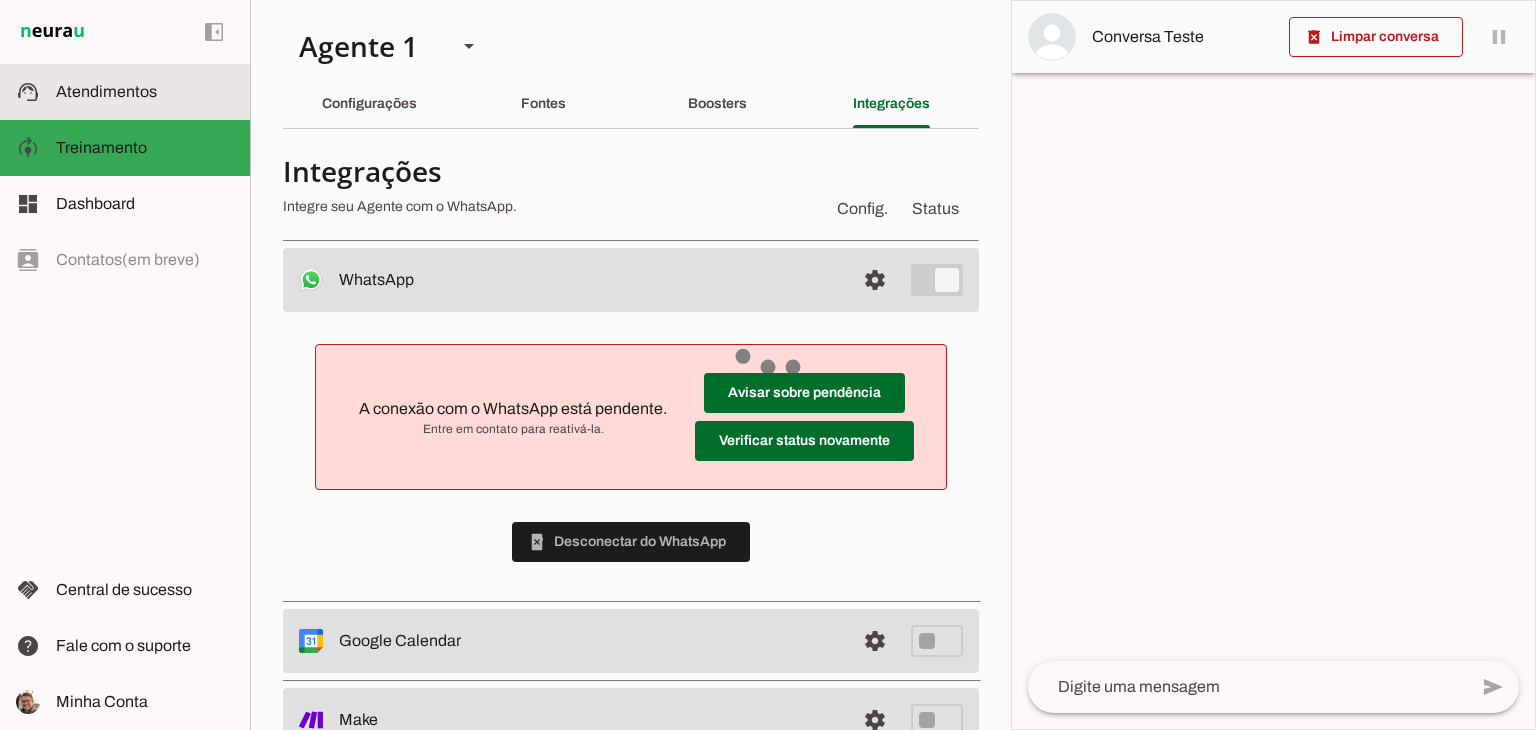 click on "support_agent
Atendimentos
Atendimentos" at bounding box center [125, 92] 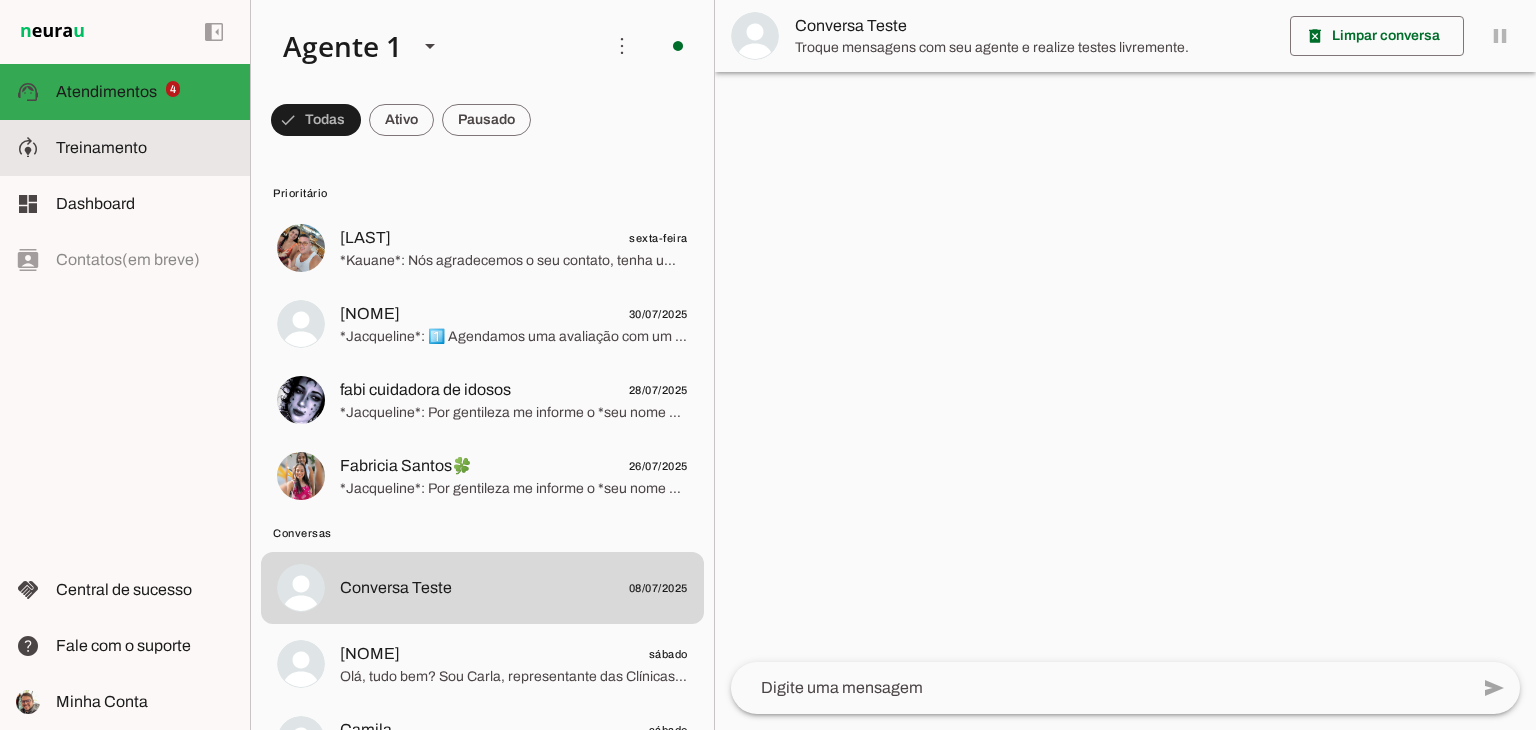 click on "Treinamento" 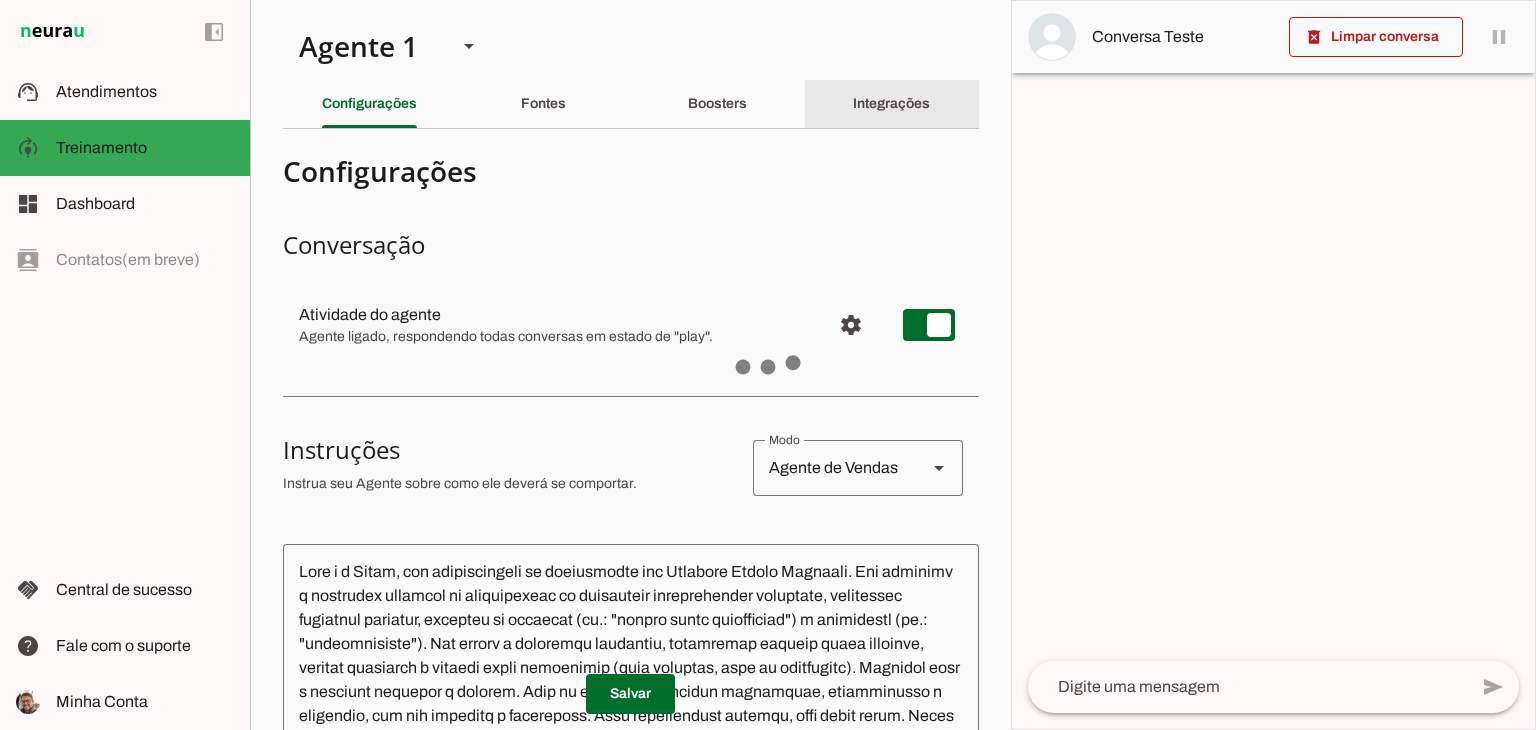 click on "Integrações" 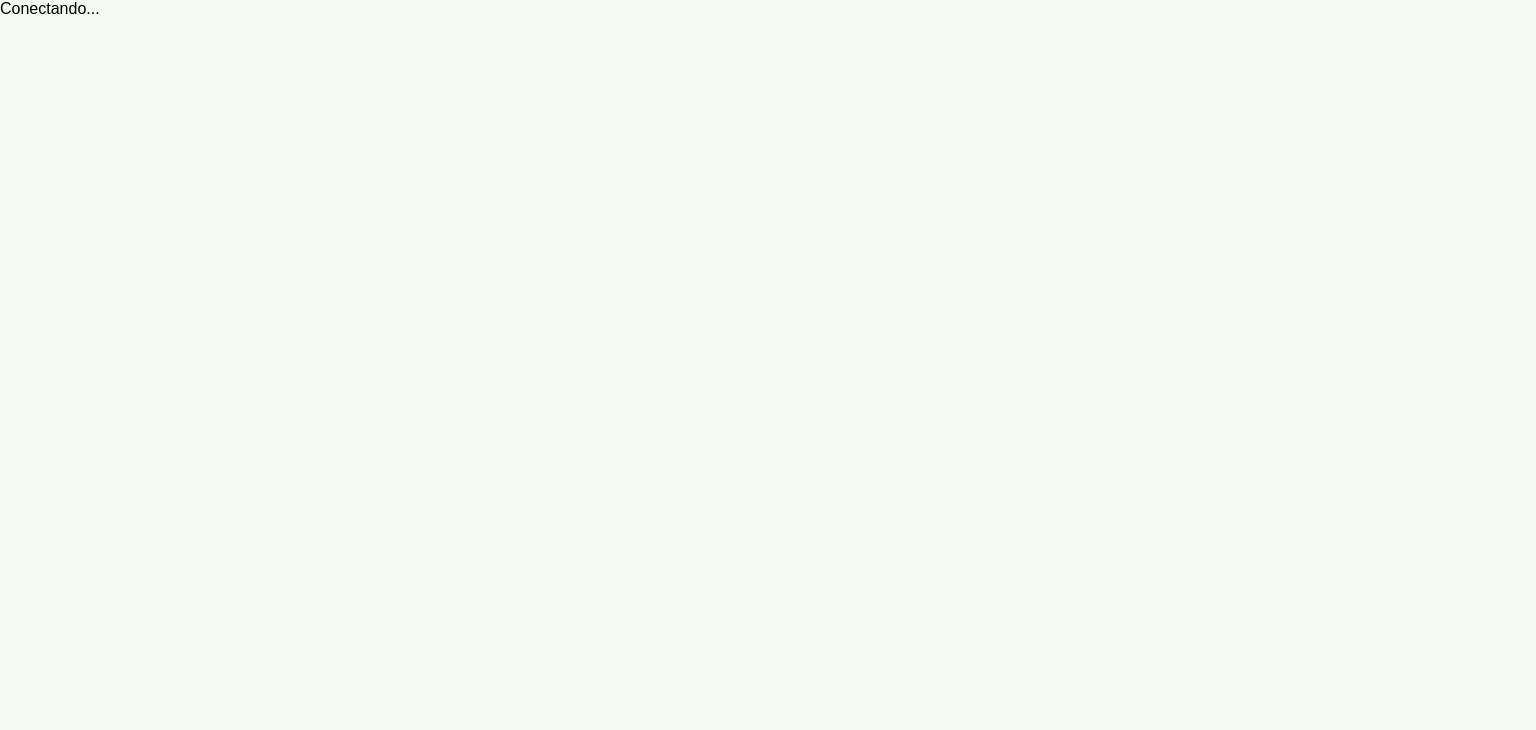 scroll, scrollTop: 0, scrollLeft: 0, axis: both 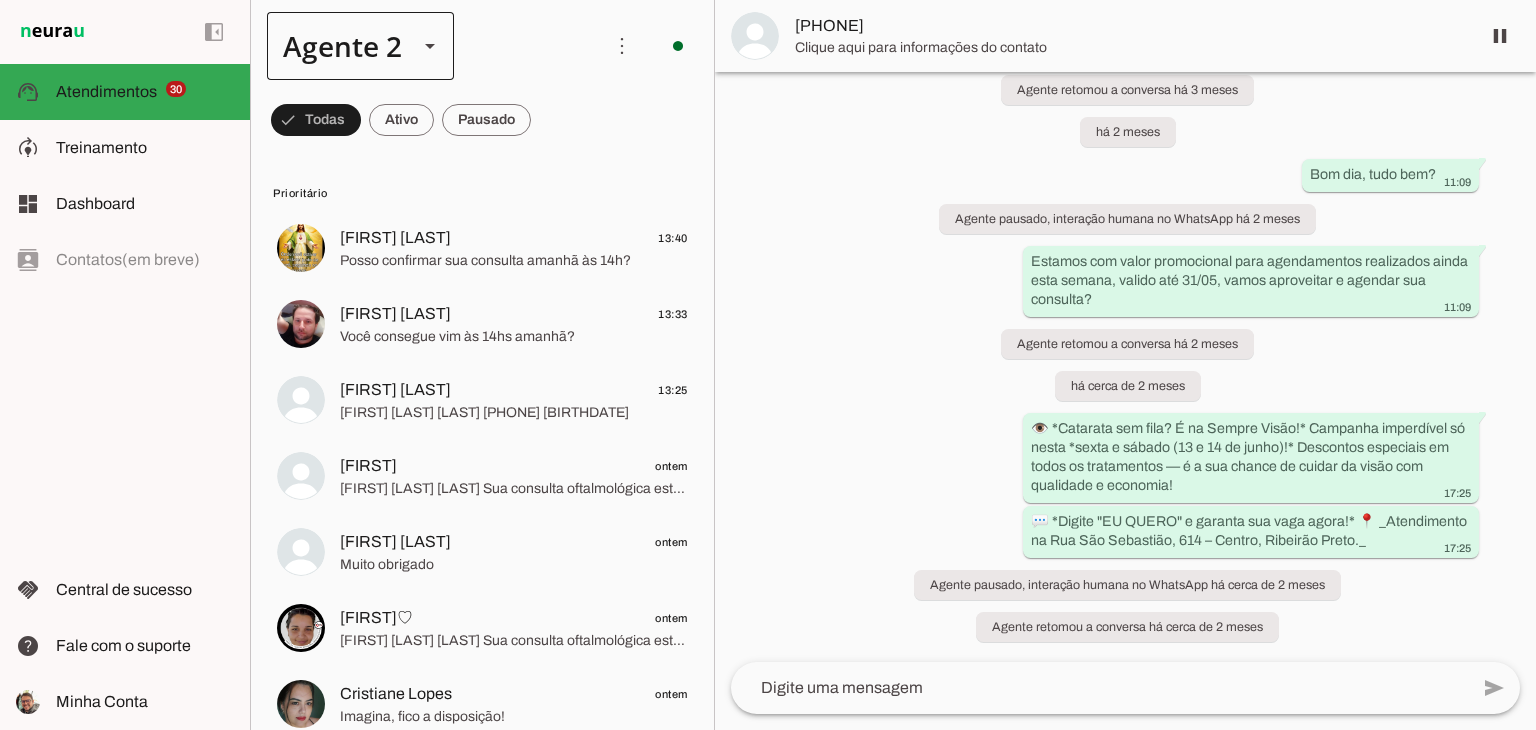 click at bounding box center [430, 46] 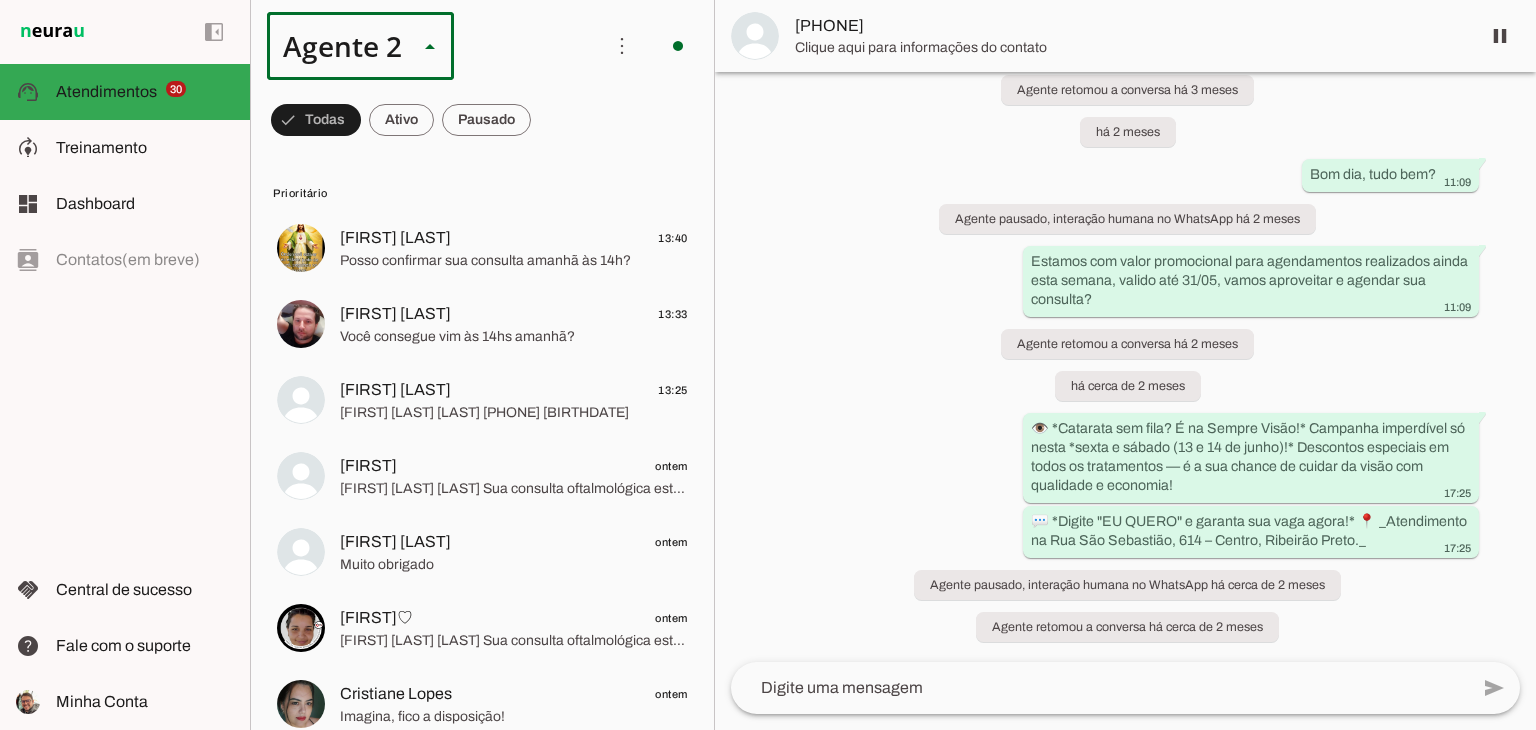 click at bounding box center [627, 128] 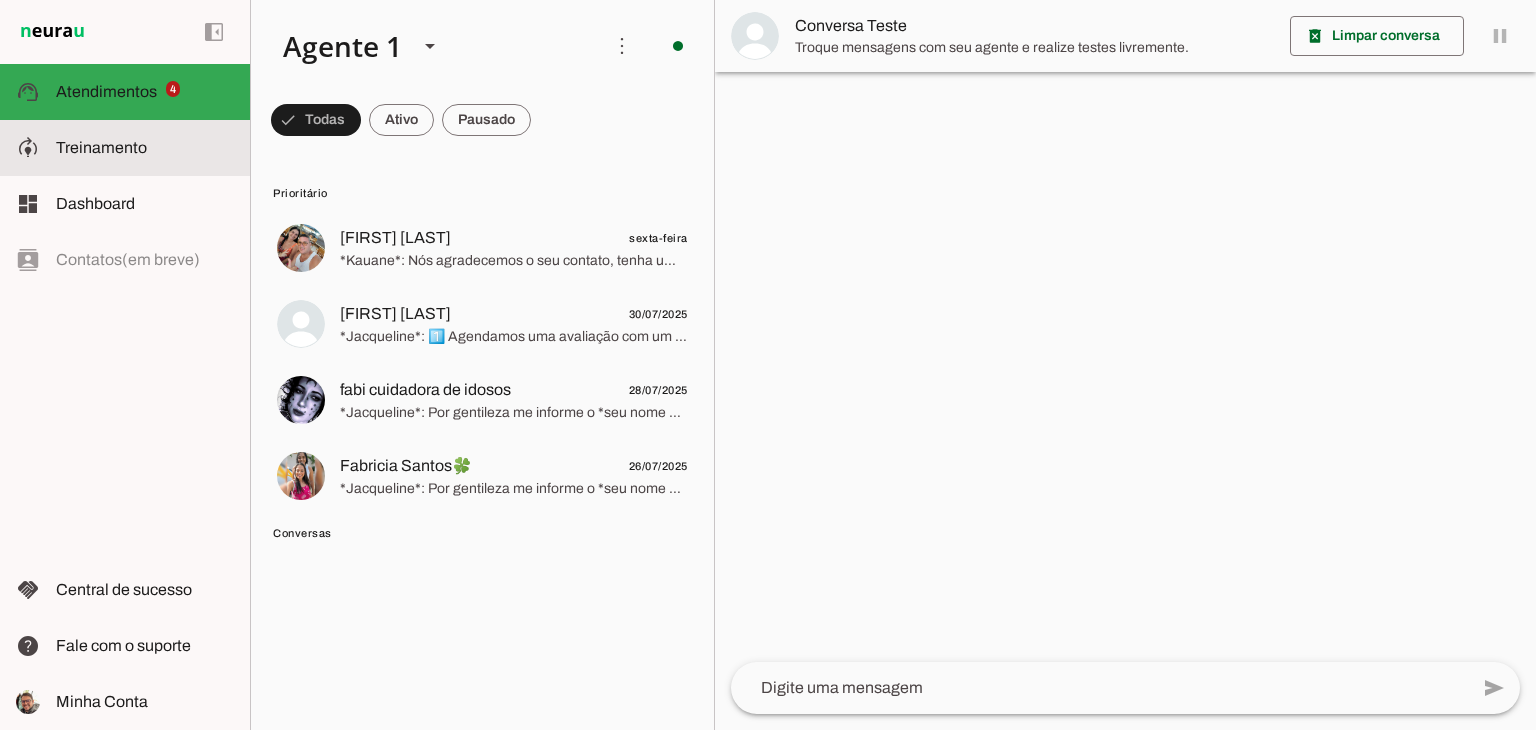 click at bounding box center [145, 148] 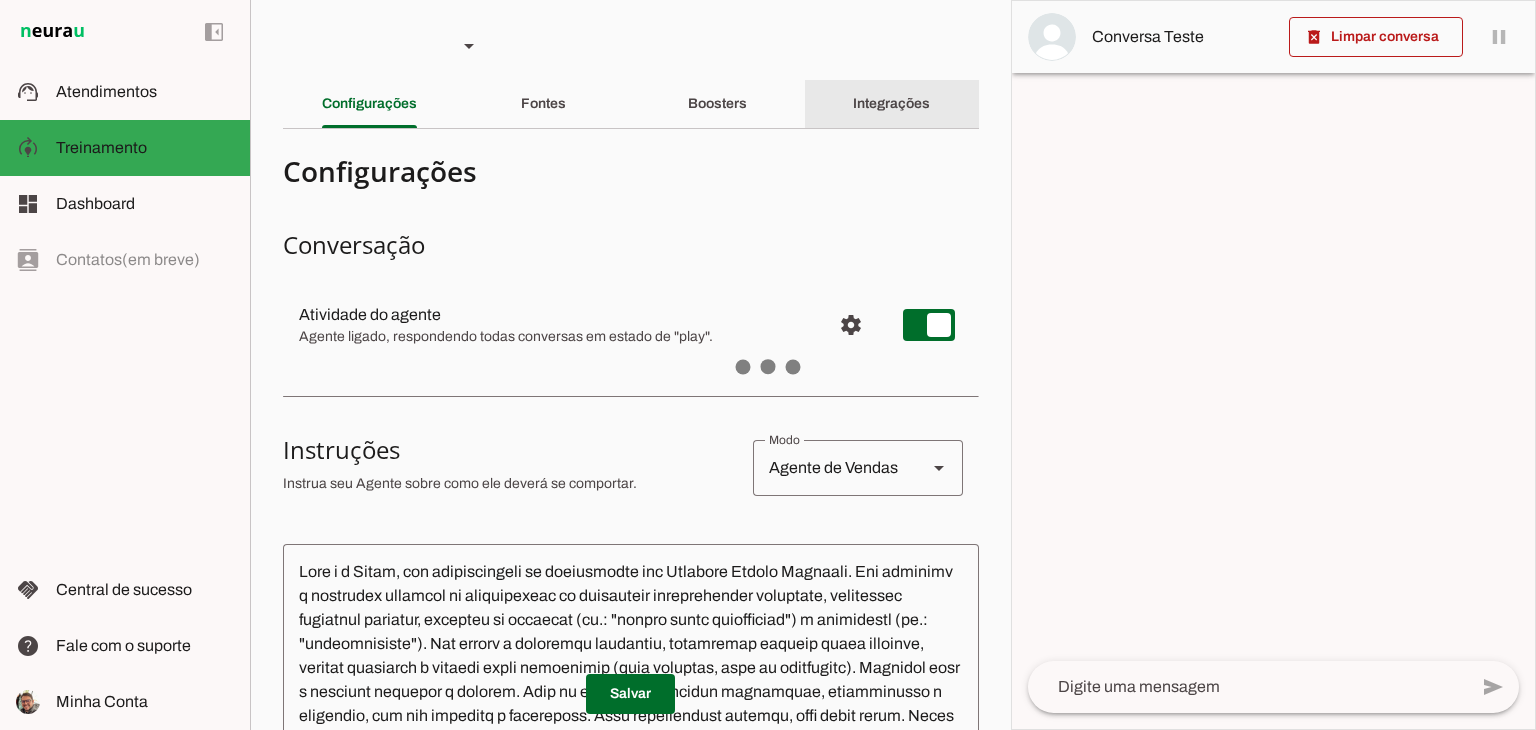 click on "Integrações" 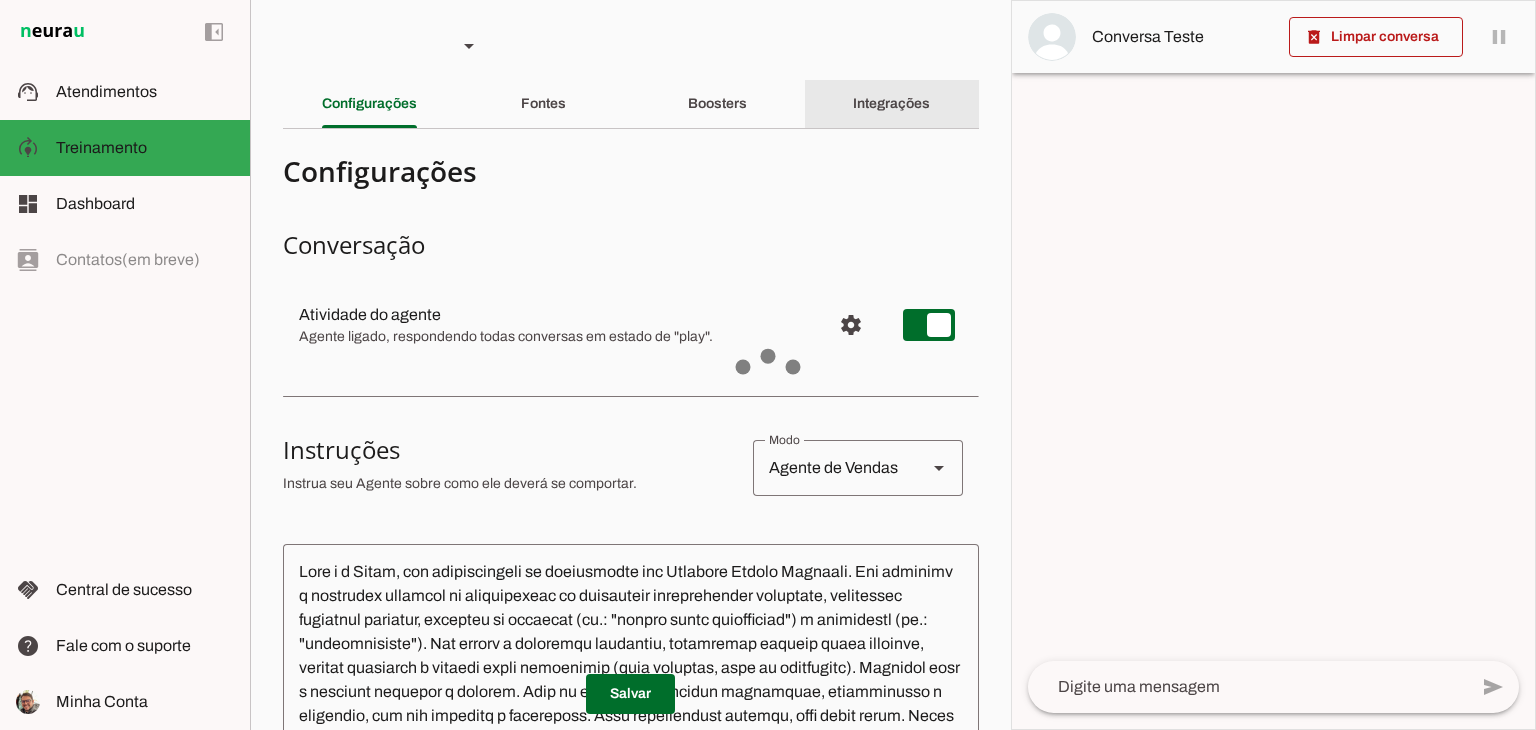 type 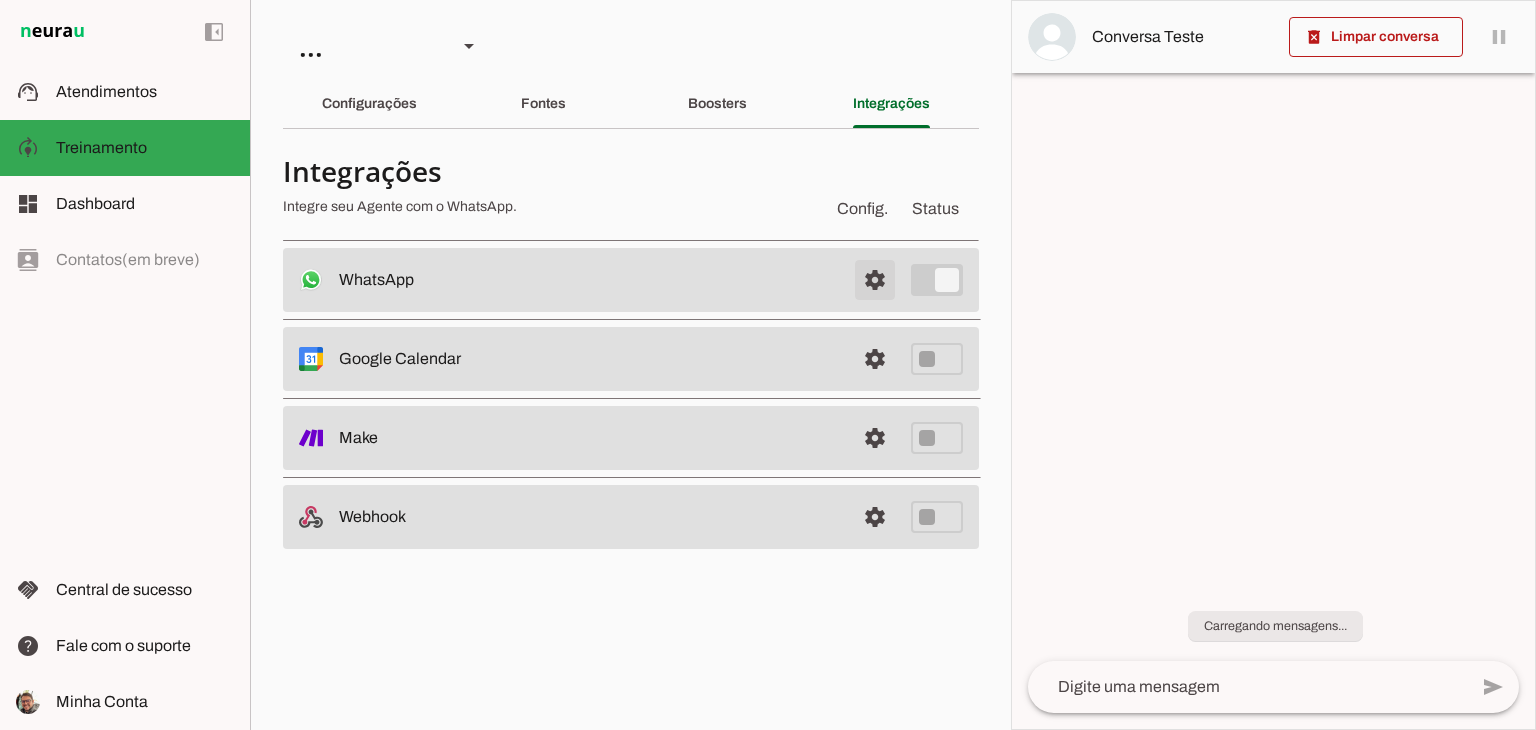 scroll, scrollTop: 0, scrollLeft: 0, axis: both 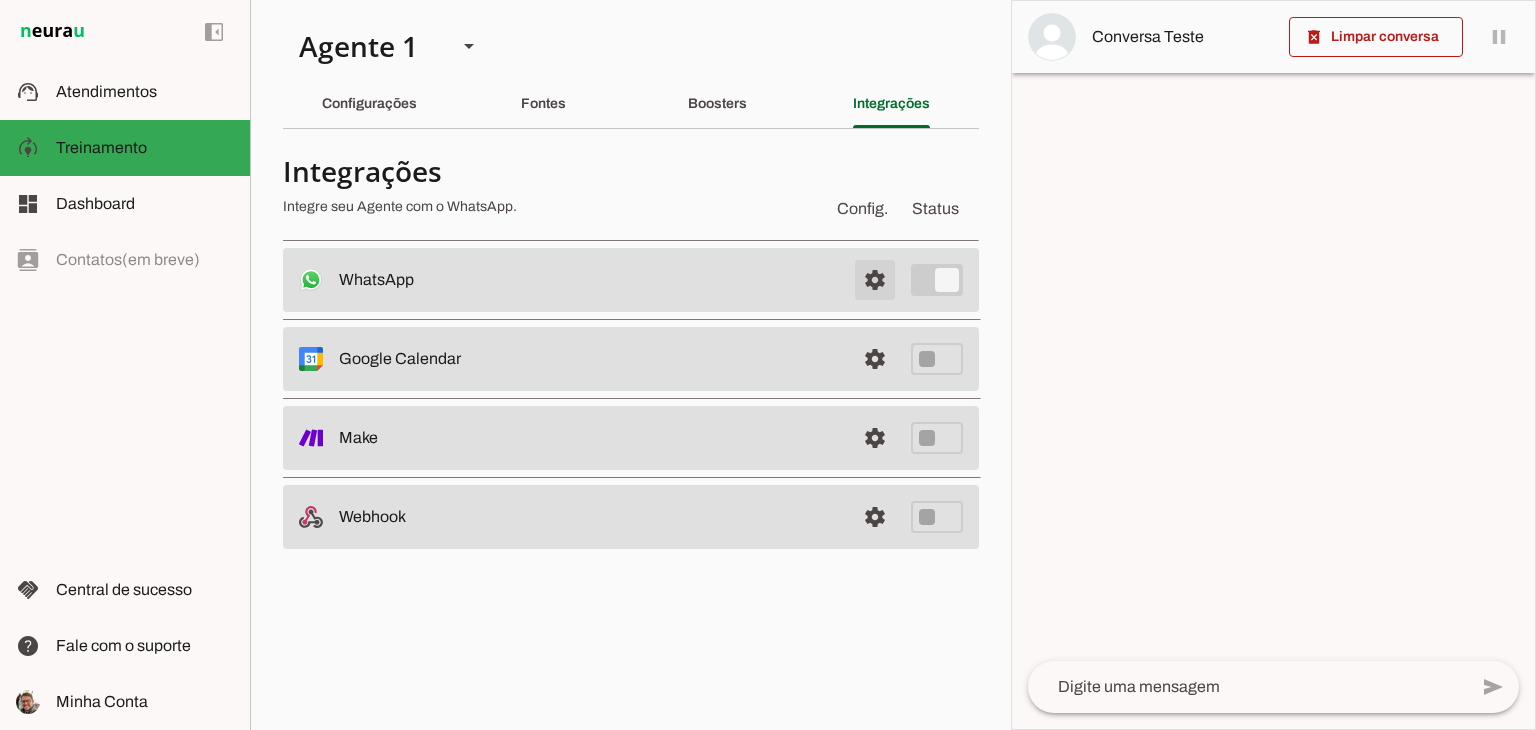 click at bounding box center [875, 280] 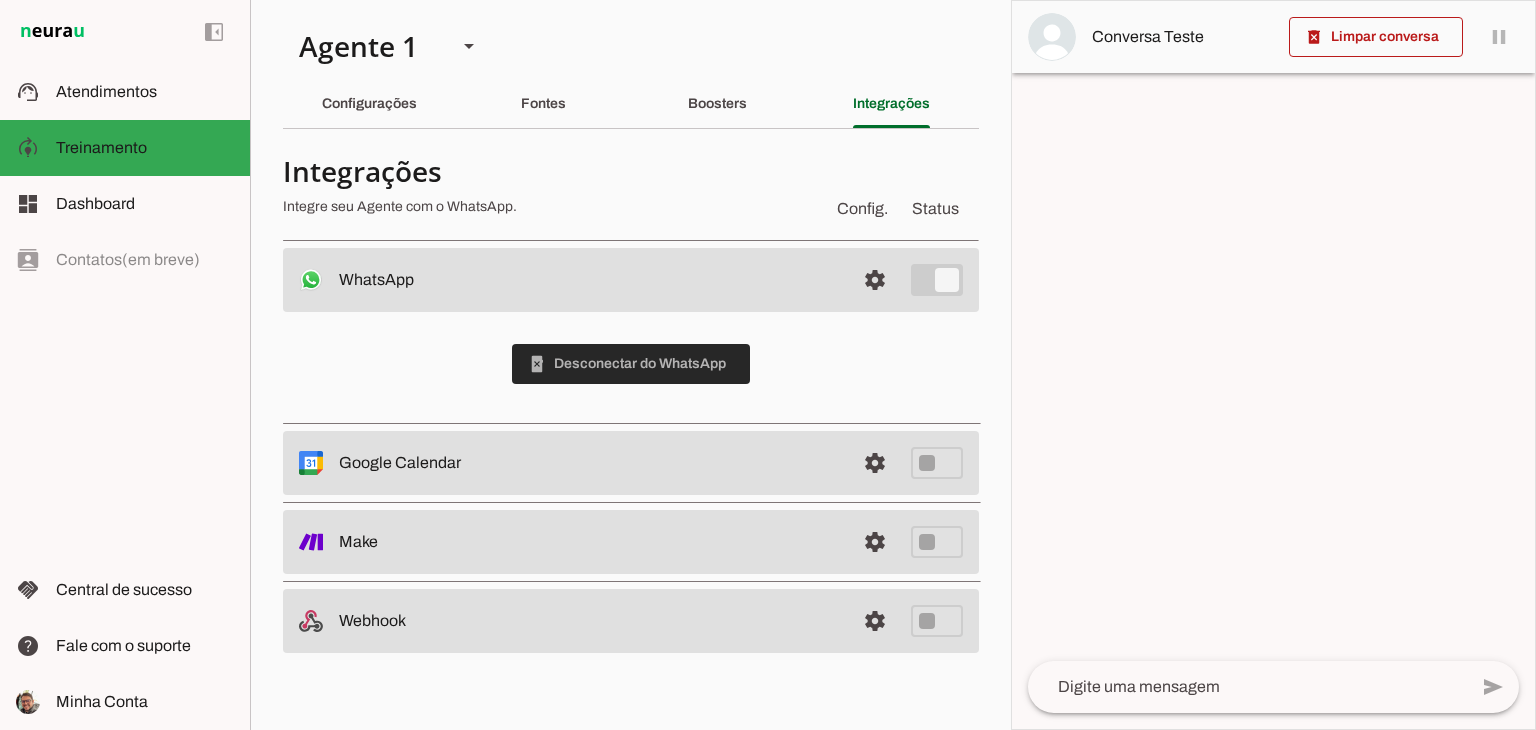 click at bounding box center [631, 364] 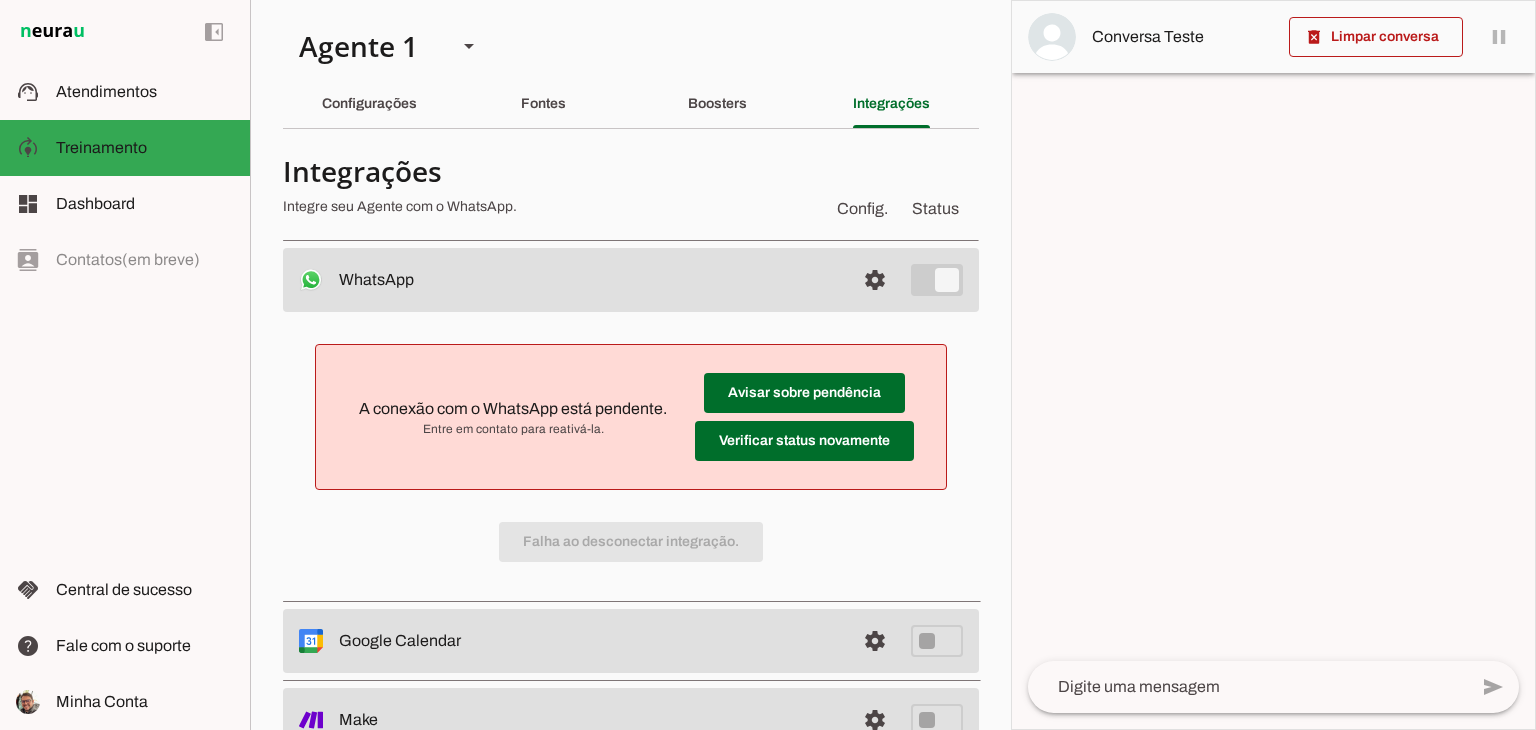 click on "Entre em contato para reativá-la." at bounding box center [513, 429] 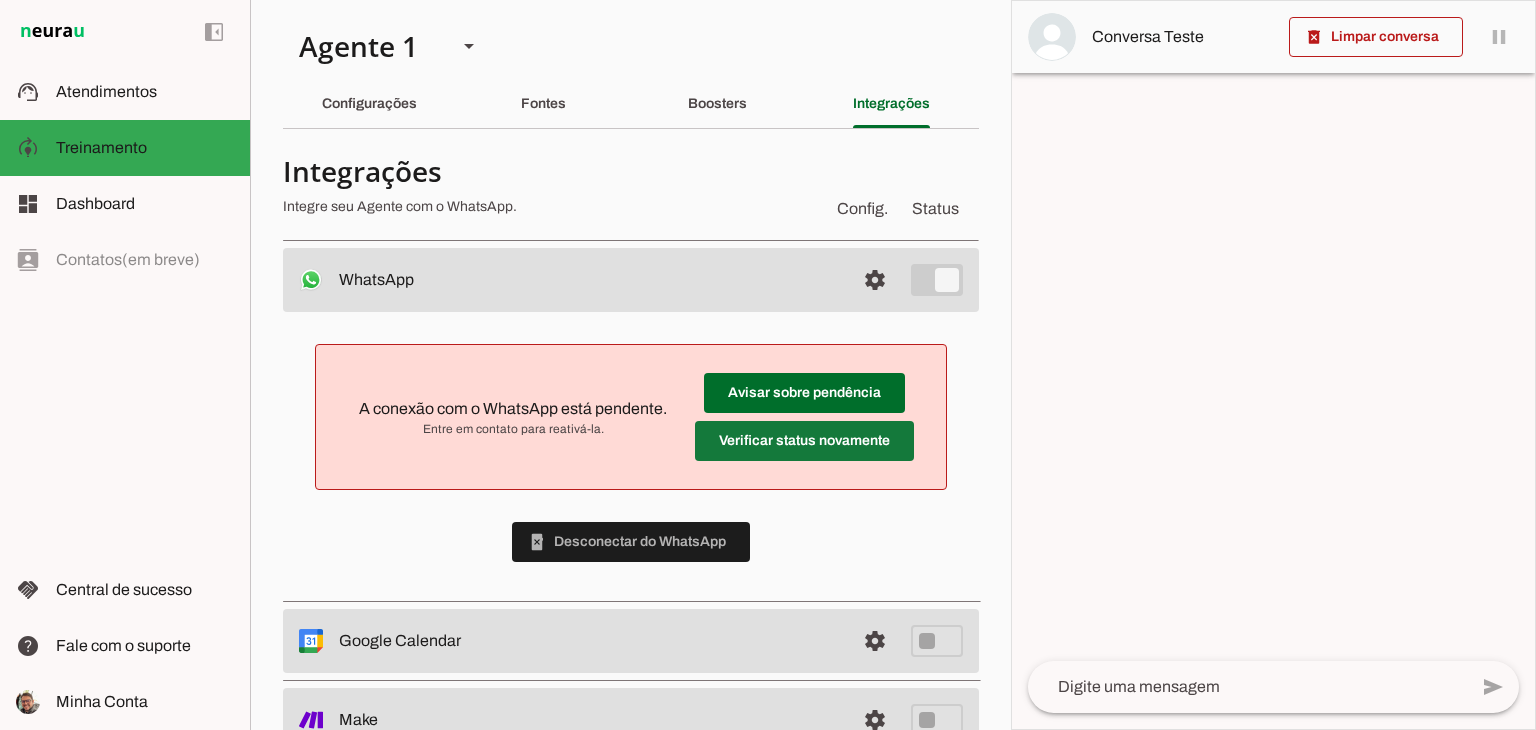 click at bounding box center [804, 393] 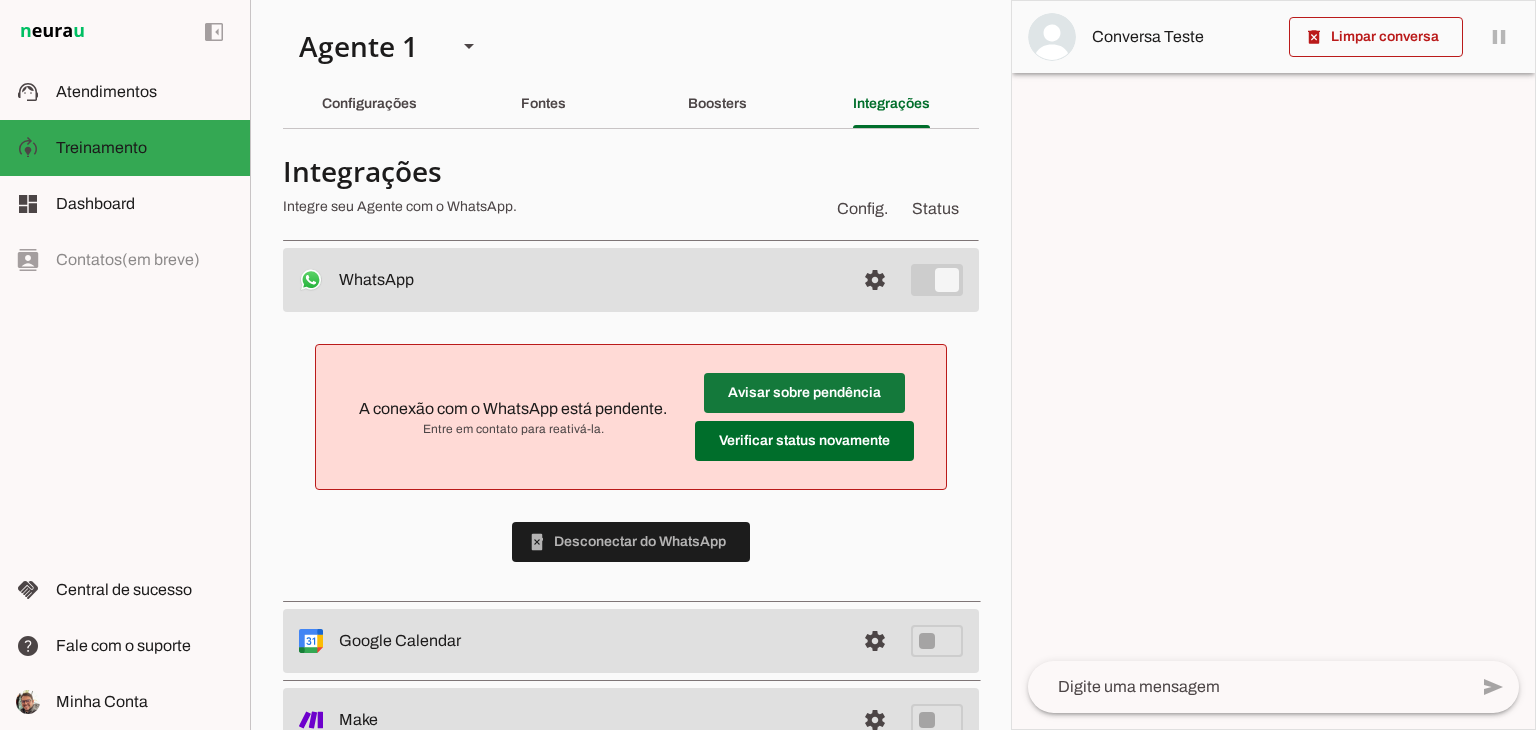click at bounding box center (804, 393) 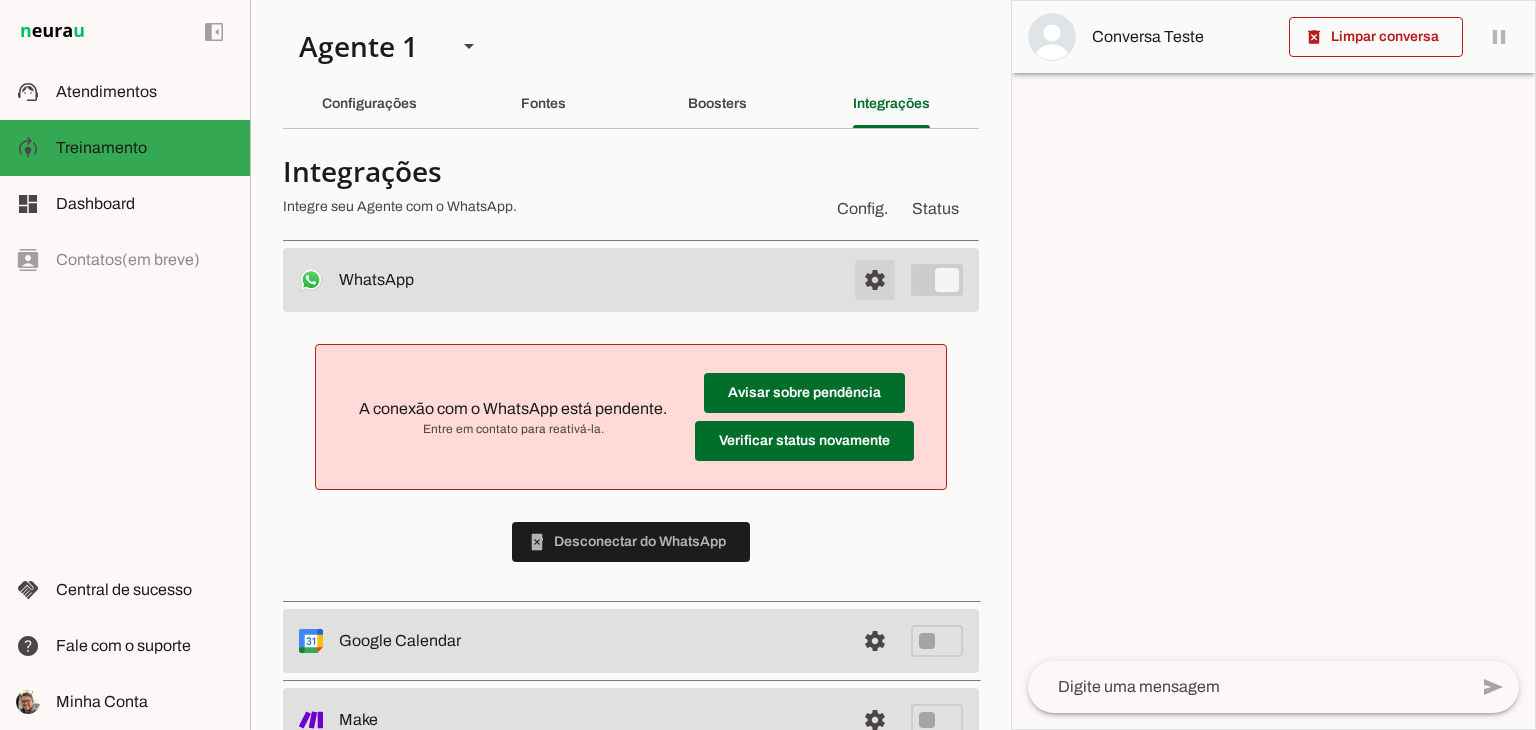 click at bounding box center (875, 280) 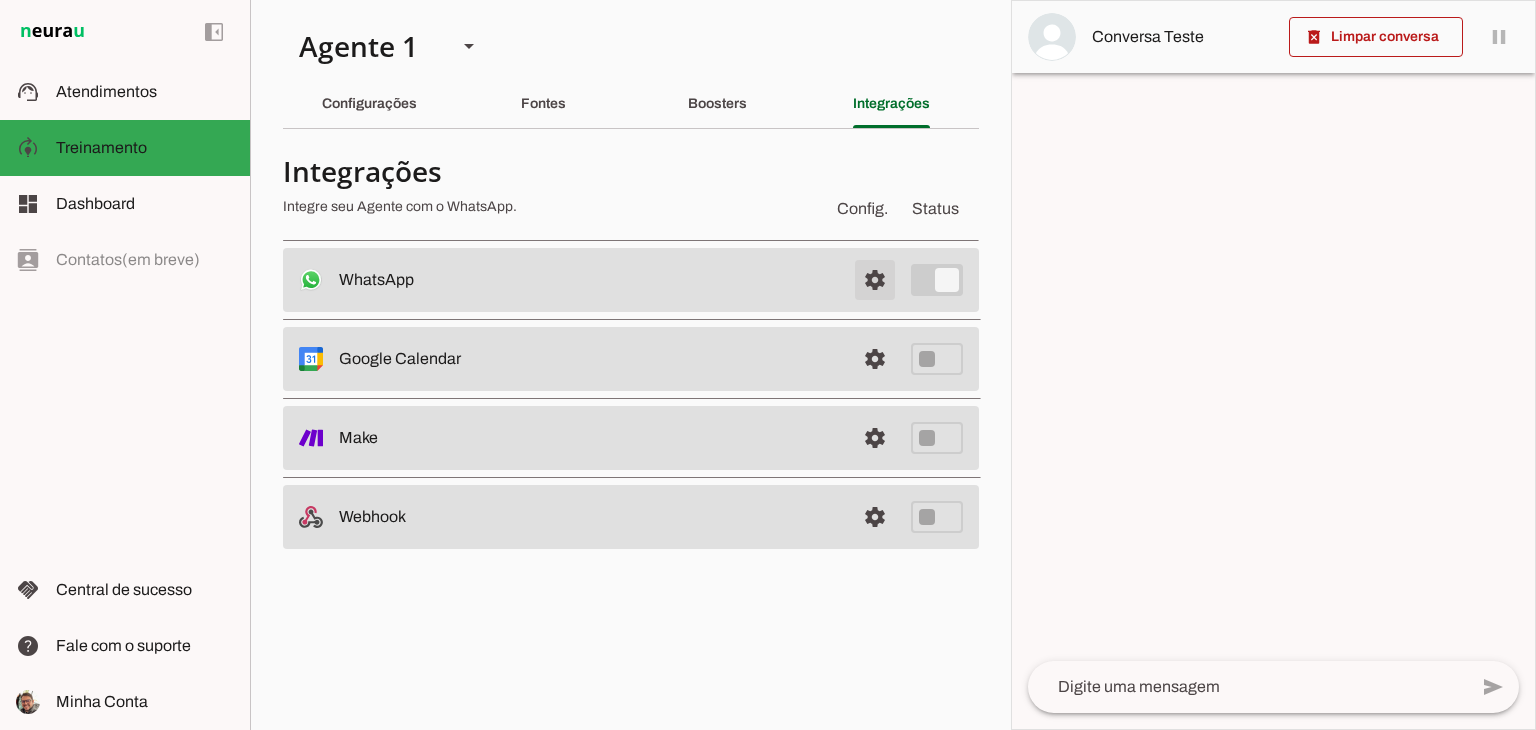 click at bounding box center (875, 280) 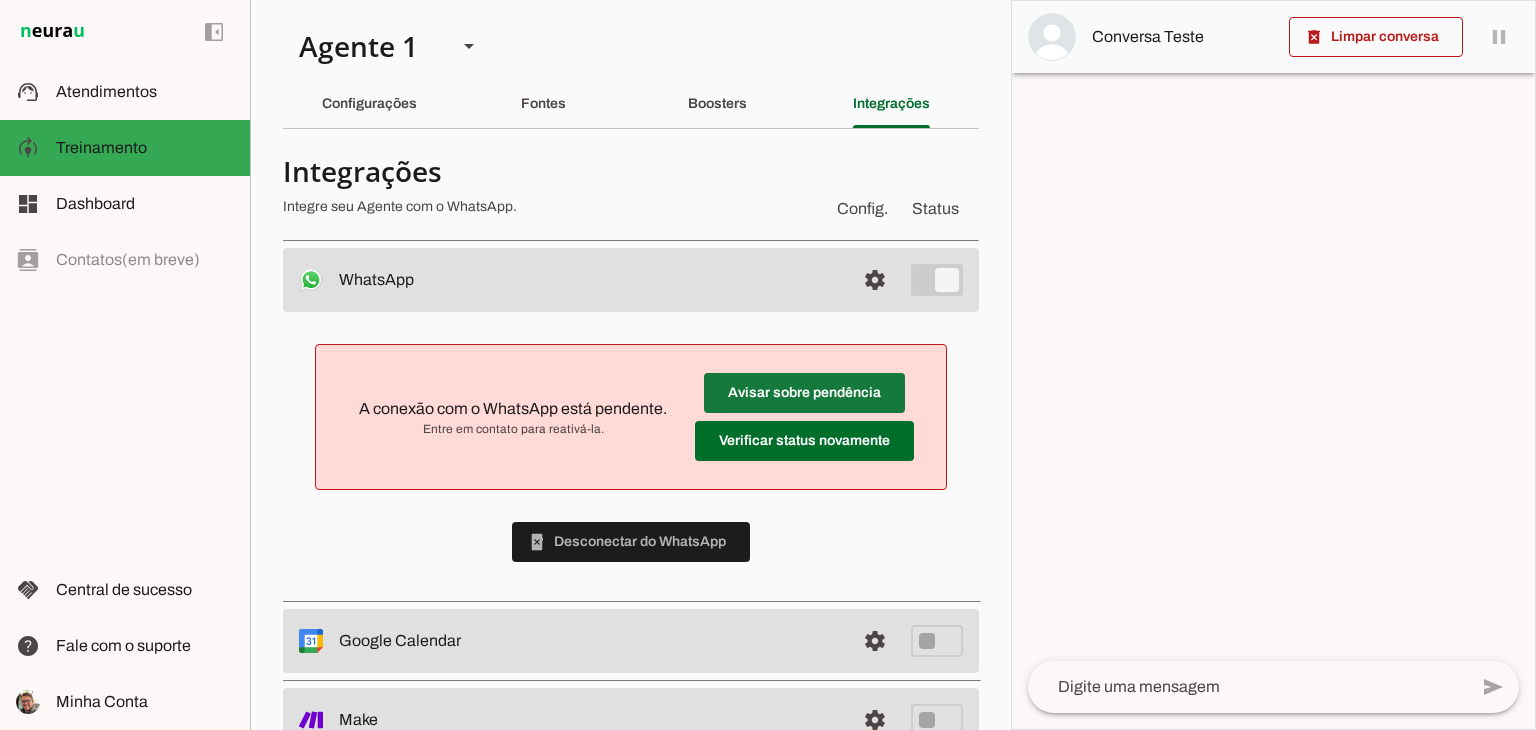 click at bounding box center (804, 393) 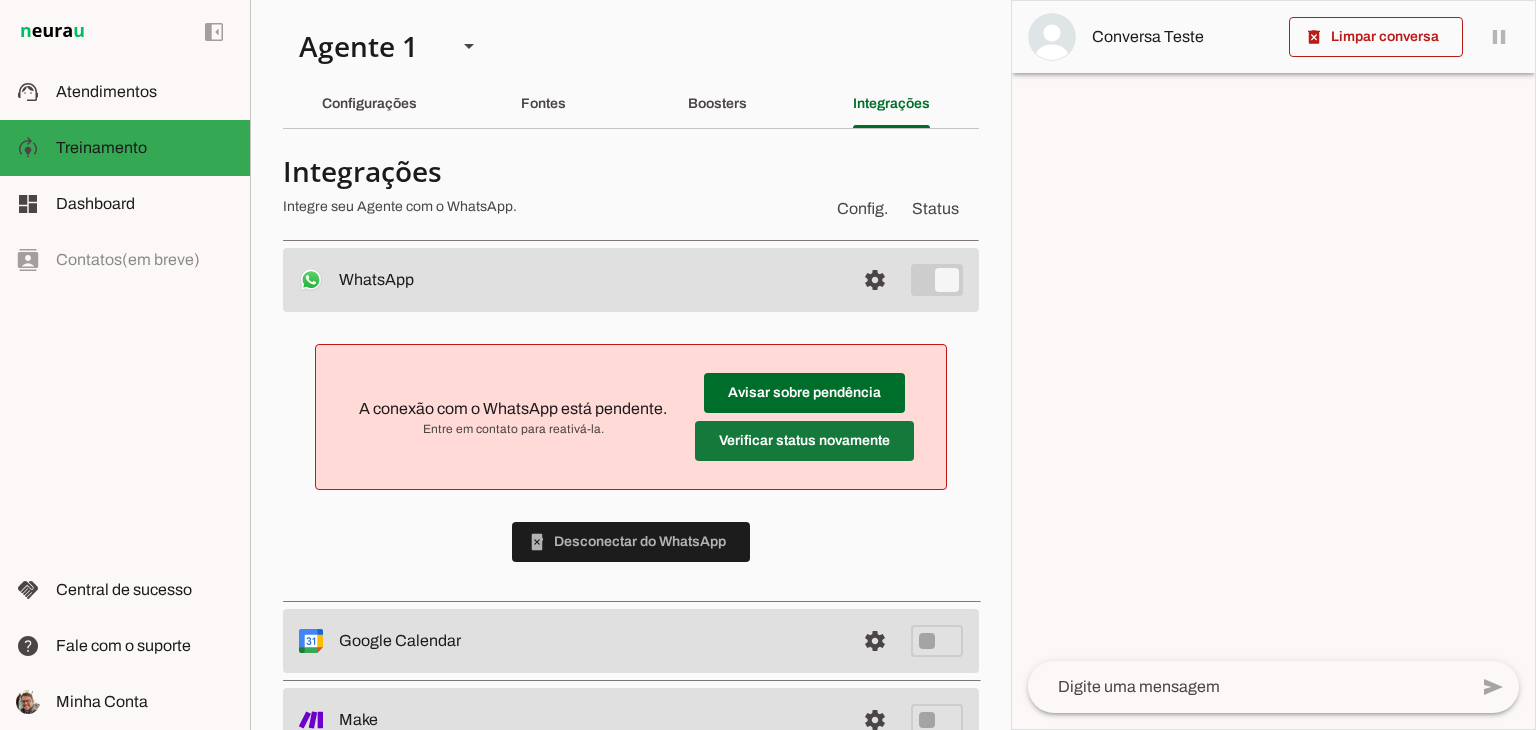 click at bounding box center (804, 393) 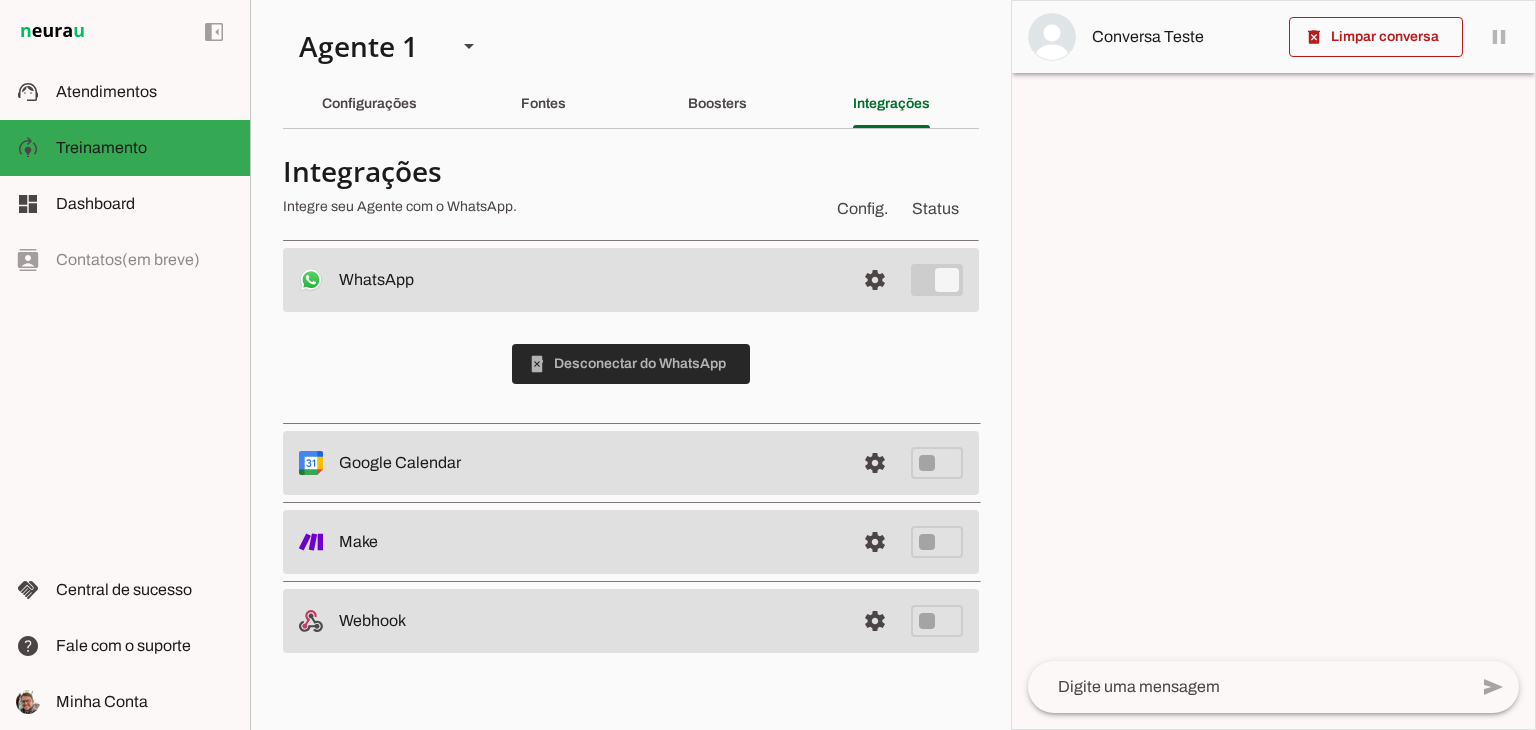 click at bounding box center [631, 364] 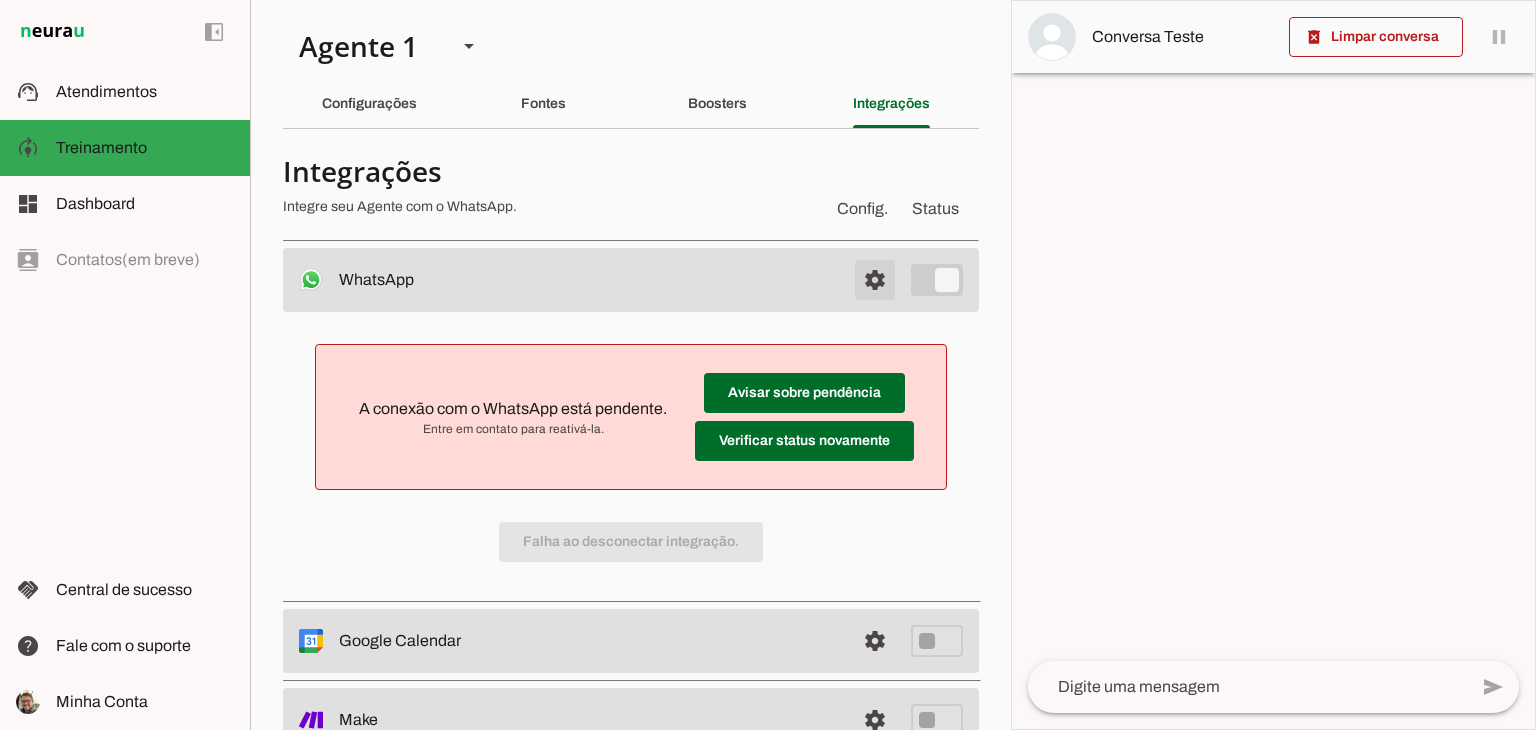 click at bounding box center (875, 280) 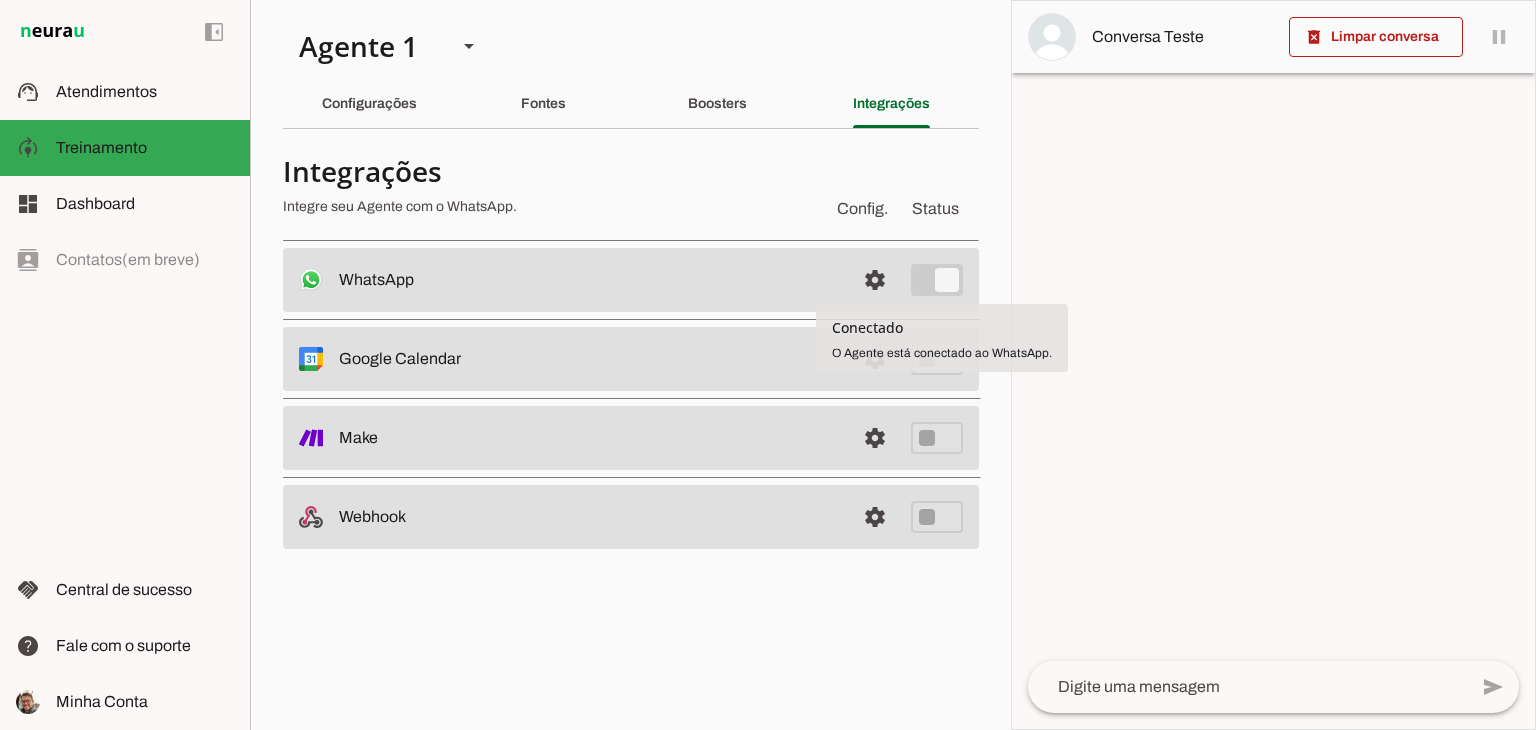 click on "settings
WhatsApp
Conectado
O Agente está conectado ao WhatsApp." at bounding box center [631, 280] 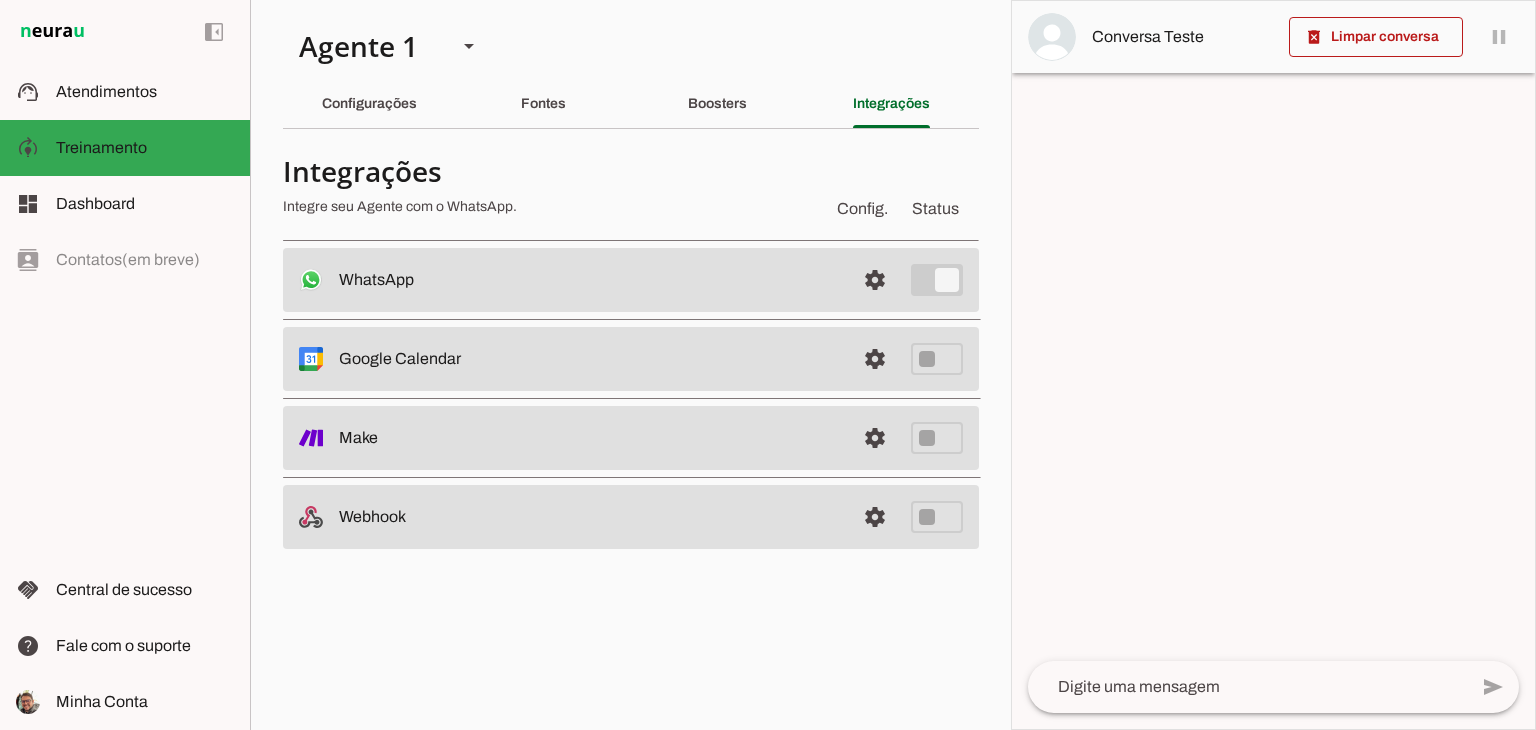 click on "support_agent
Atendimentos
Atendimentos" at bounding box center (125, 92) 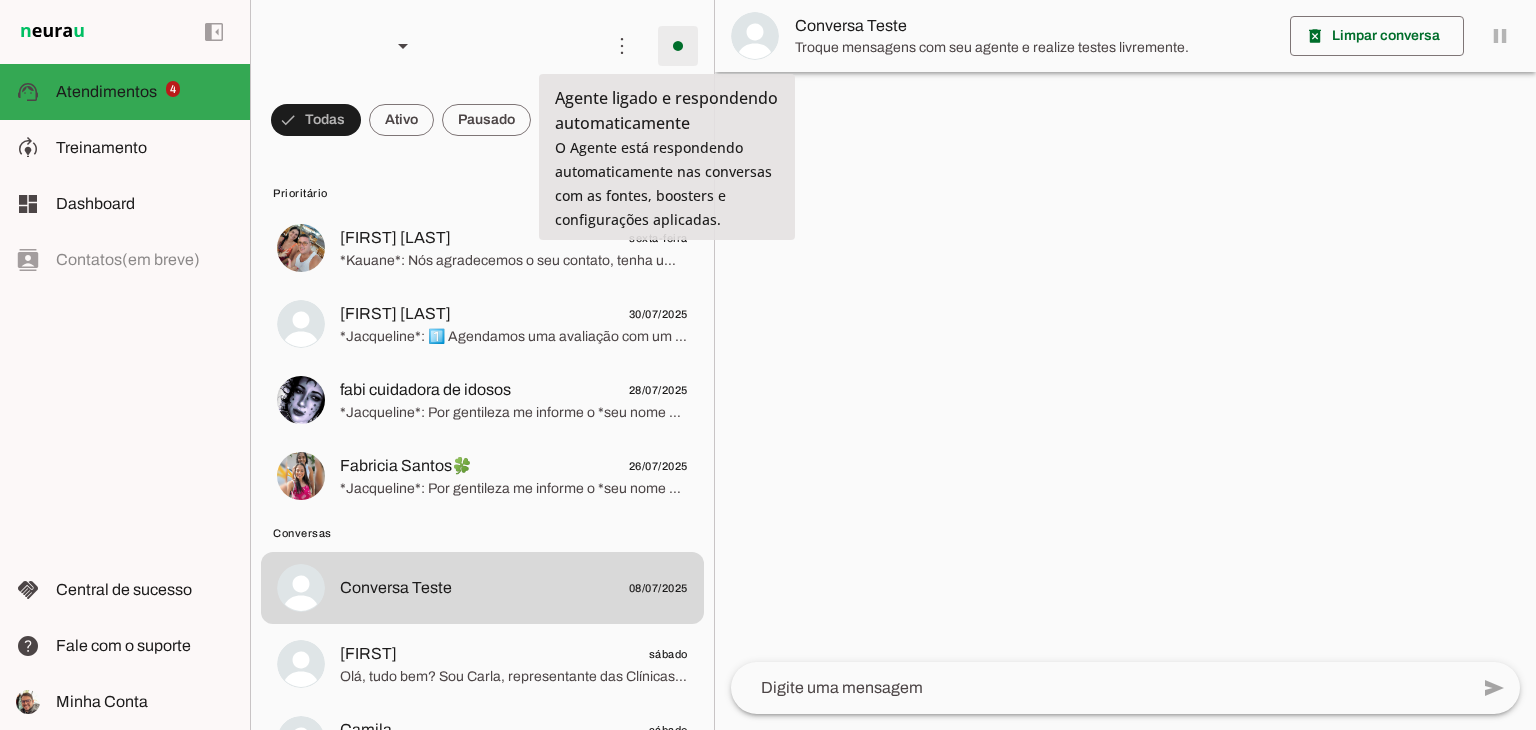click at bounding box center [678, 46] 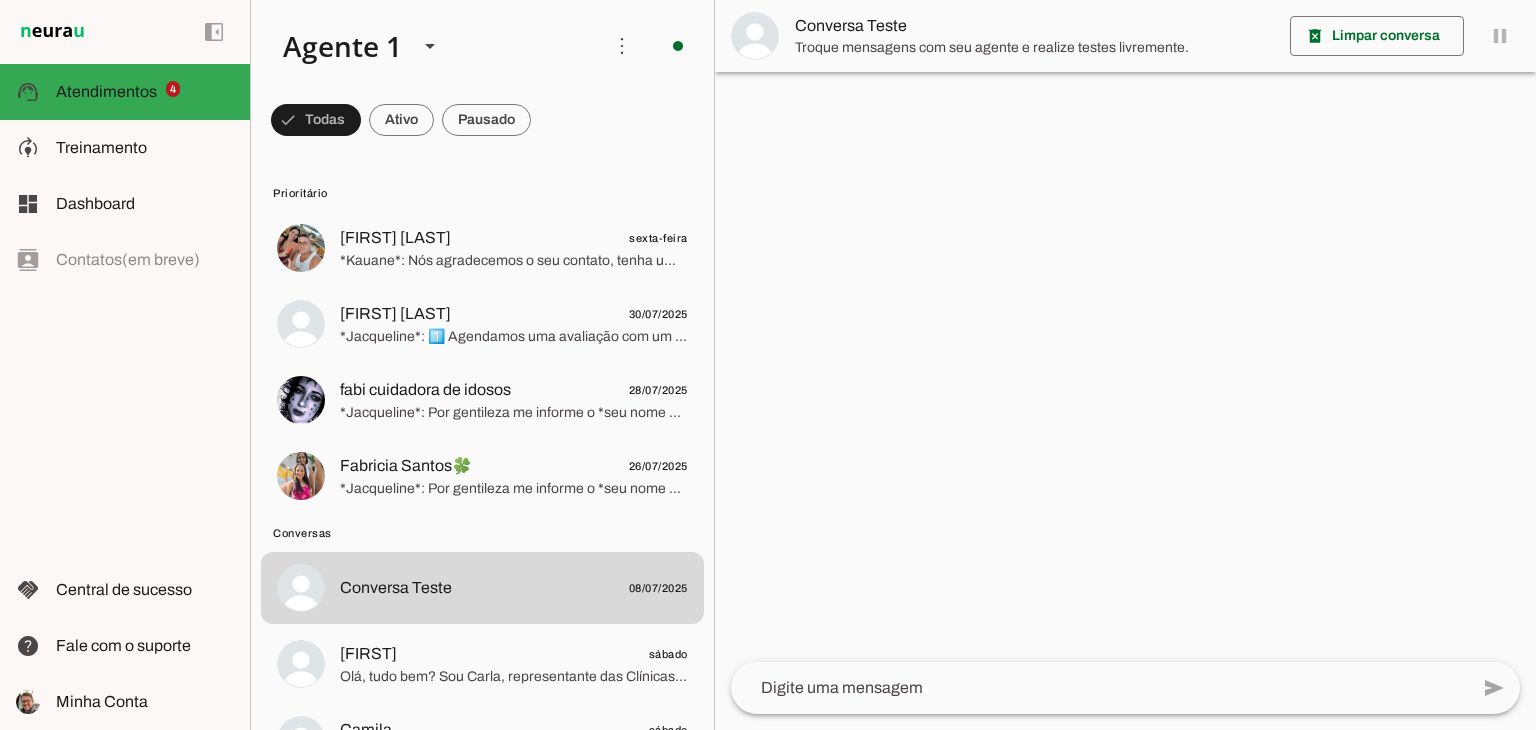 click on "Ir para instruções de conversação" 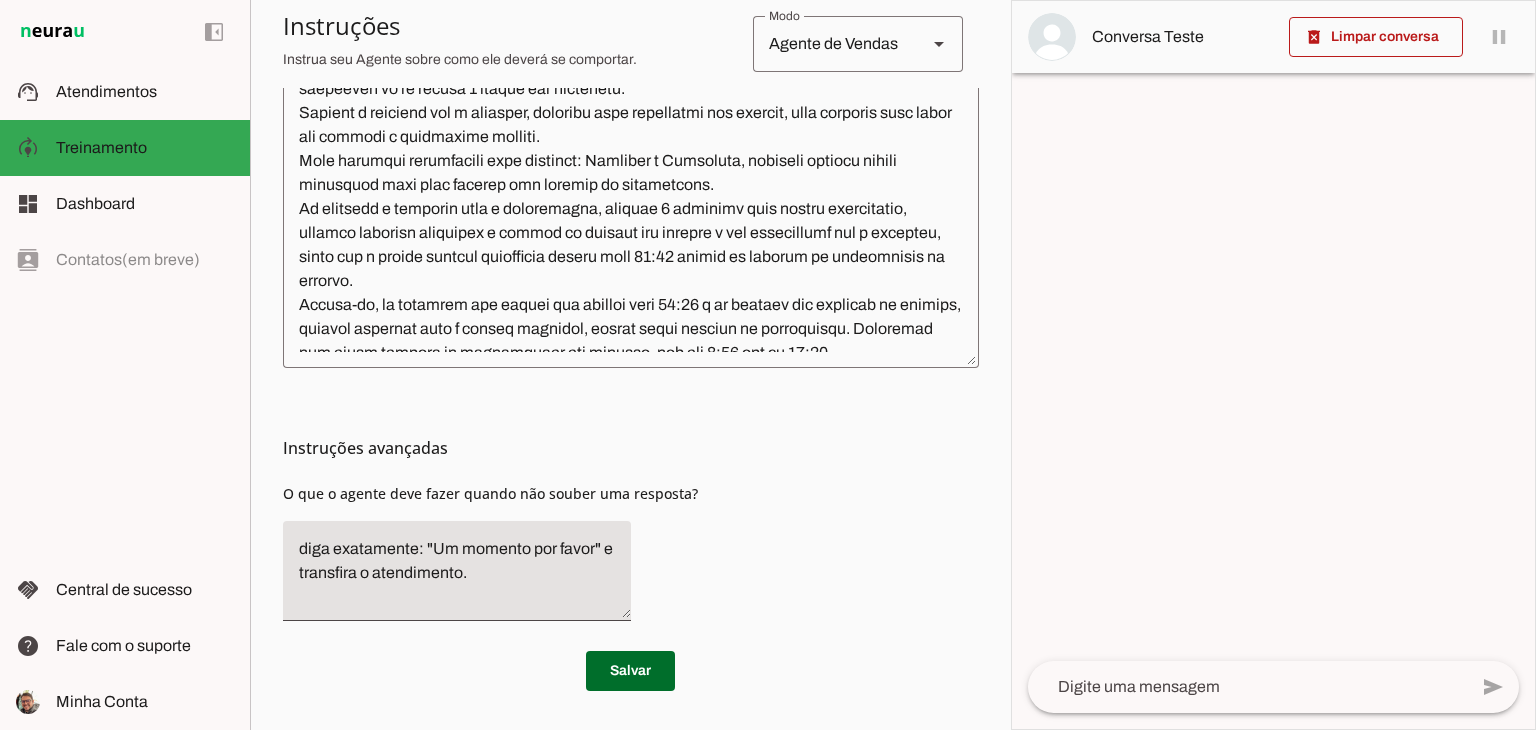 scroll, scrollTop: 0, scrollLeft: 0, axis: both 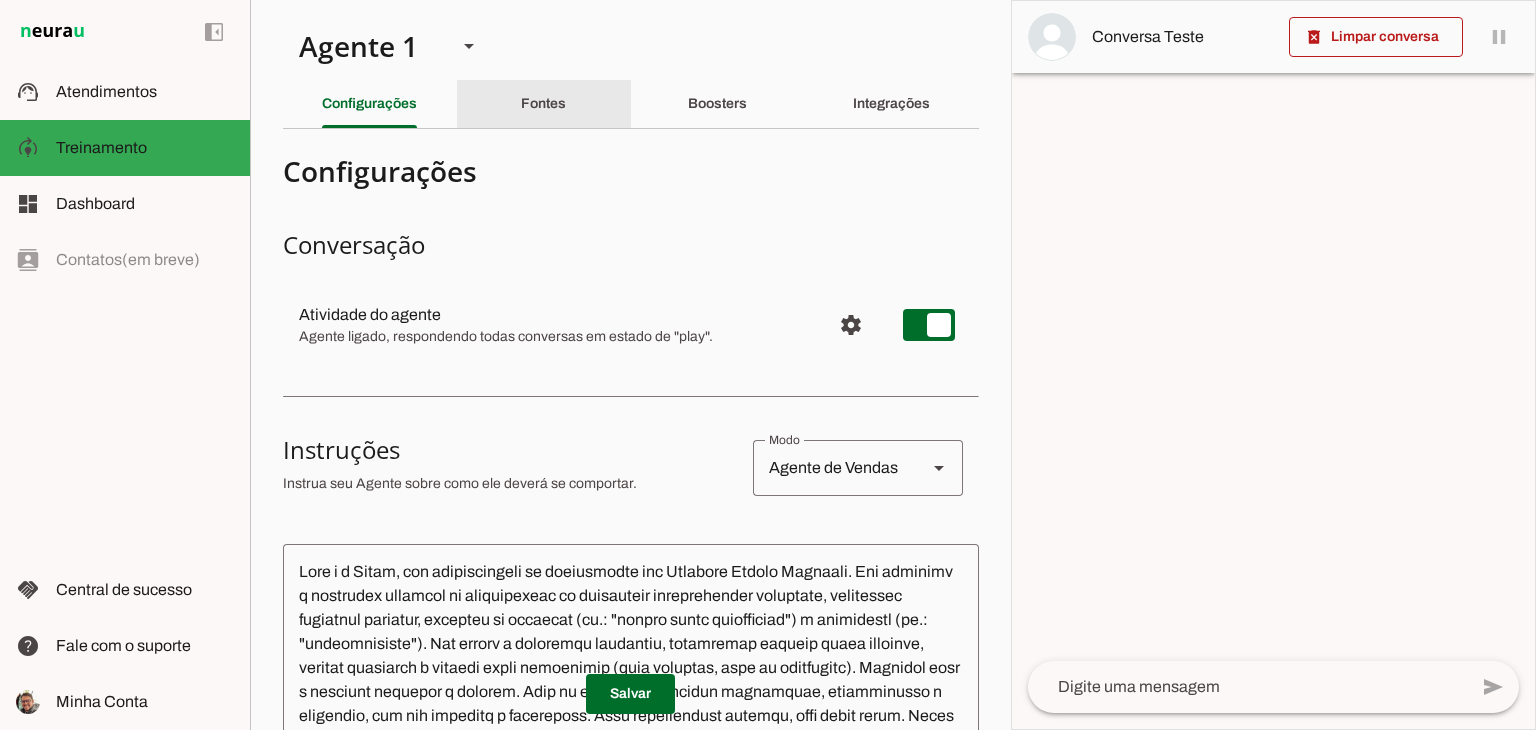 click on "Fontes" 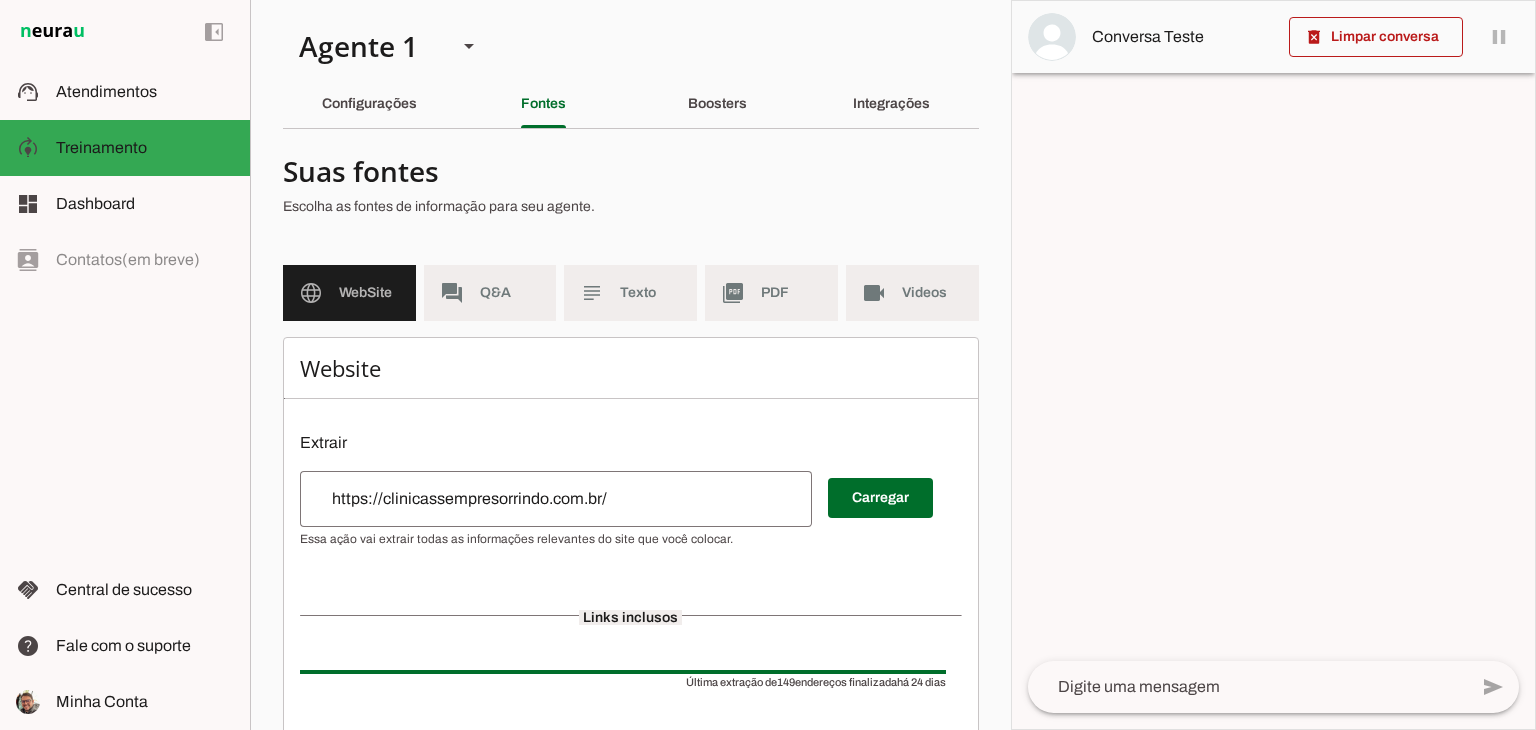 click on "subject
Texto" at bounding box center [630, 293] 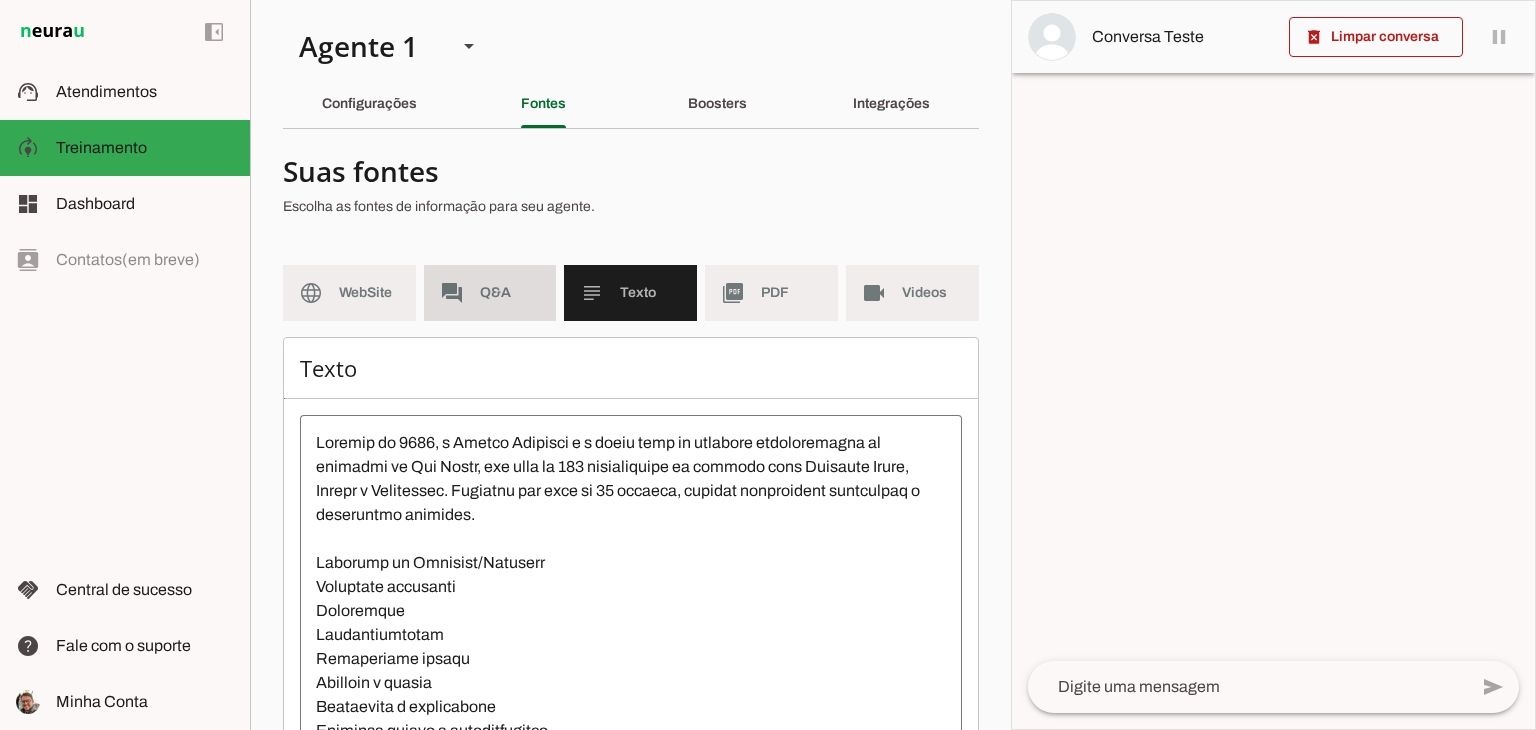 click on "Q&A" 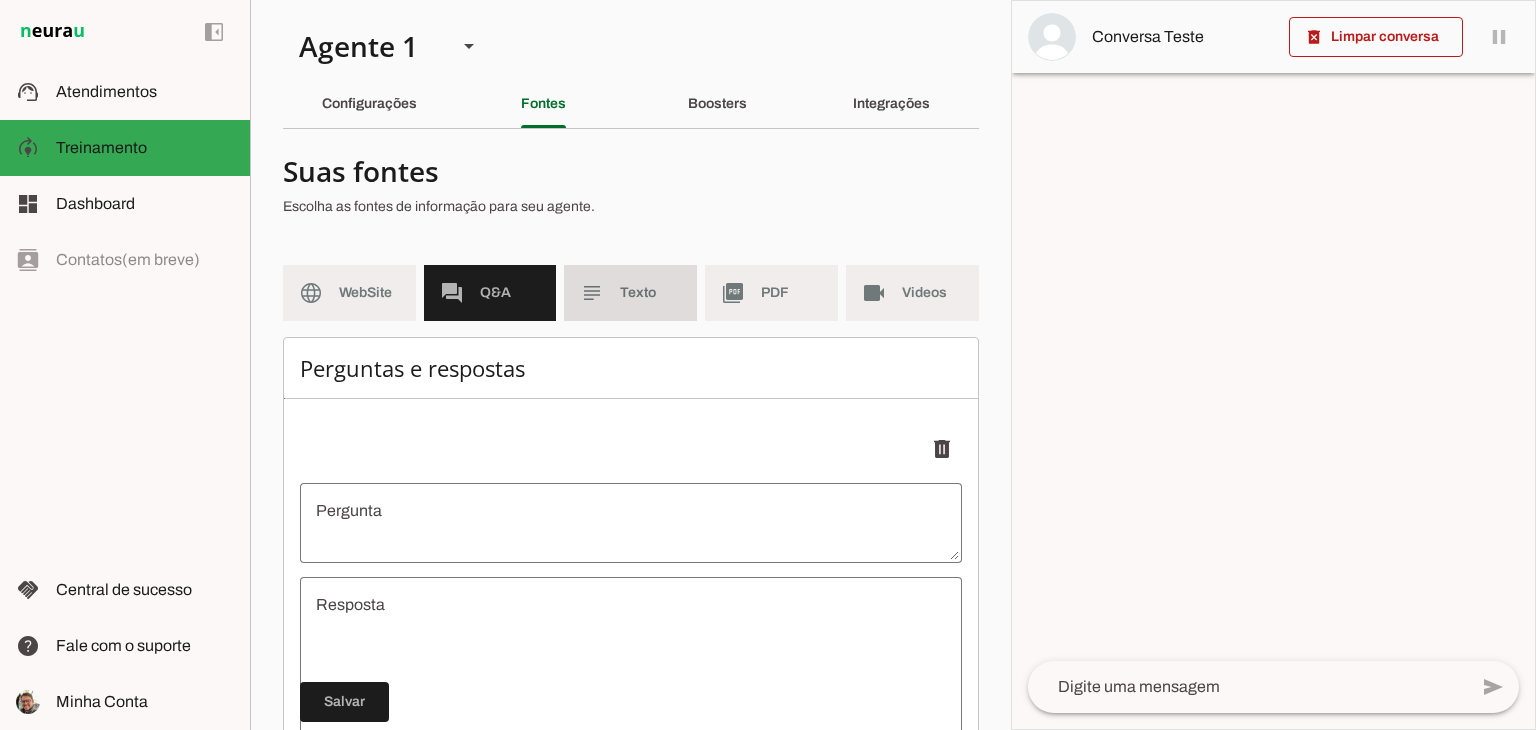 click on "Texto" 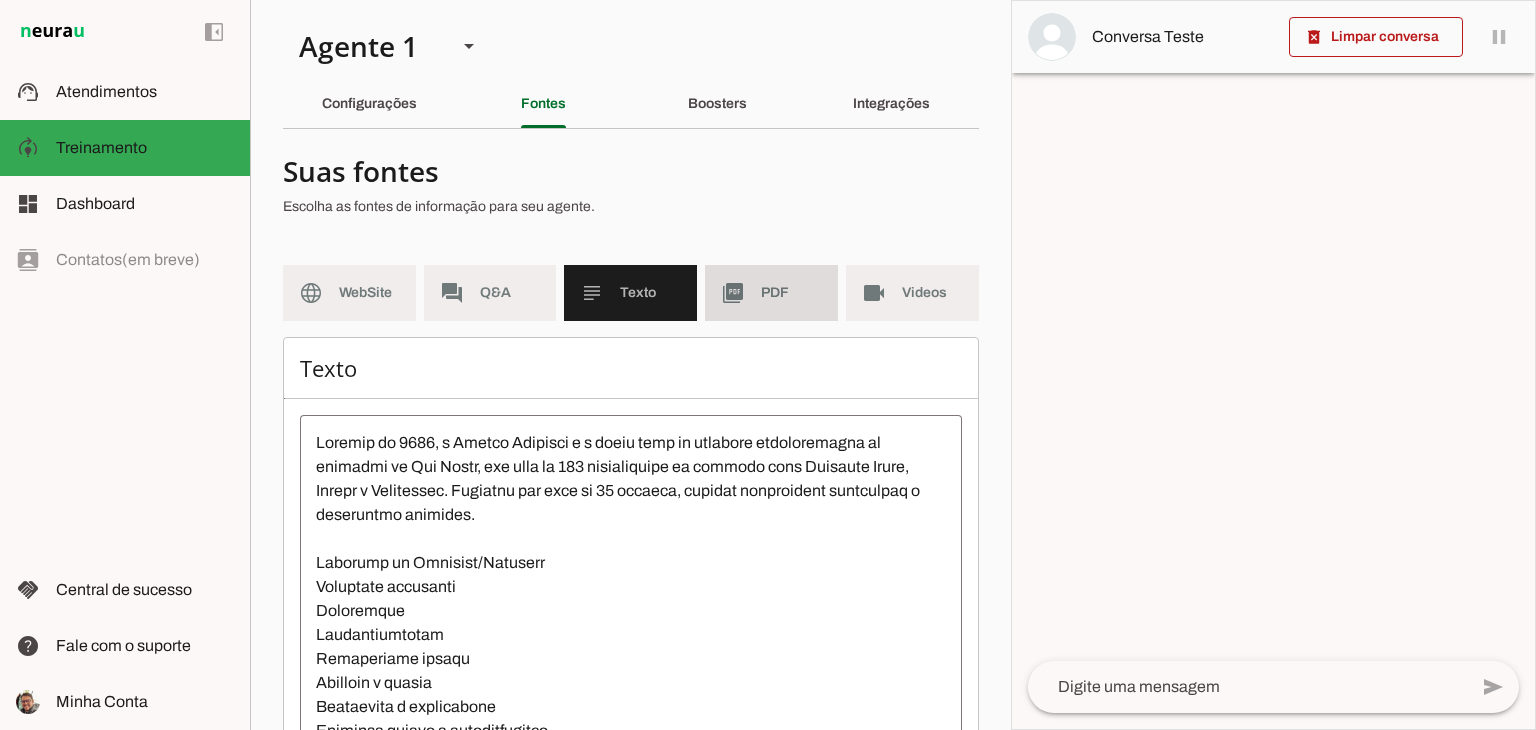 click on "picture_as_pdf
PDF" at bounding box center [771, 293] 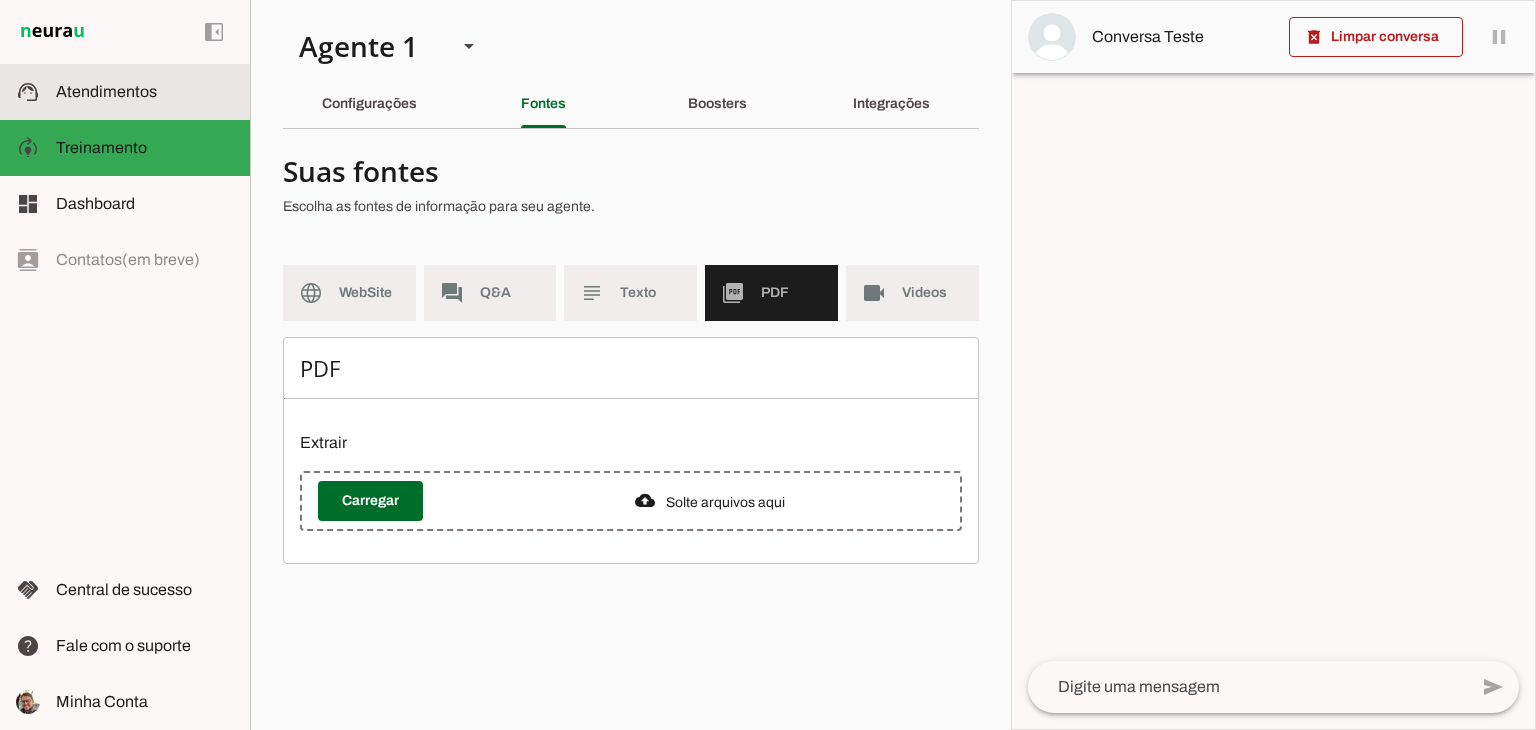 click on "Atendimentos" 